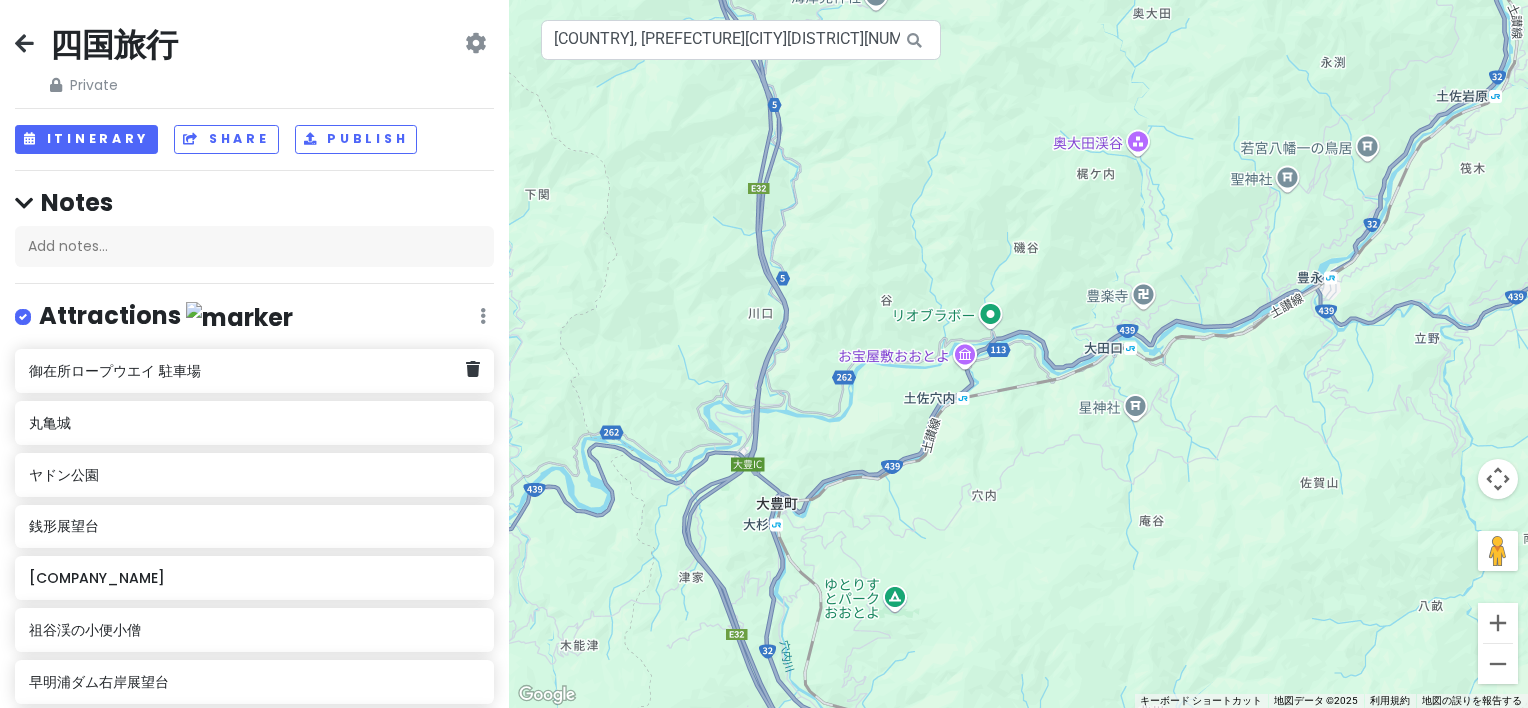 scroll, scrollTop: 0, scrollLeft: 0, axis: both 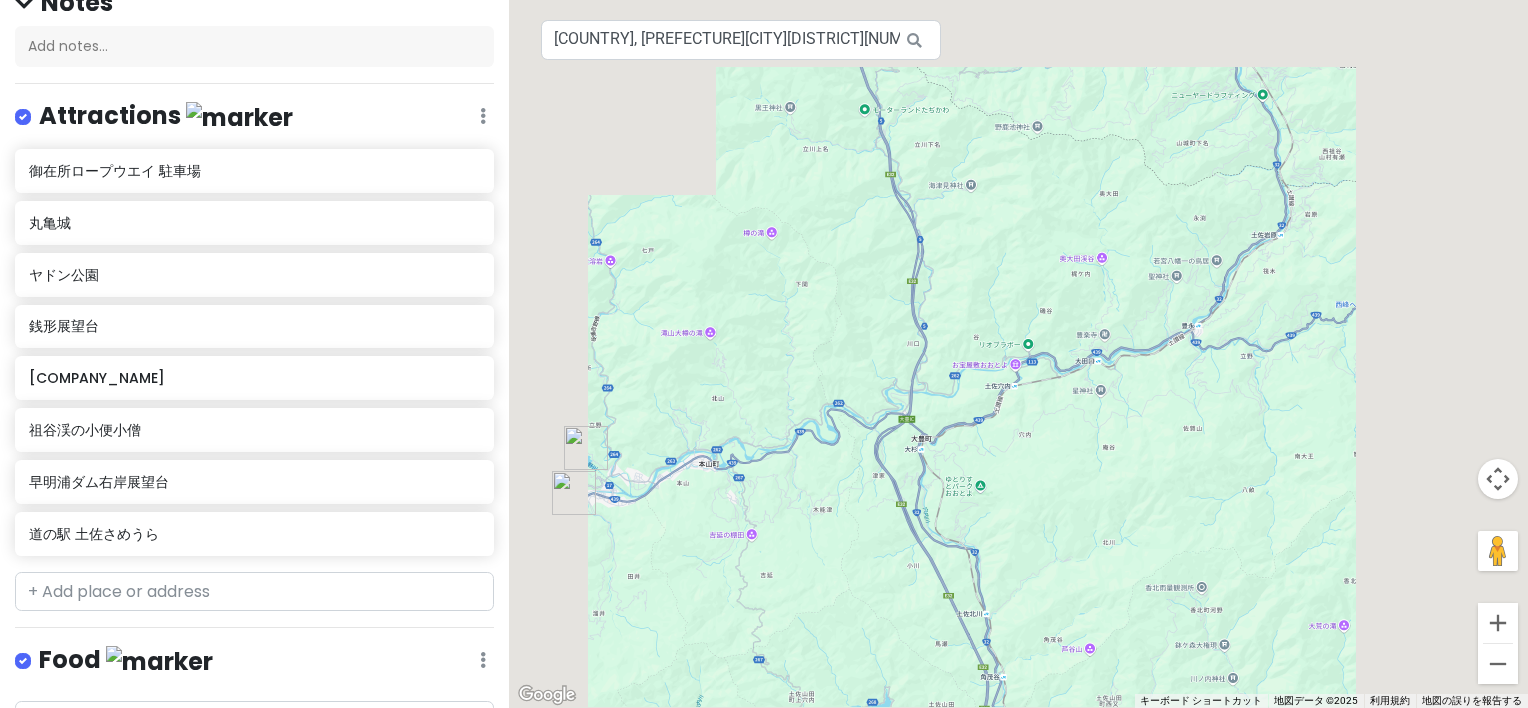 drag, startPoint x: 660, startPoint y: 547, endPoint x: 867, endPoint y: 458, distance: 225.32199 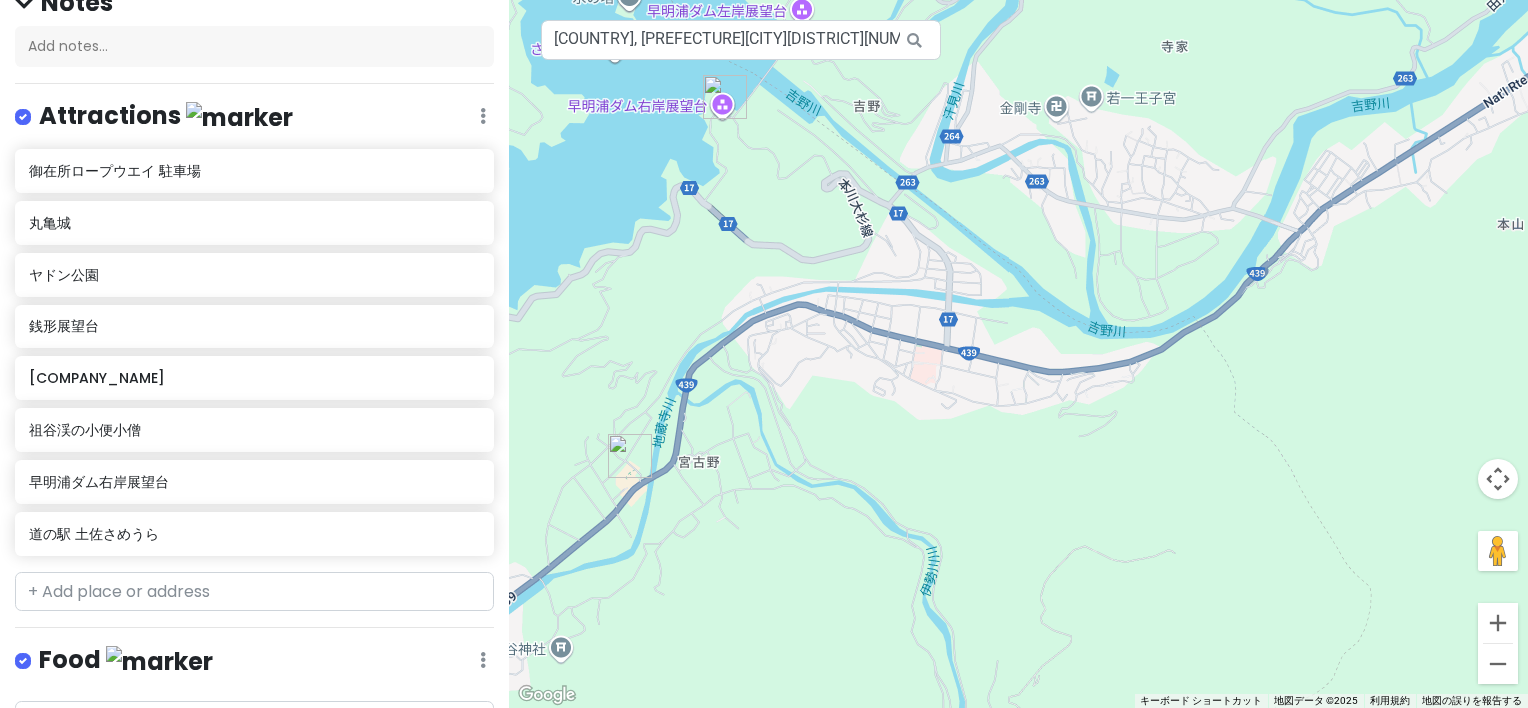 drag, startPoint x: 584, startPoint y: 496, endPoint x: 716, endPoint y: 474, distance: 133.82077 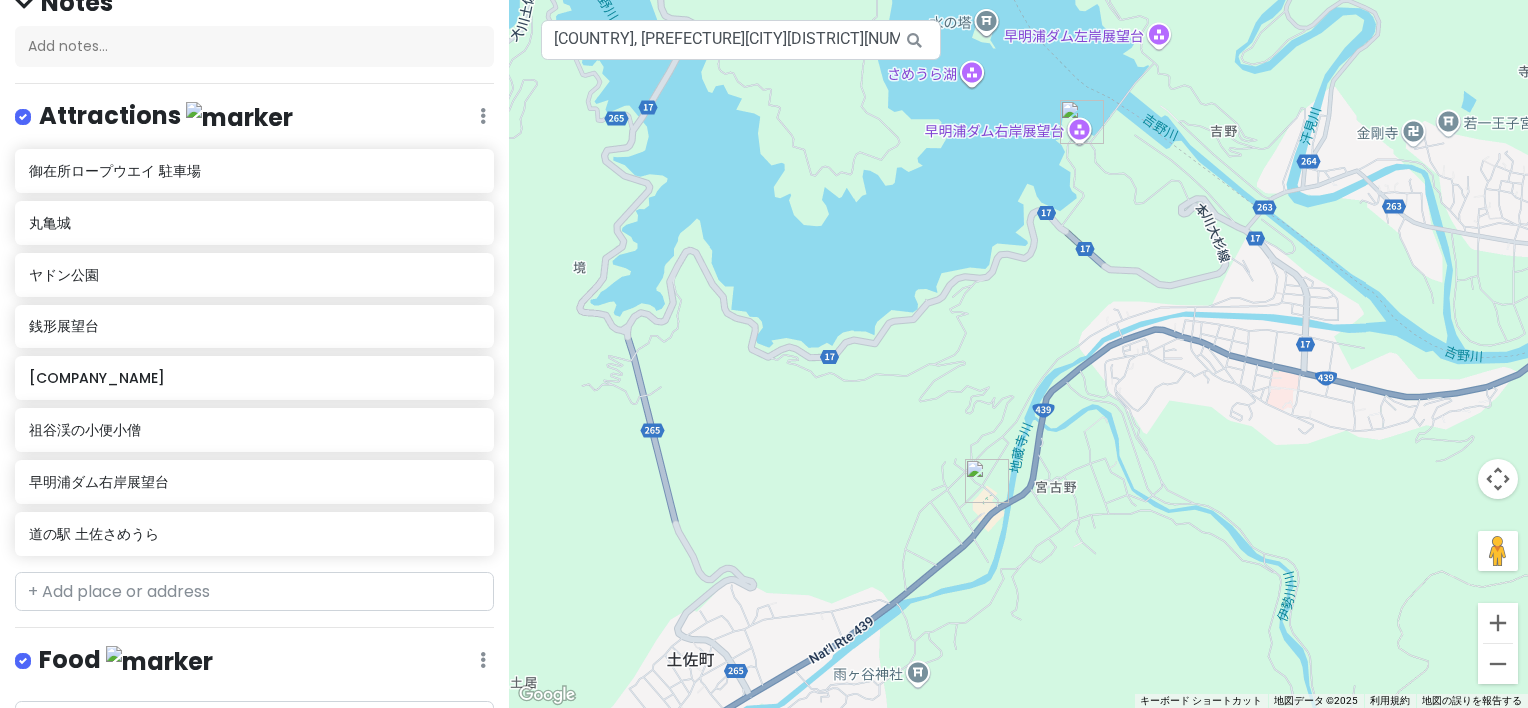 drag, startPoint x: 1248, startPoint y: 331, endPoint x: 1236, endPoint y: 444, distance: 113.63538 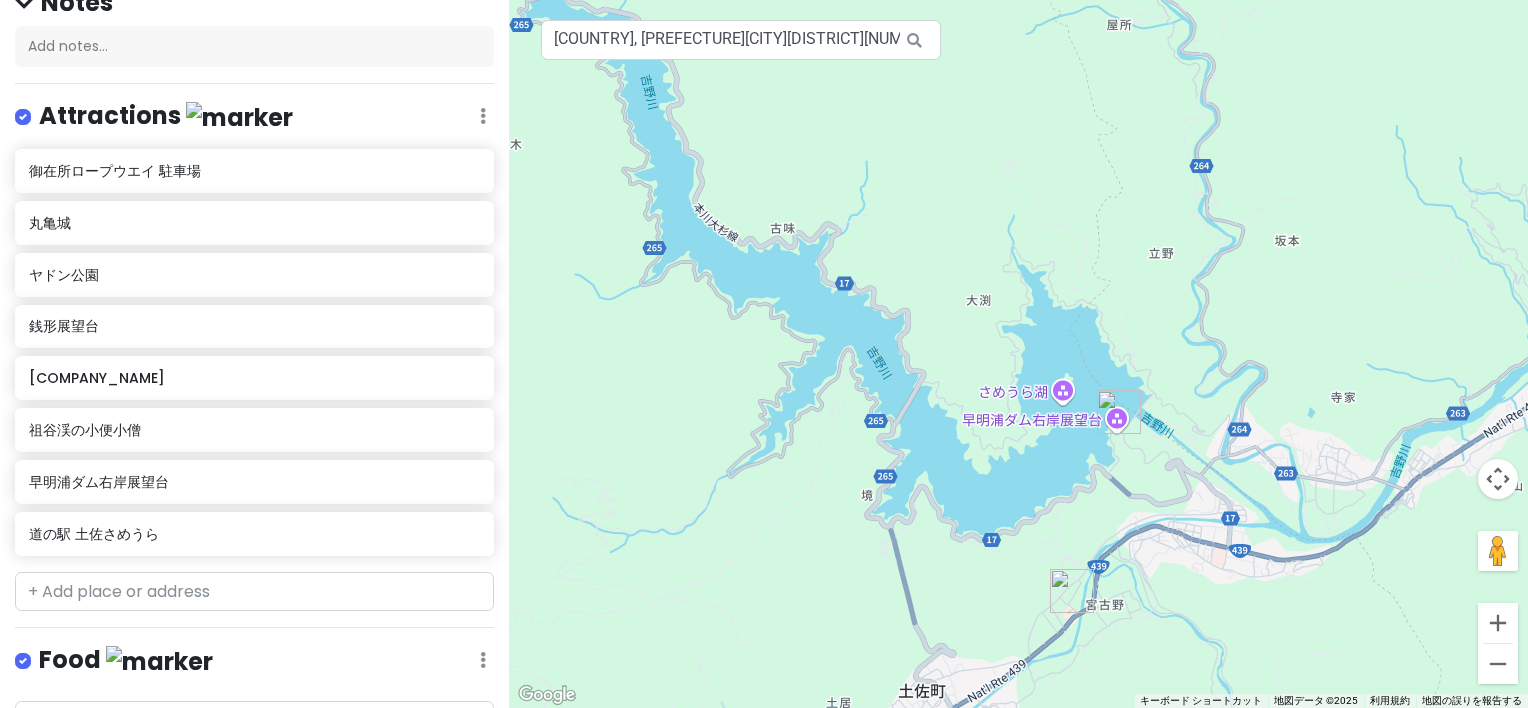 drag, startPoint x: 1219, startPoint y: 420, endPoint x: 1200, endPoint y: 572, distance: 153.18289 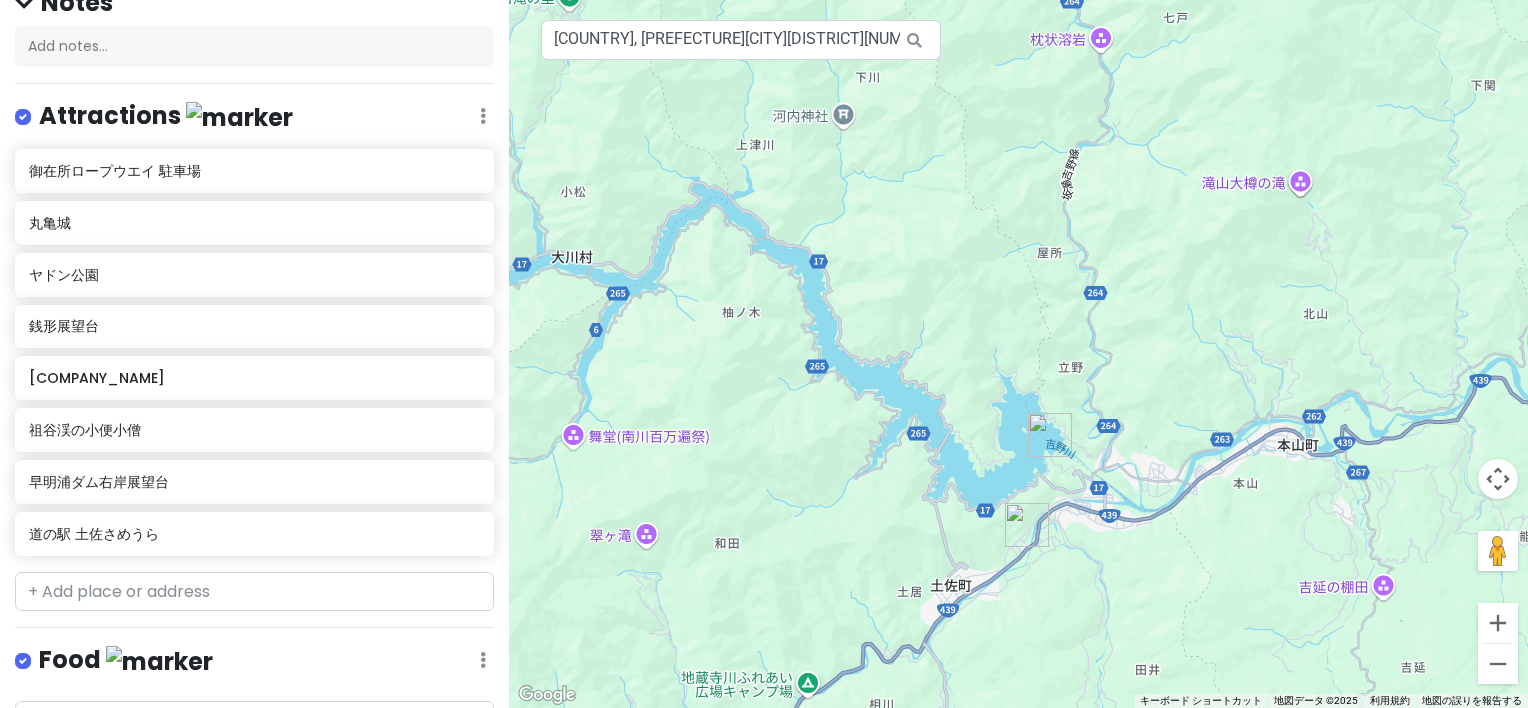 drag, startPoint x: 1312, startPoint y: 466, endPoint x: 768, endPoint y: 428, distance: 545.32556 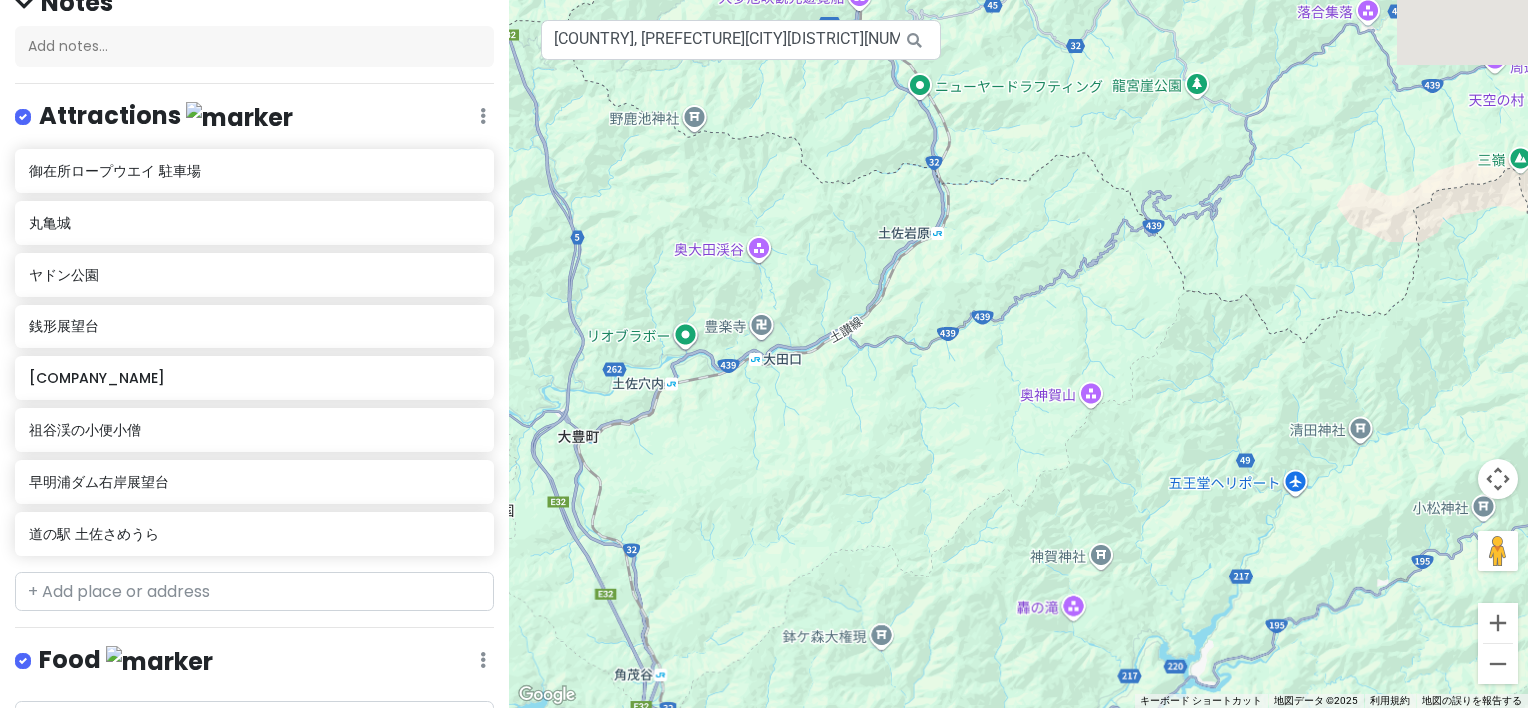 drag, startPoint x: 1031, startPoint y: 304, endPoint x: 872, endPoint y: 511, distance: 261.01724 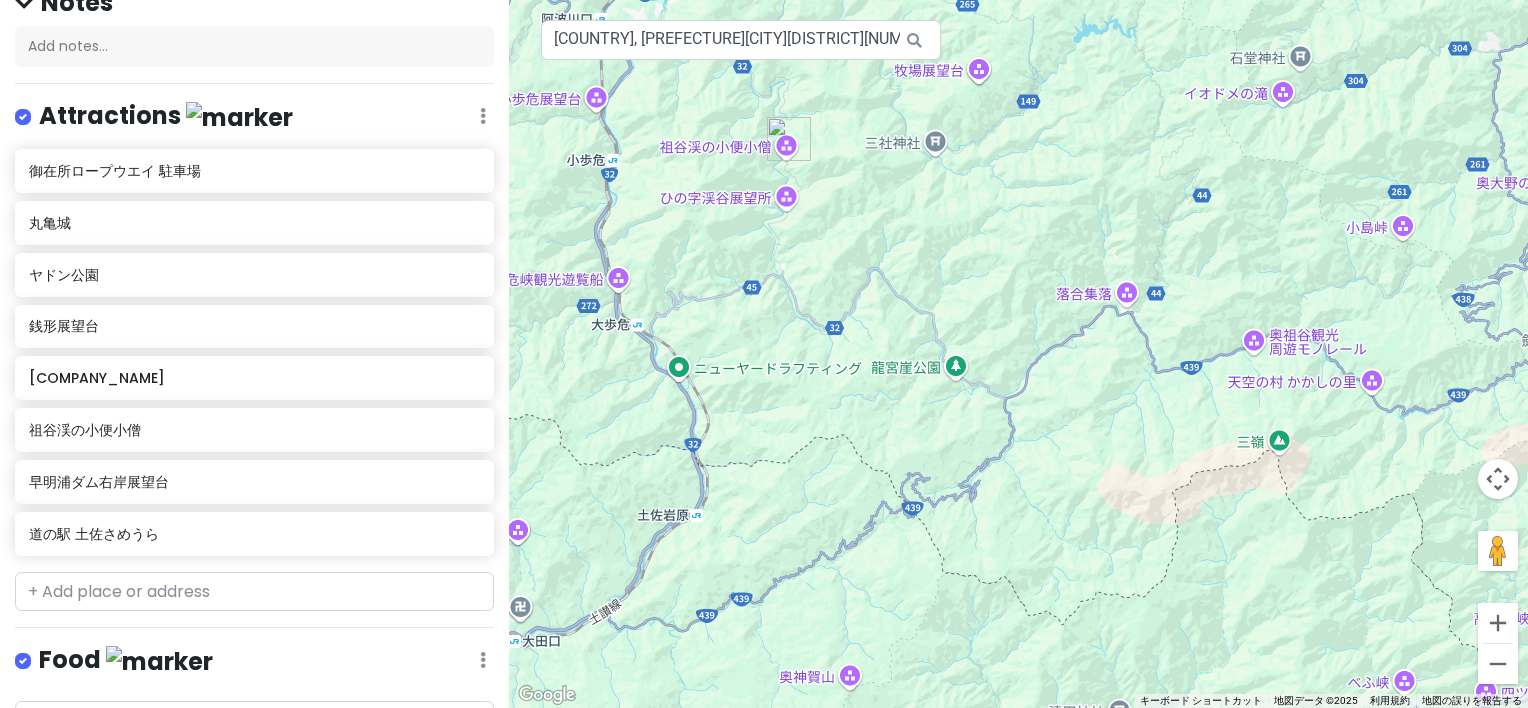 drag, startPoint x: 905, startPoint y: 300, endPoint x: 880, endPoint y: 464, distance: 165.89455 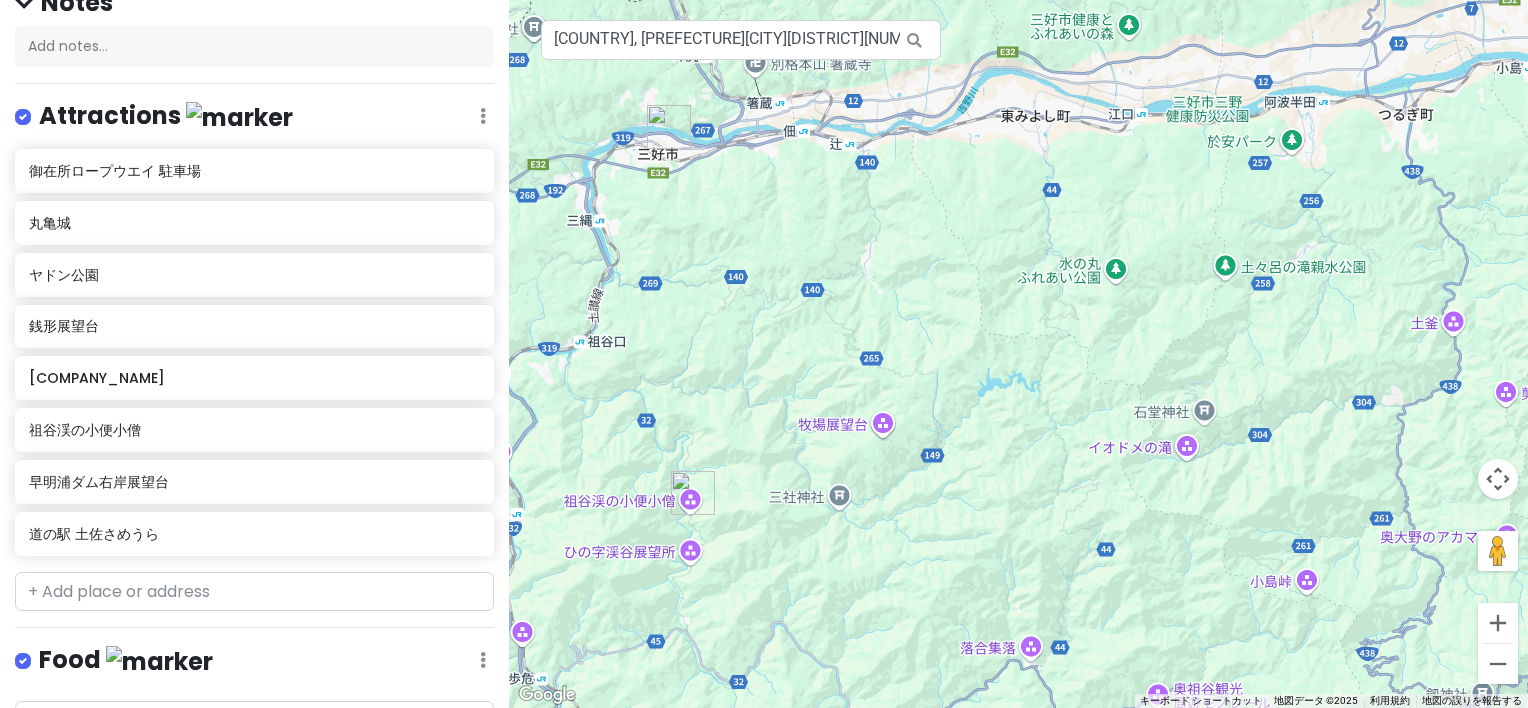 drag, startPoint x: 876, startPoint y: 350, endPoint x: 829, endPoint y: 464, distance: 123.308556 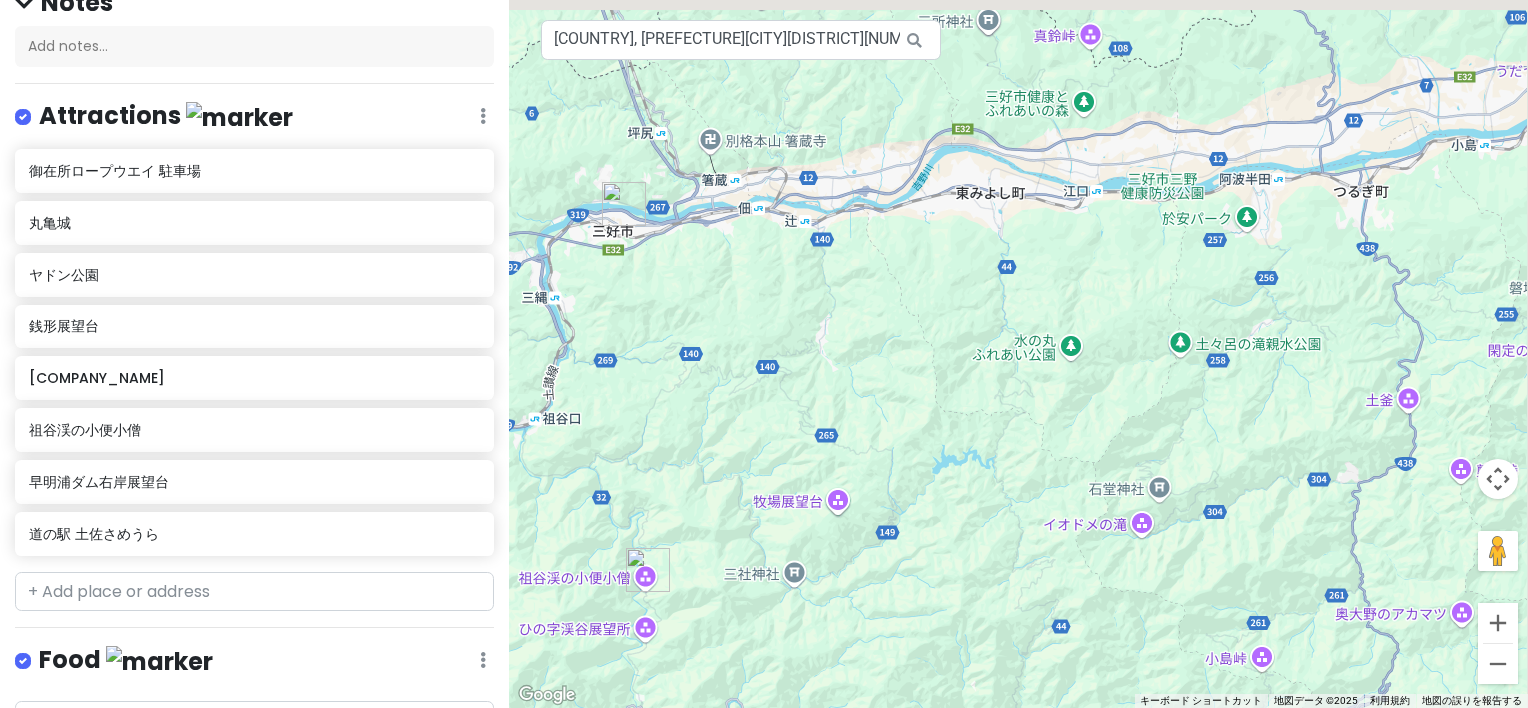 drag, startPoint x: 944, startPoint y: 404, endPoint x: 884, endPoint y: 453, distance: 77.46612 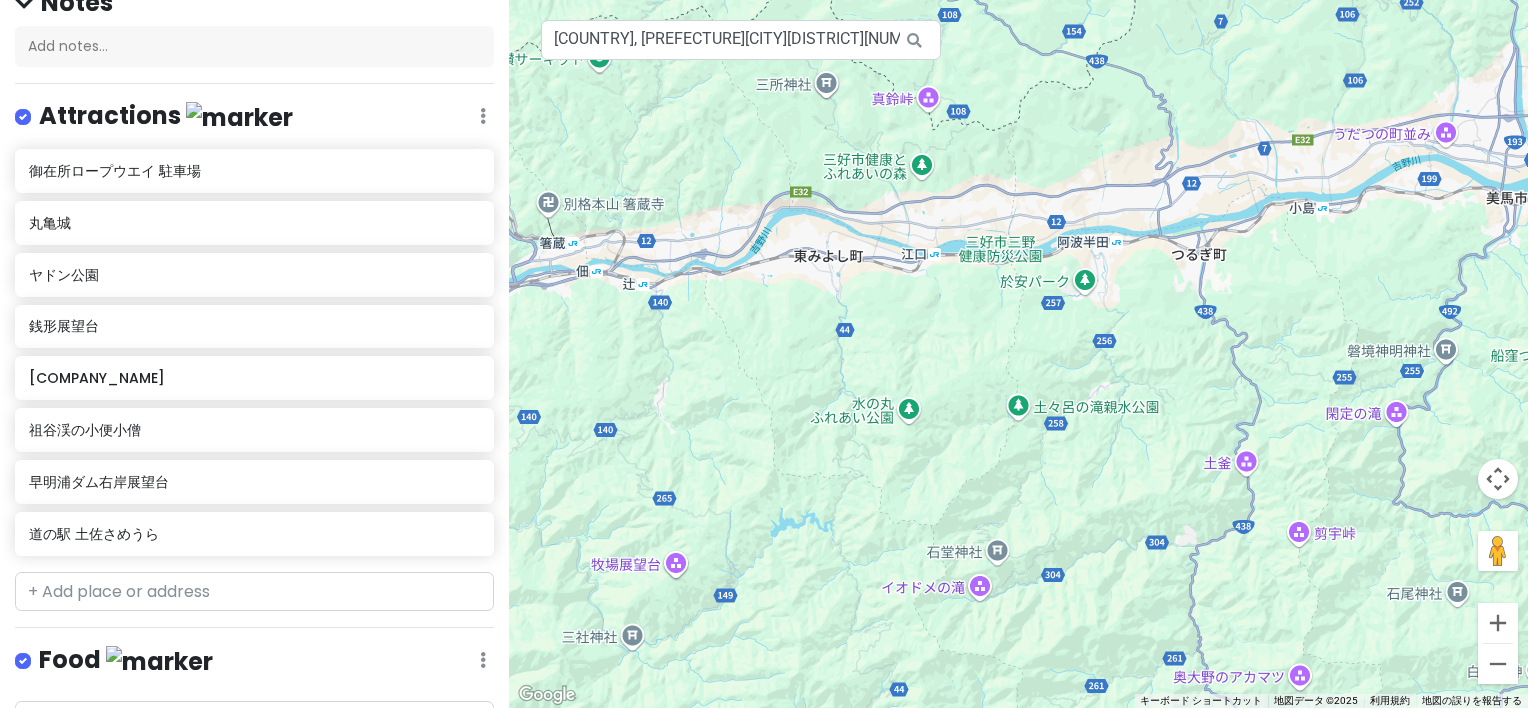 drag, startPoint x: 1074, startPoint y: 404, endPoint x: 844, endPoint y: 409, distance: 230.05434 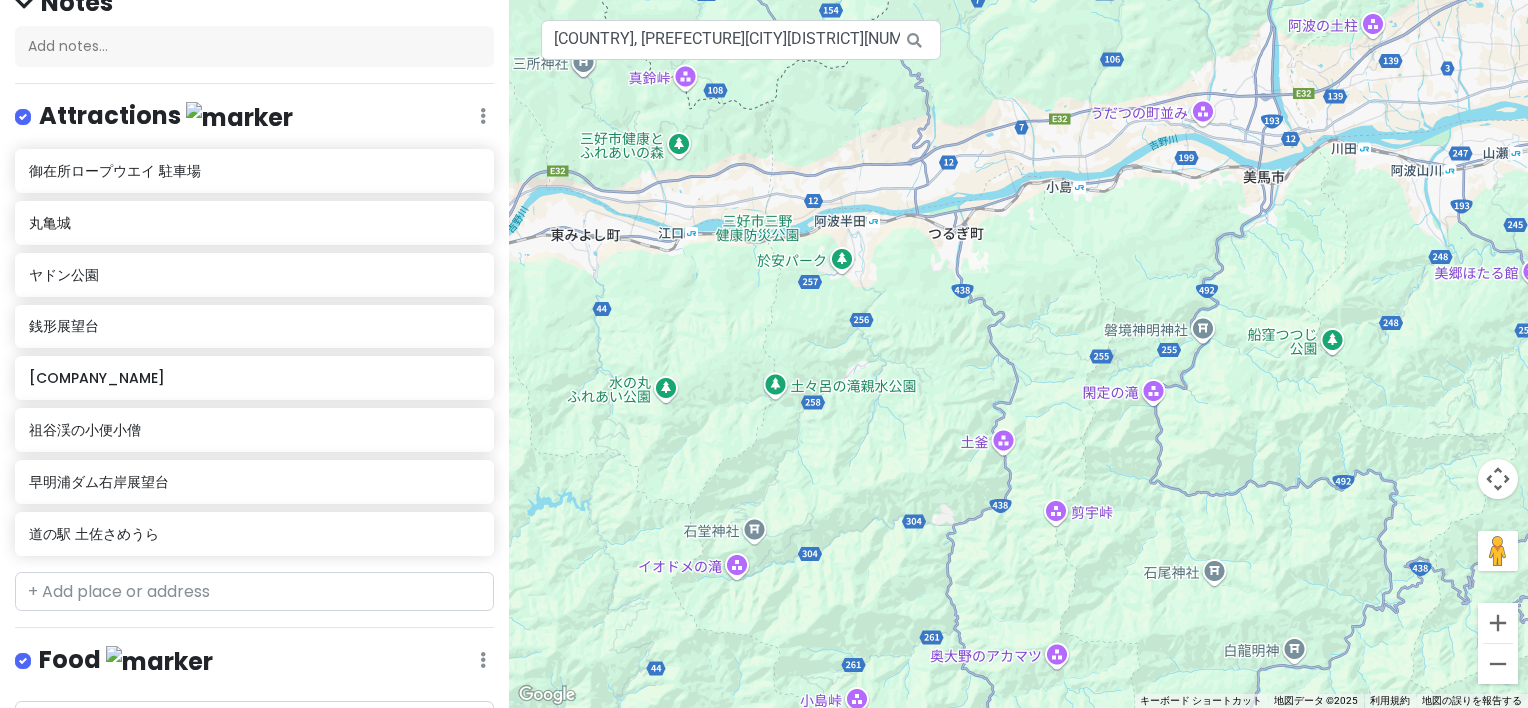 drag, startPoint x: 812, startPoint y: 374, endPoint x: 801, endPoint y: 238, distance: 136.44412 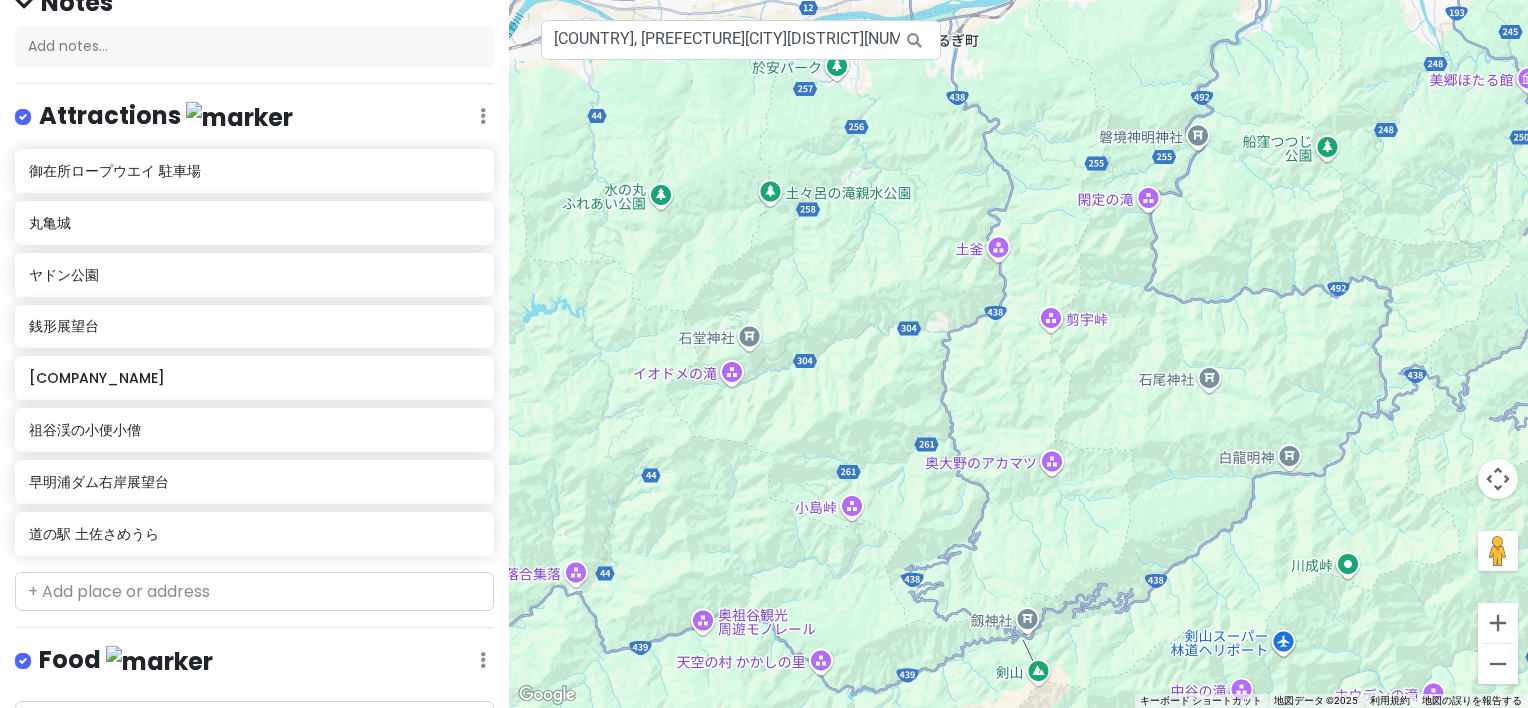 drag, startPoint x: 1087, startPoint y: 360, endPoint x: 891, endPoint y: 352, distance: 196.1632 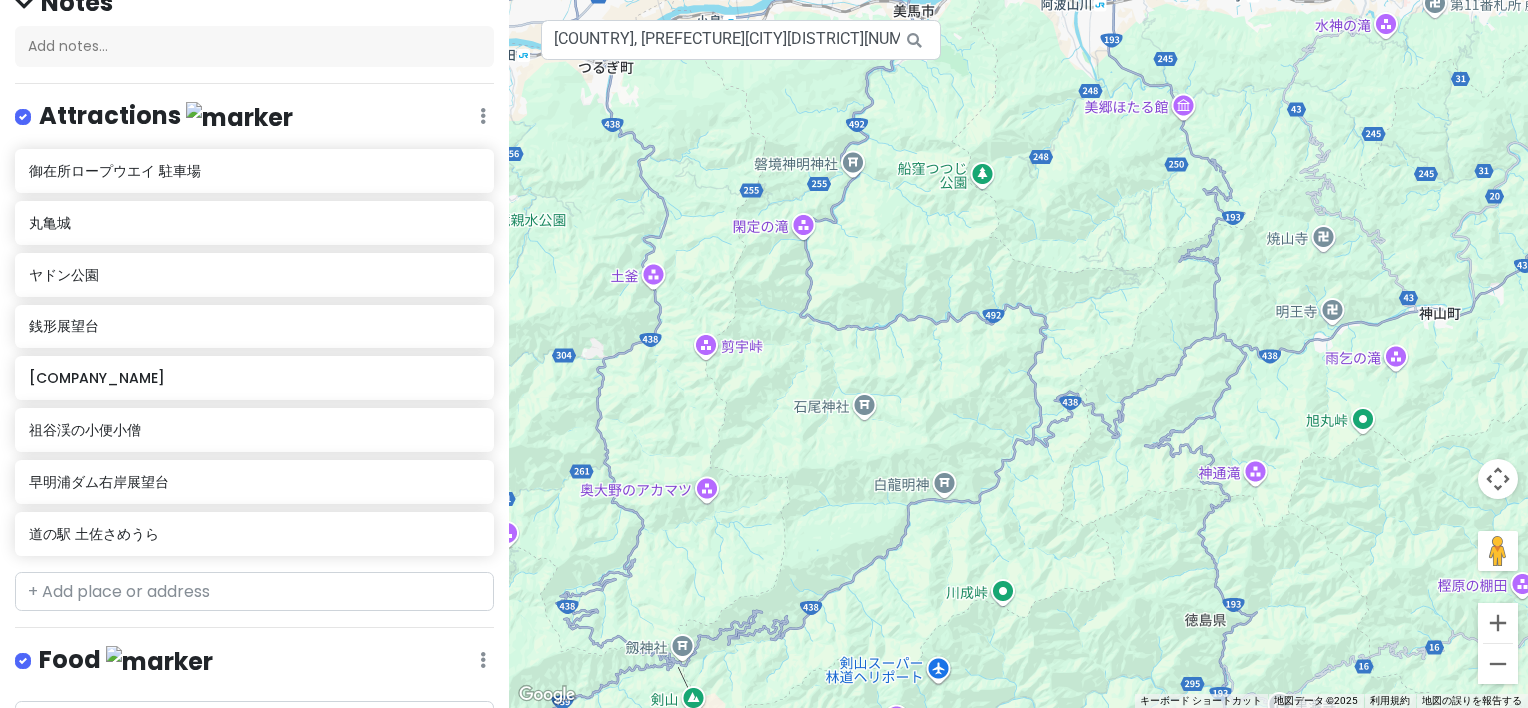 drag, startPoint x: 909, startPoint y: 370, endPoint x: 807, endPoint y: 416, distance: 111.89281 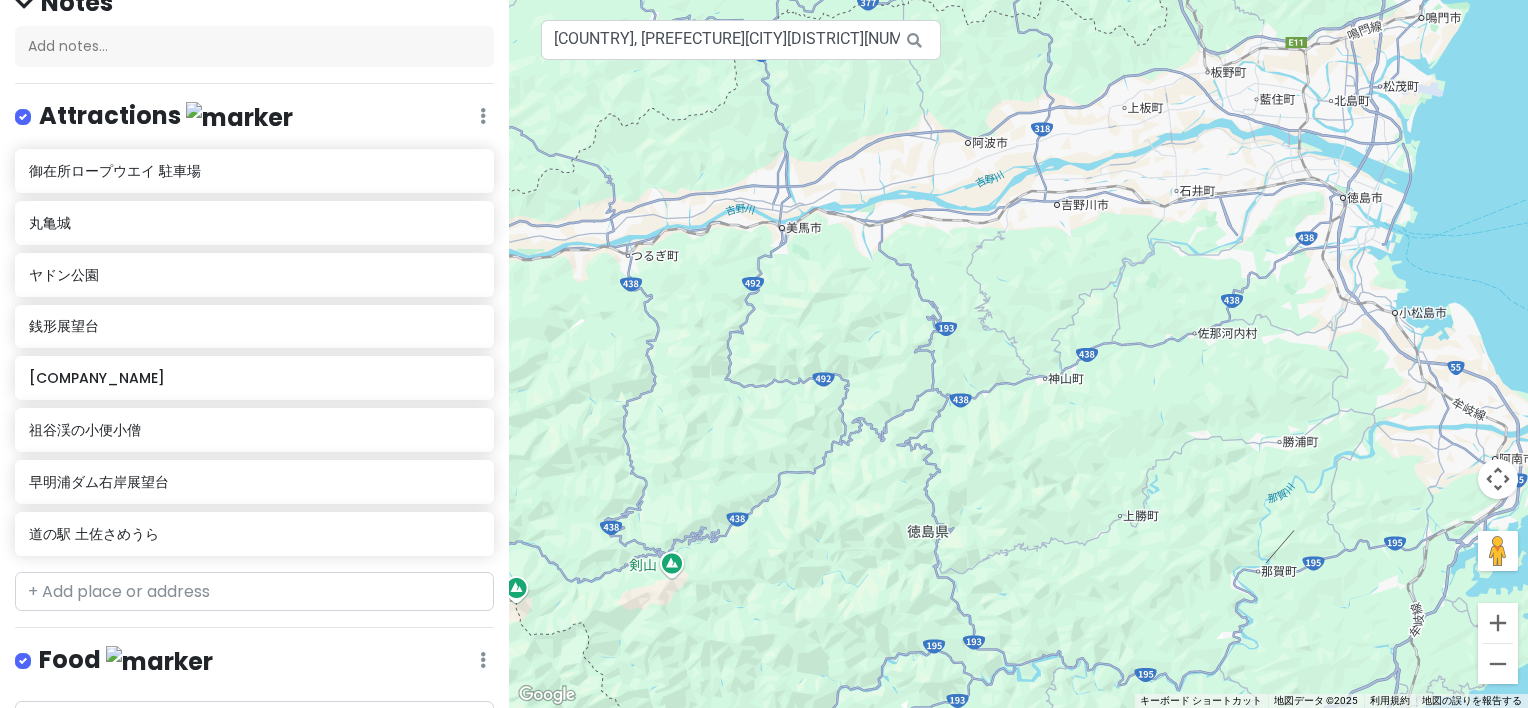 drag, startPoint x: 1006, startPoint y: 341, endPoint x: 962, endPoint y: 382, distance: 60.1415 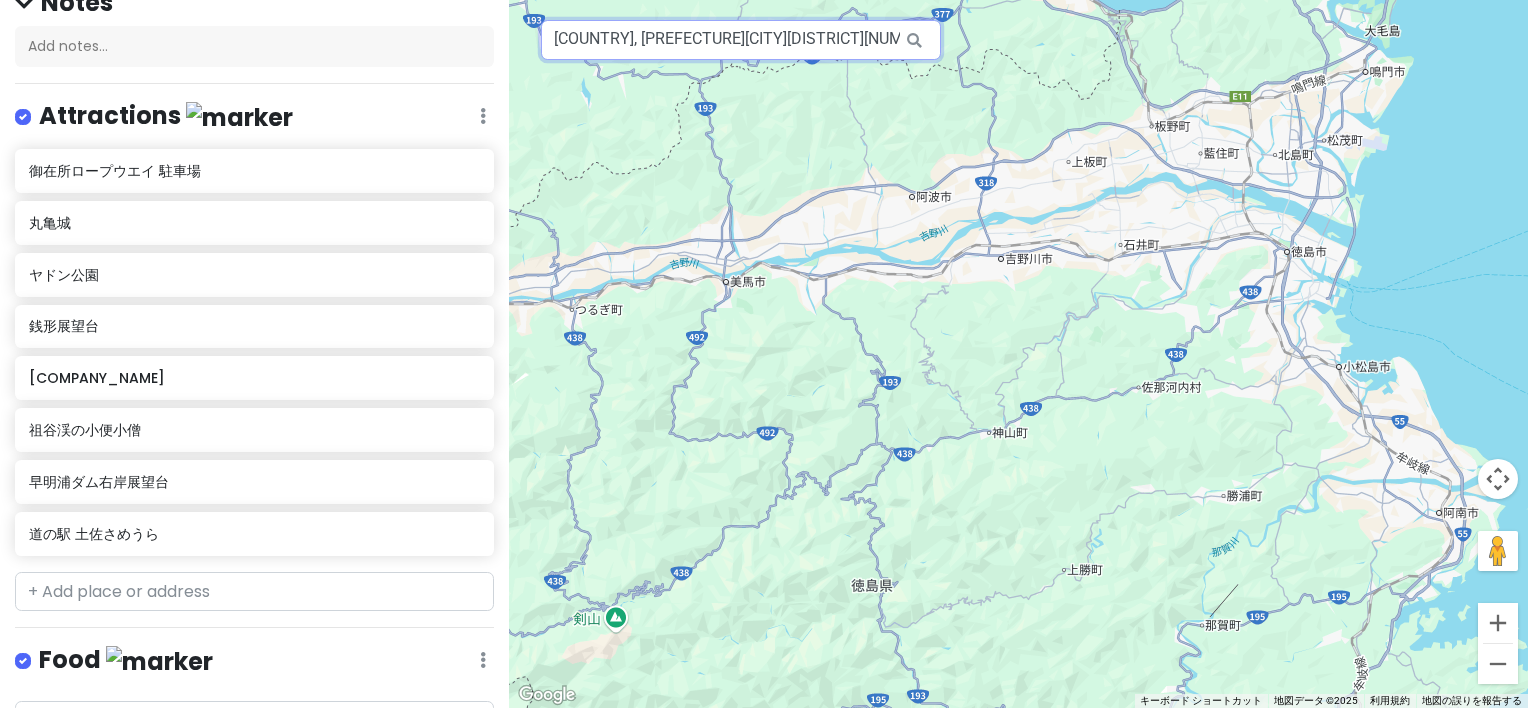 click on "[COUNTRY], [PREFECTURE][CITY][DISTRICT][NUMBER] 道の駅 土佐さめうら" at bounding box center (741, 40) 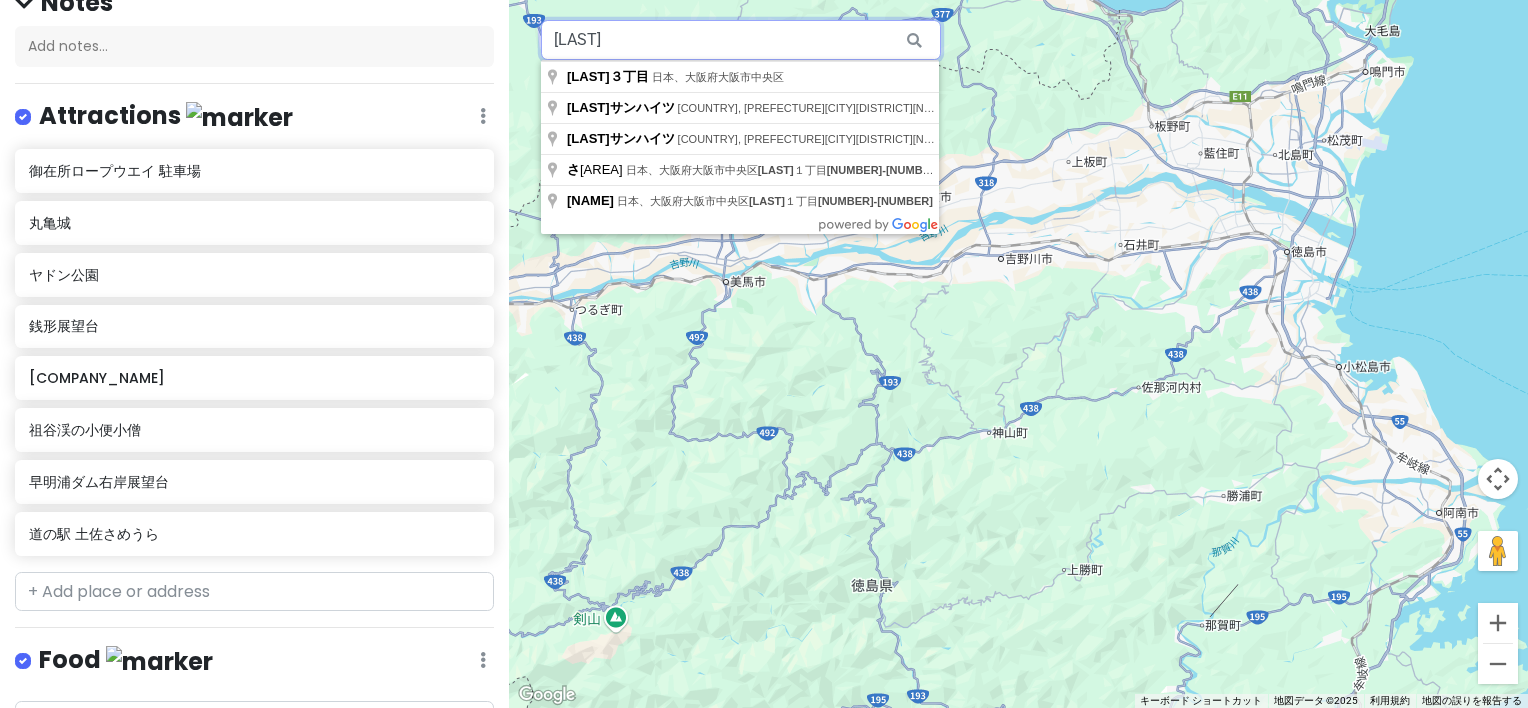 type on "[LAST]" 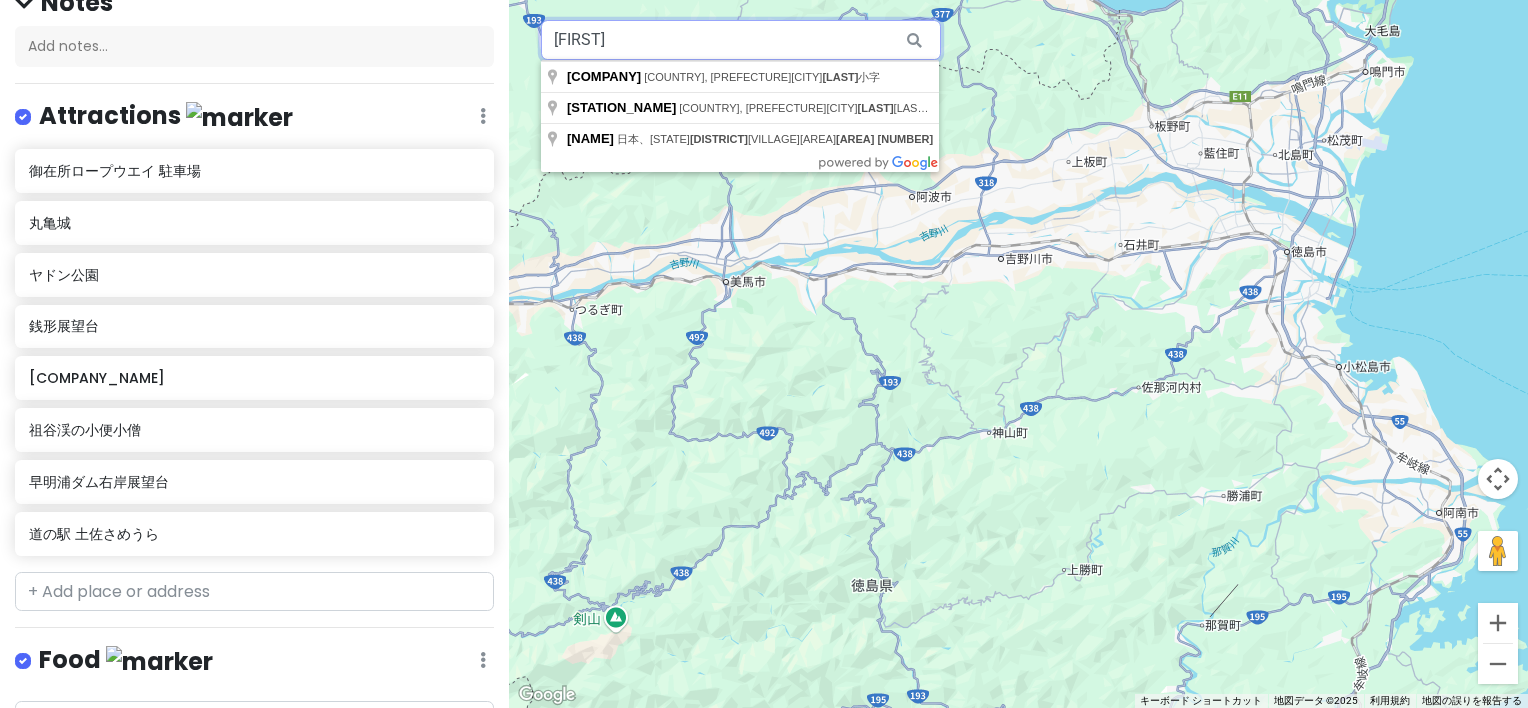 type on "た" 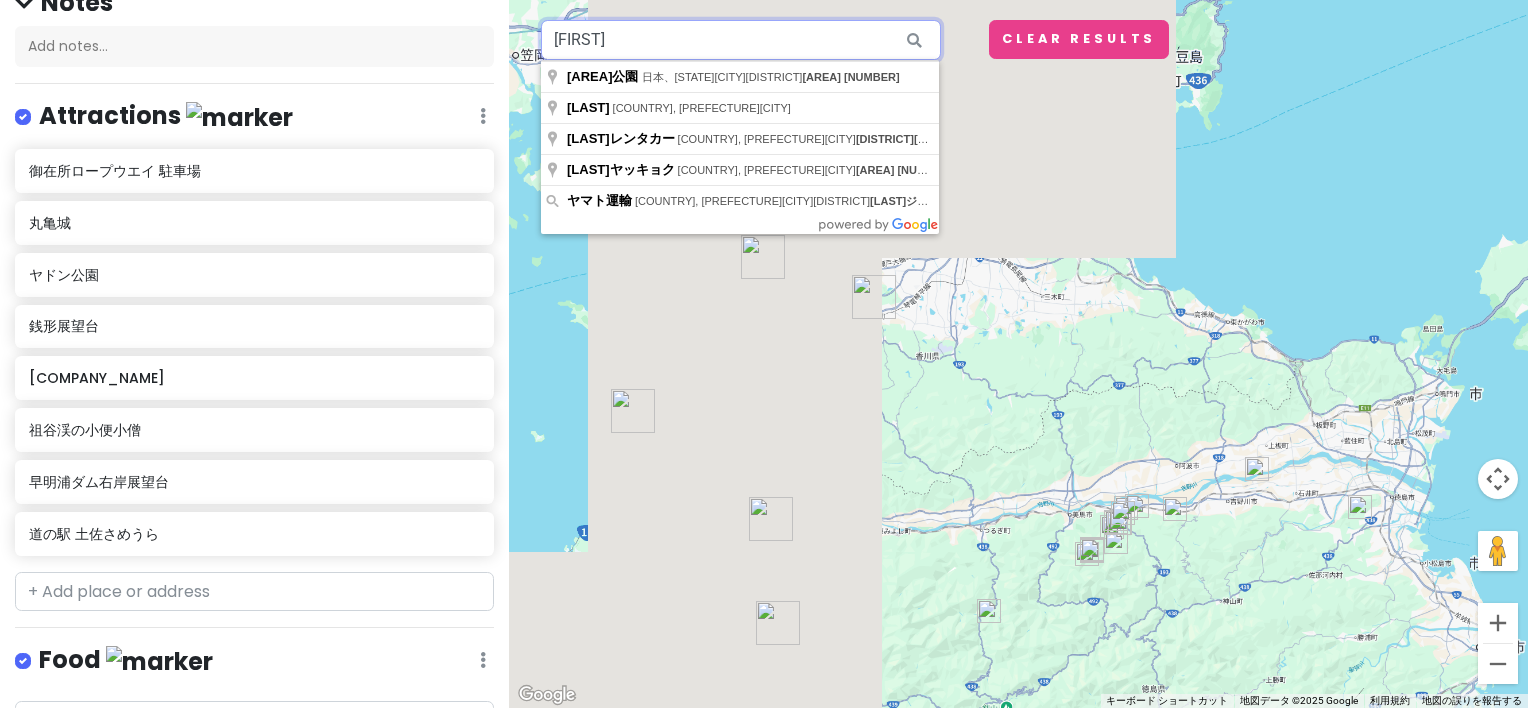 type on "た" 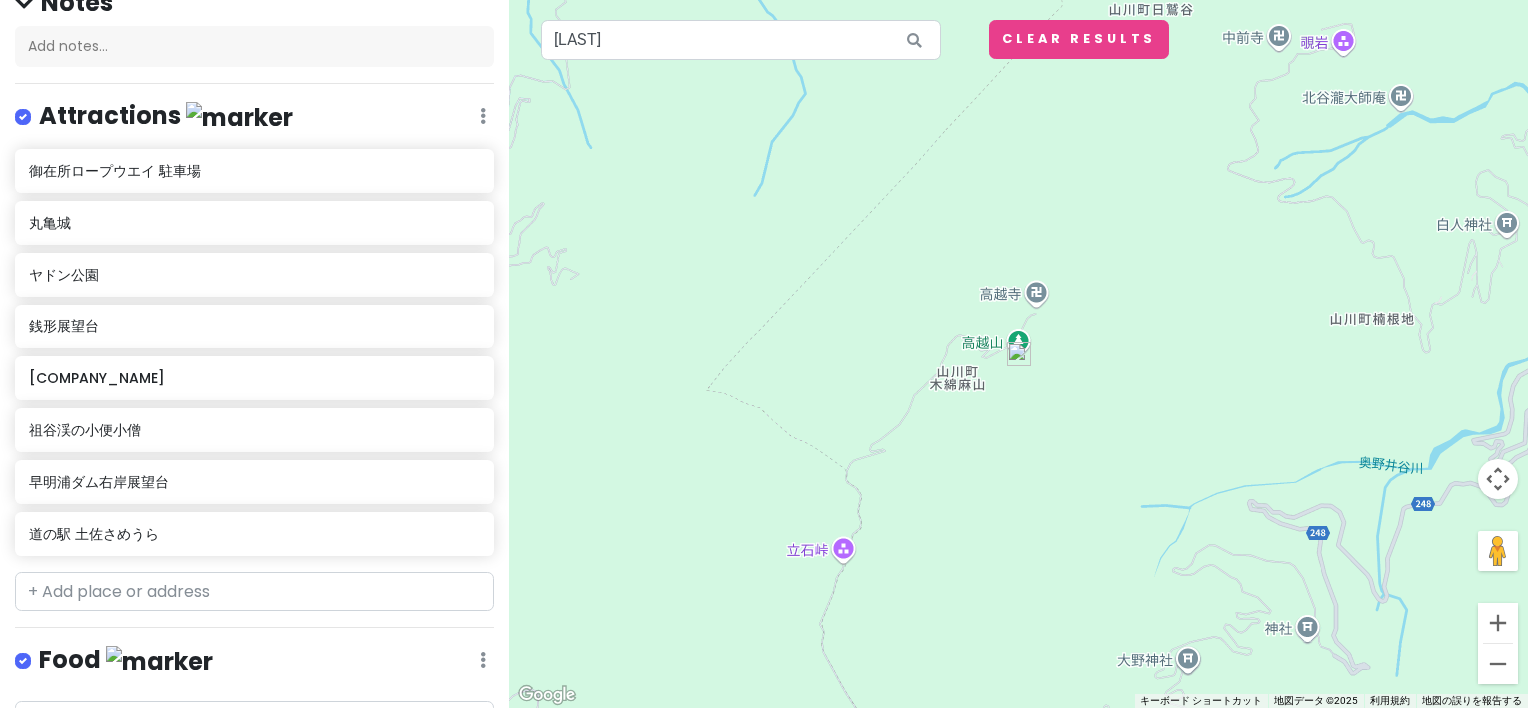 drag, startPoint x: 1160, startPoint y: 345, endPoint x: 994, endPoint y: 327, distance: 166.97305 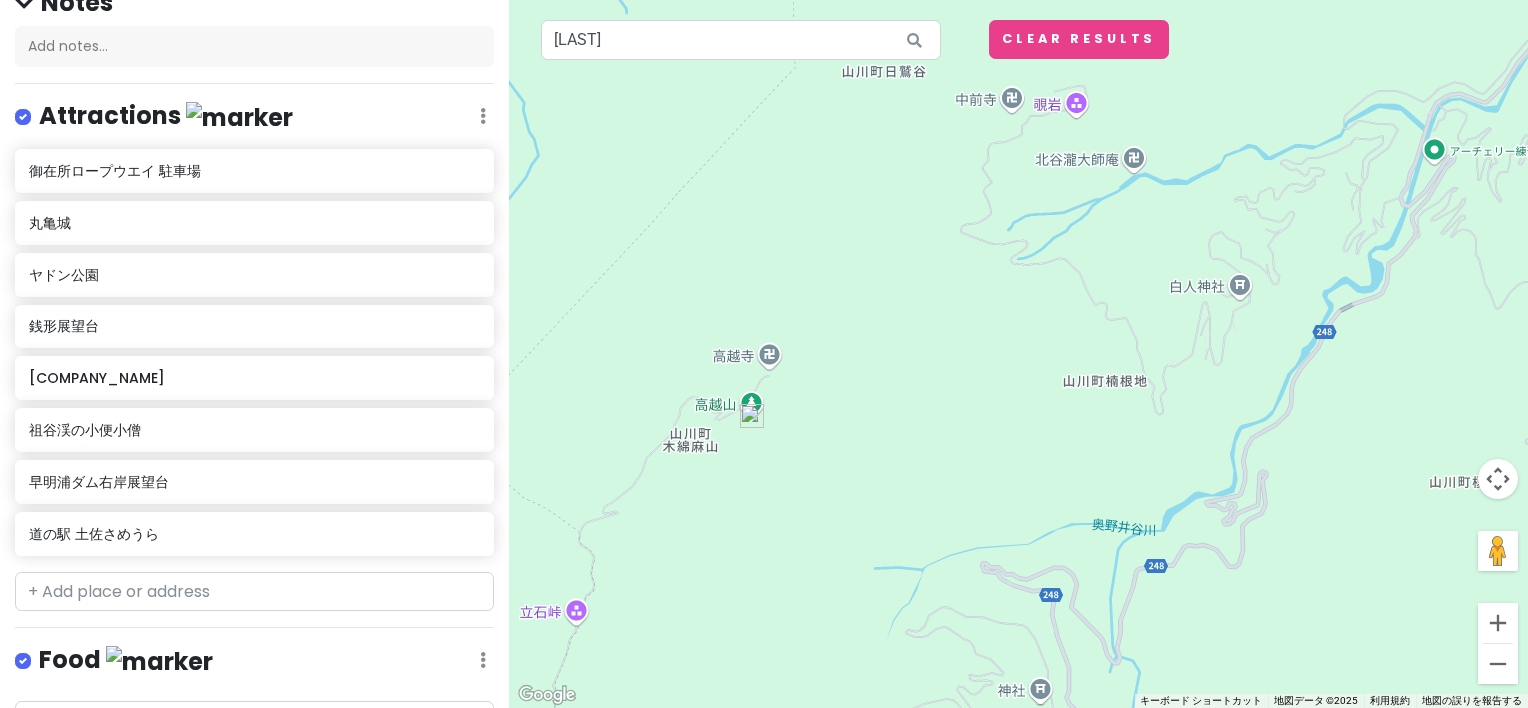 drag, startPoint x: 1090, startPoint y: 233, endPoint x: 1015, endPoint y: 408, distance: 190.39433 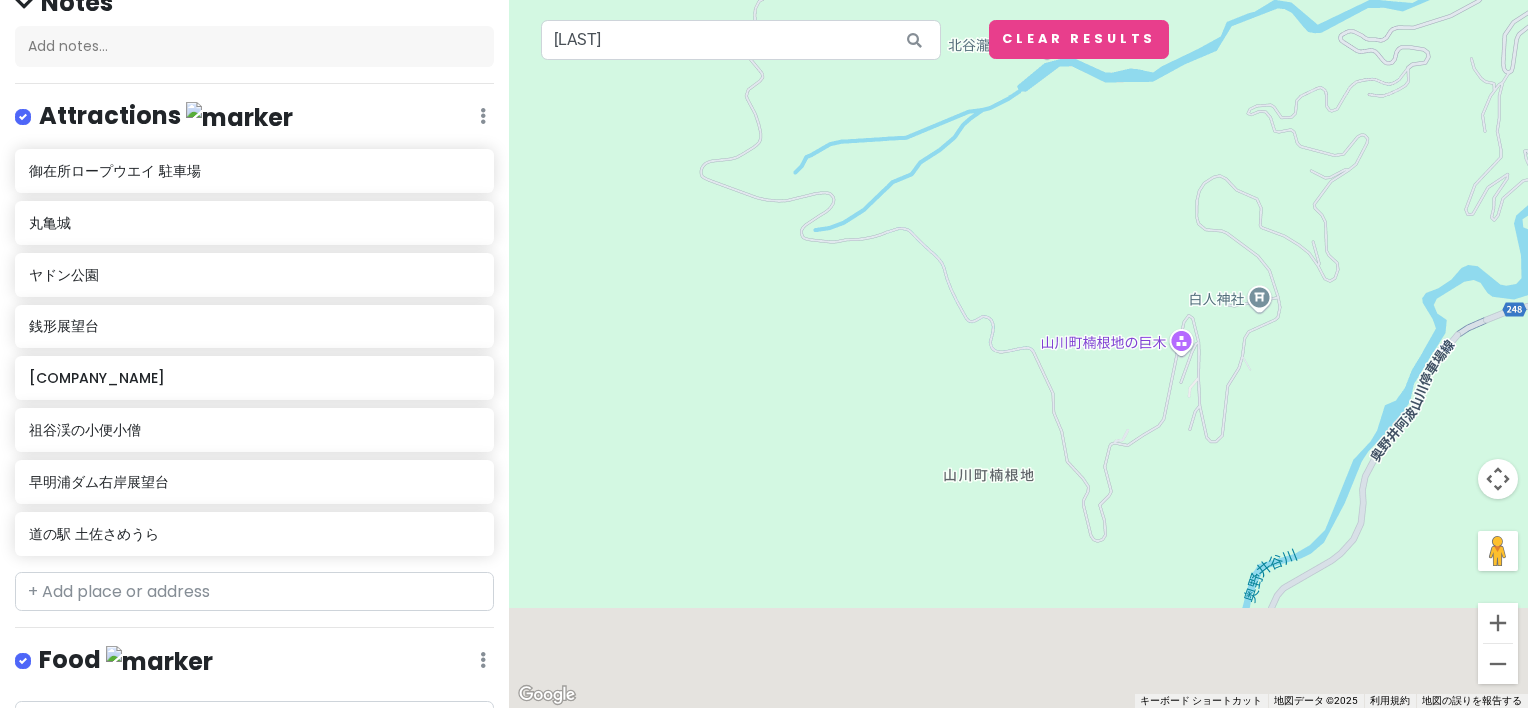 drag, startPoint x: 1092, startPoint y: 433, endPoint x: 1238, endPoint y: 206, distance: 269.89813 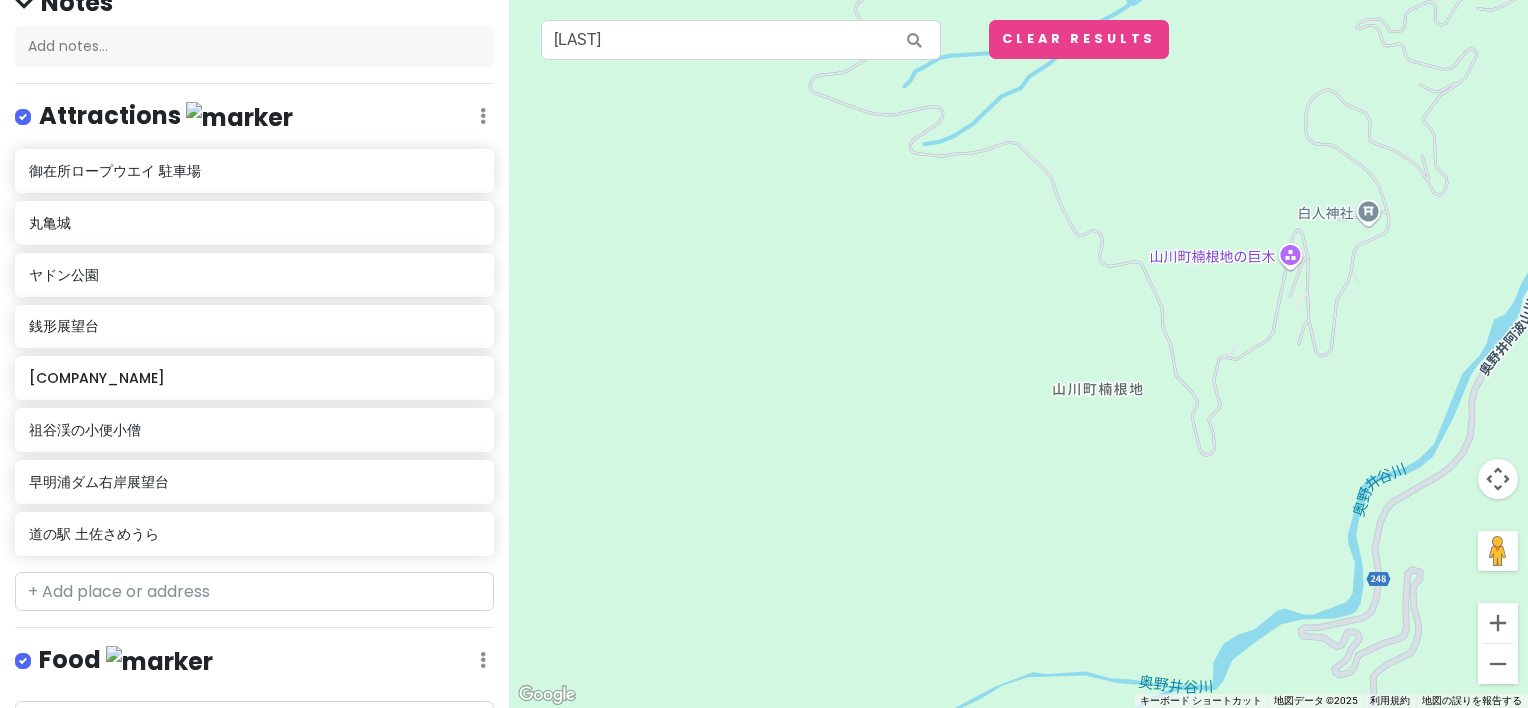 drag, startPoint x: 1165, startPoint y: 268, endPoint x: 1344, endPoint y: 400, distance: 222.40729 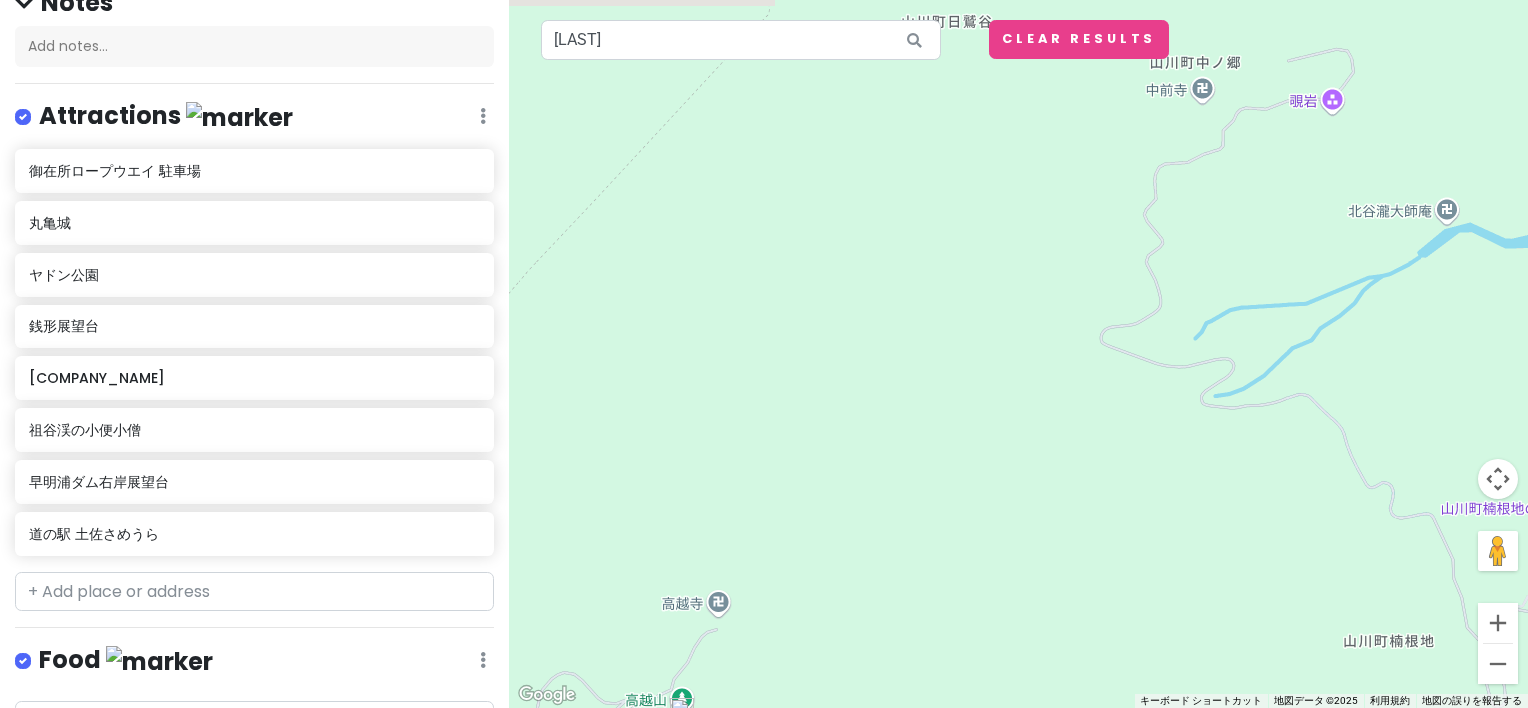 drag, startPoint x: 1236, startPoint y: 307, endPoint x: 1220, endPoint y: 448, distance: 141.90489 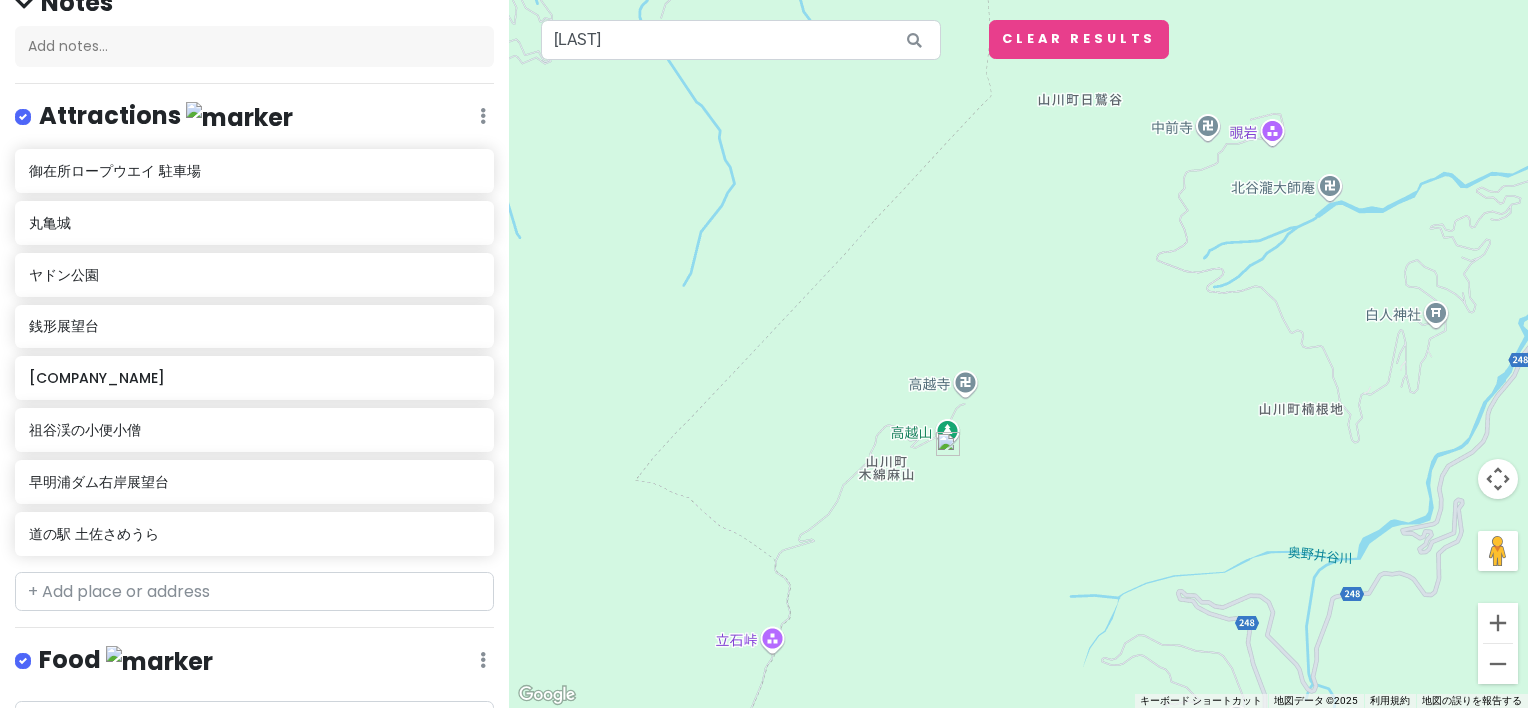 drag, startPoint x: 1181, startPoint y: 473, endPoint x: 1118, endPoint y: 193, distance: 287 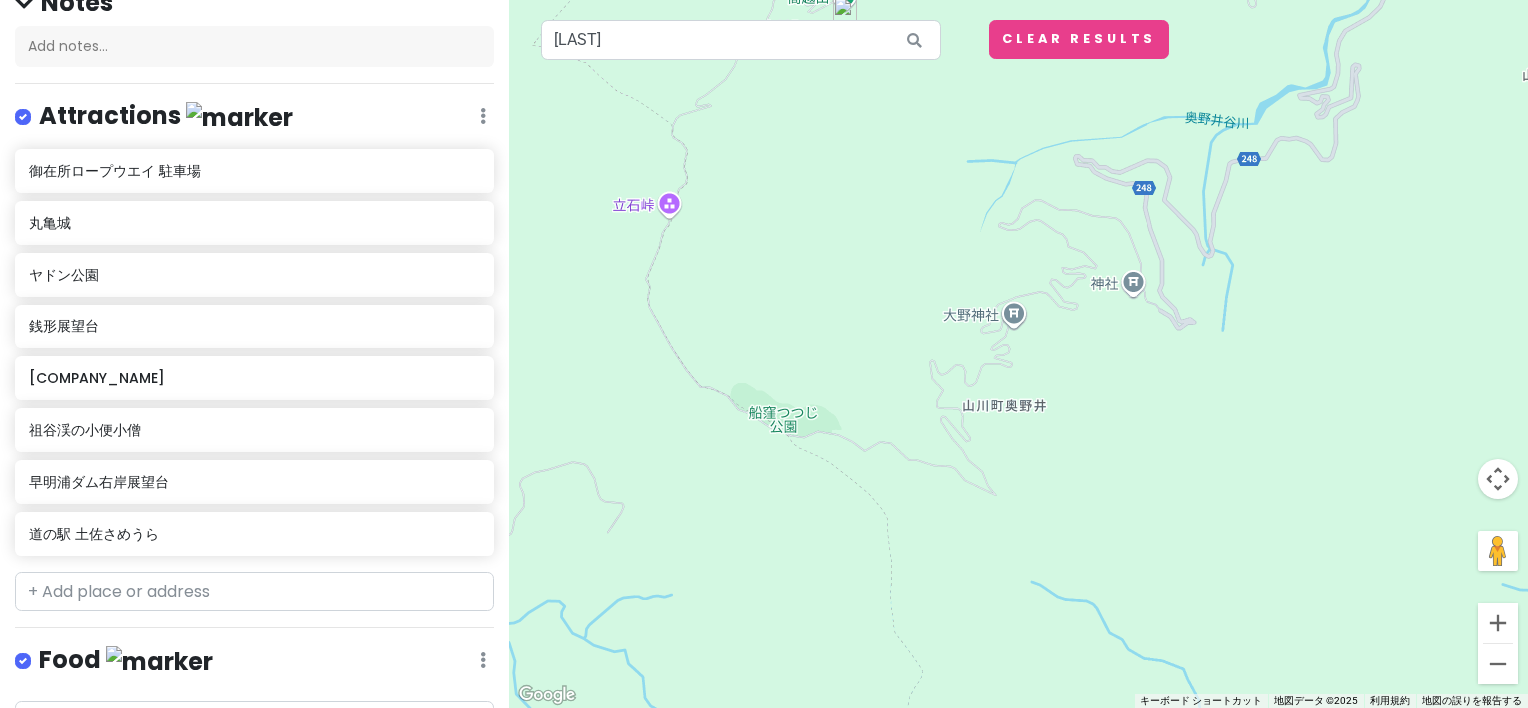 drag, startPoint x: 1022, startPoint y: 207, endPoint x: 907, endPoint y: 312, distance: 155.72412 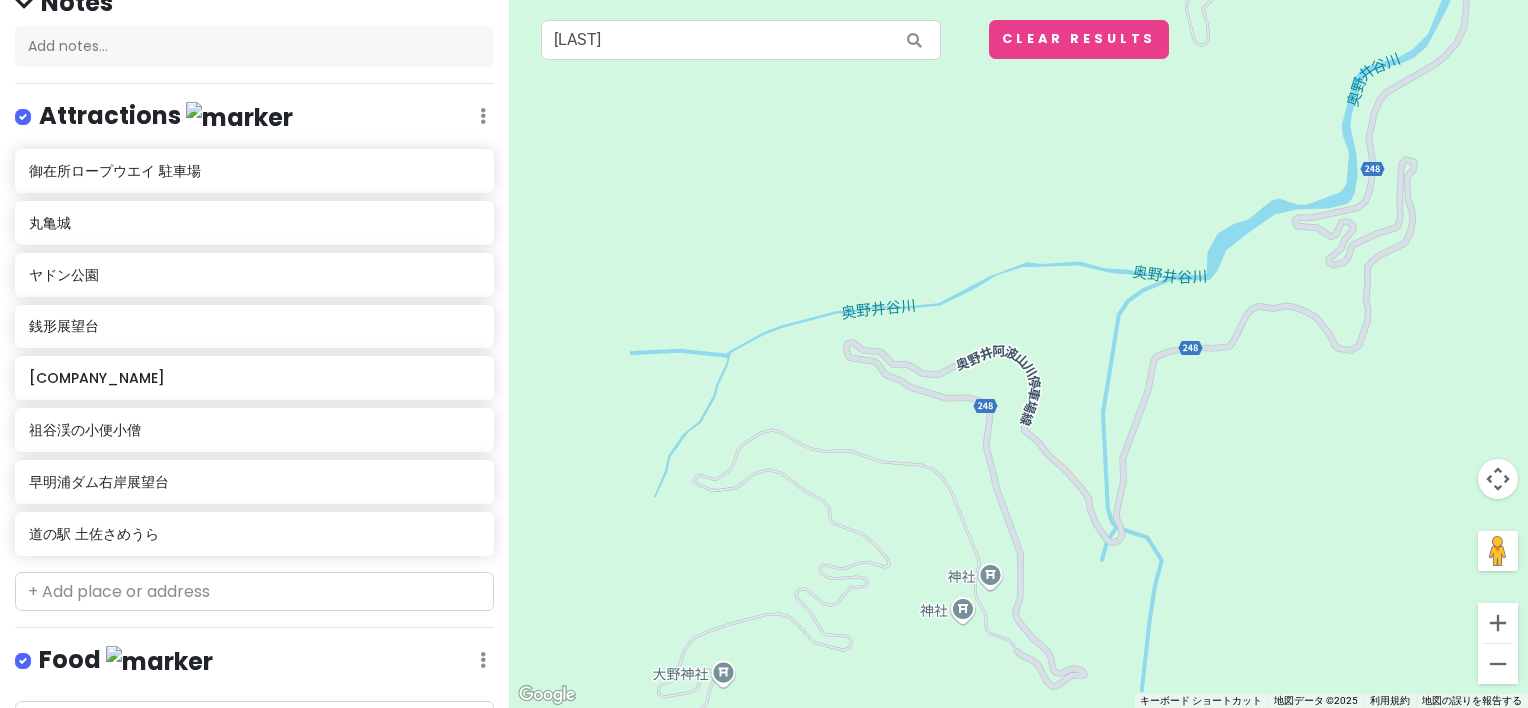 drag, startPoint x: 841, startPoint y: 249, endPoint x: 828, endPoint y: 431, distance: 182.4637 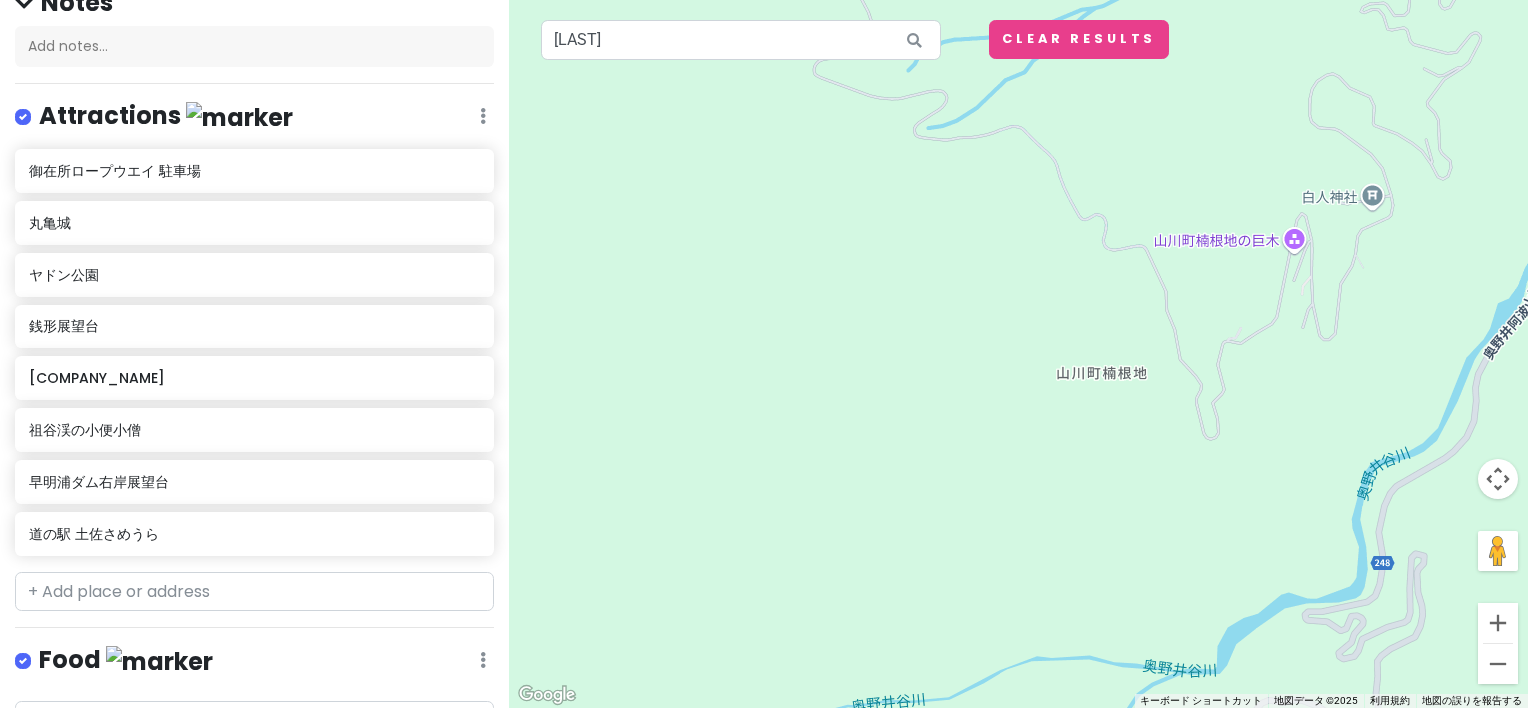 drag, startPoint x: 908, startPoint y: 307, endPoint x: 941, endPoint y: 388, distance: 87.46428 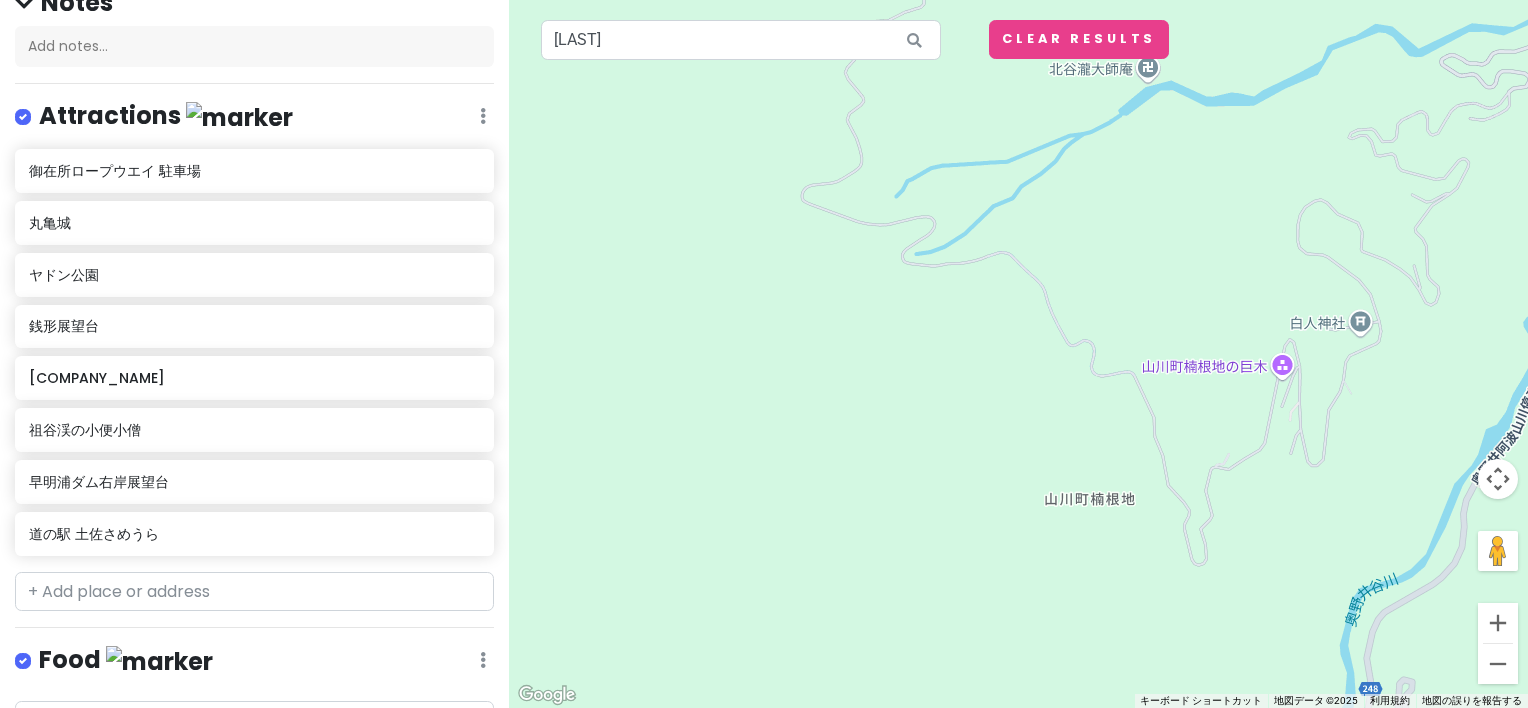 drag, startPoint x: 981, startPoint y: 344, endPoint x: 924, endPoint y: 436, distance: 108.226616 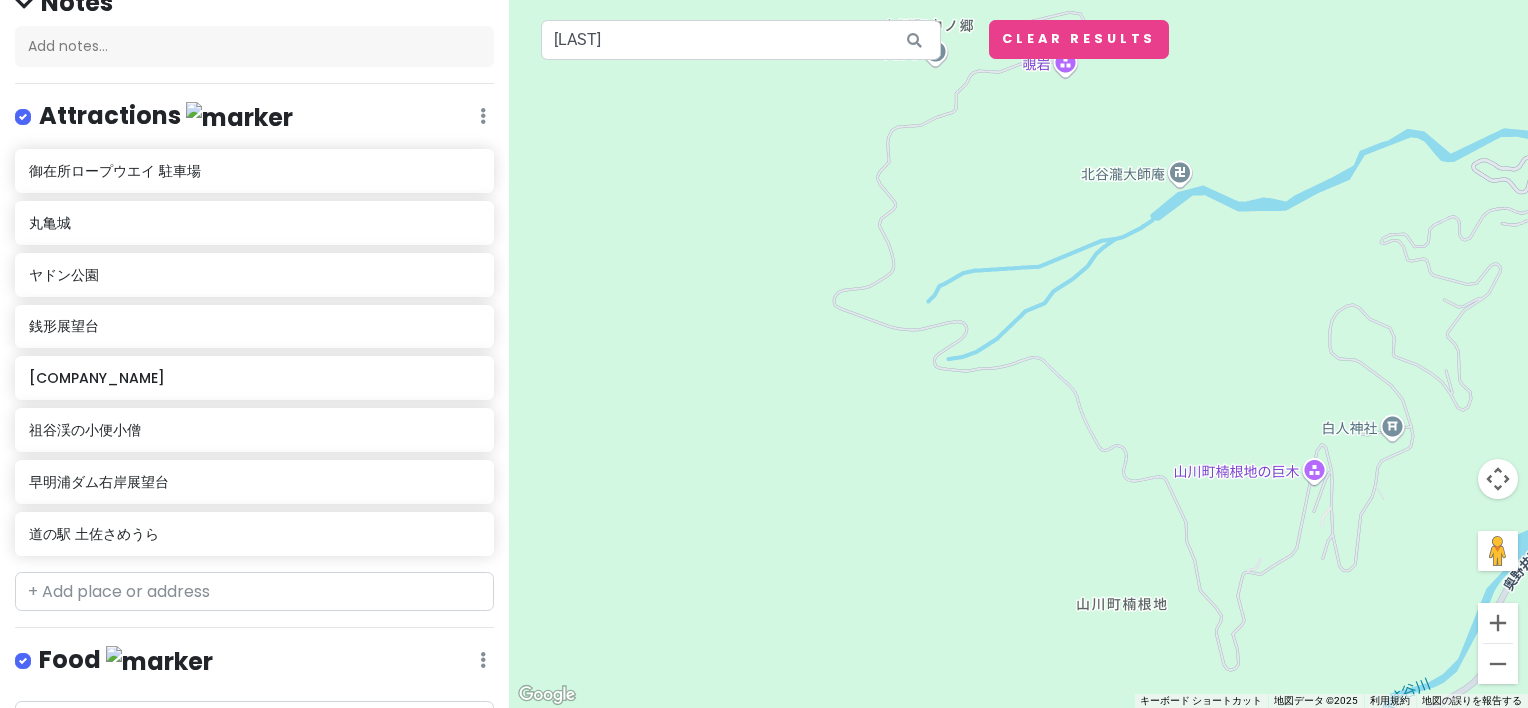 drag, startPoint x: 1004, startPoint y: 362, endPoint x: 1141, endPoint y: 426, distance: 151.21178 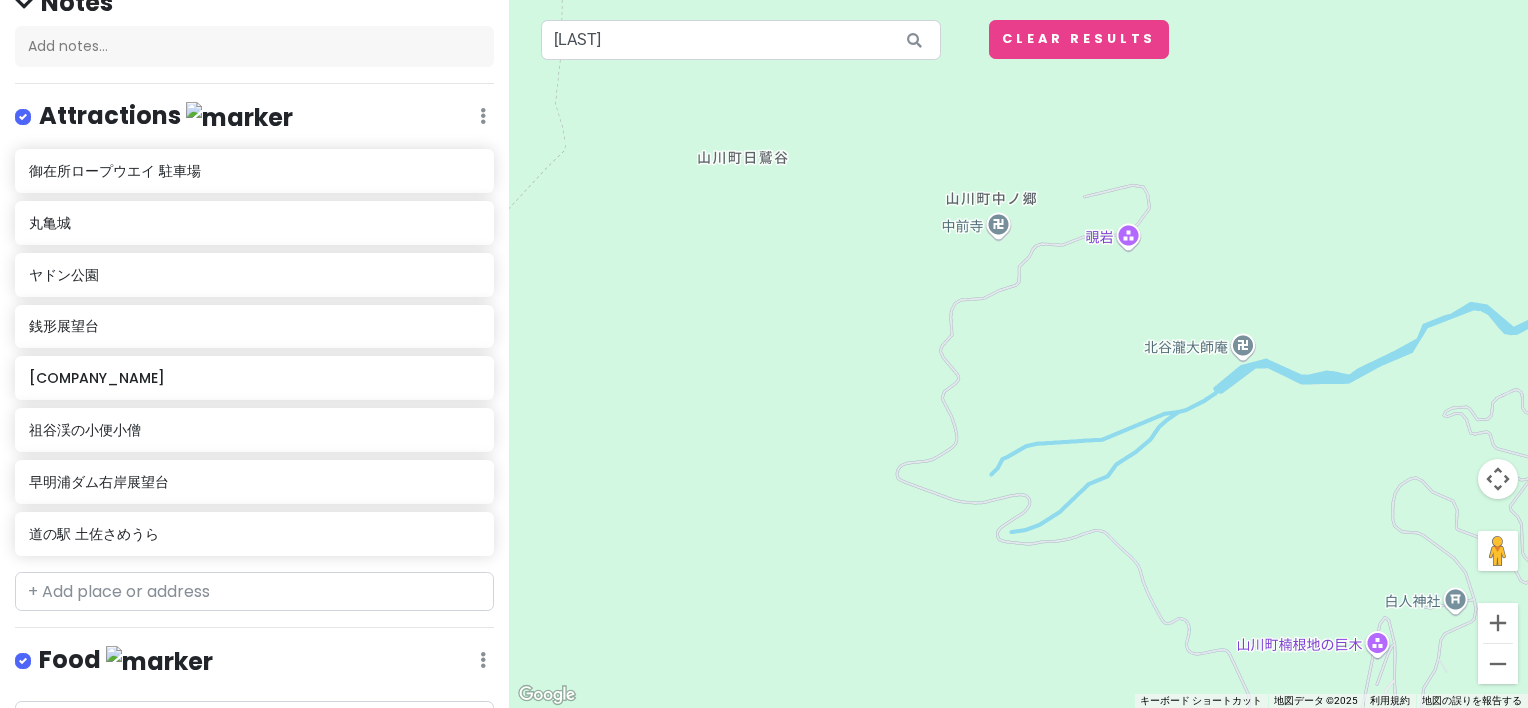 drag, startPoint x: 1143, startPoint y: 309, endPoint x: 995, endPoint y: 414, distance: 181.4635 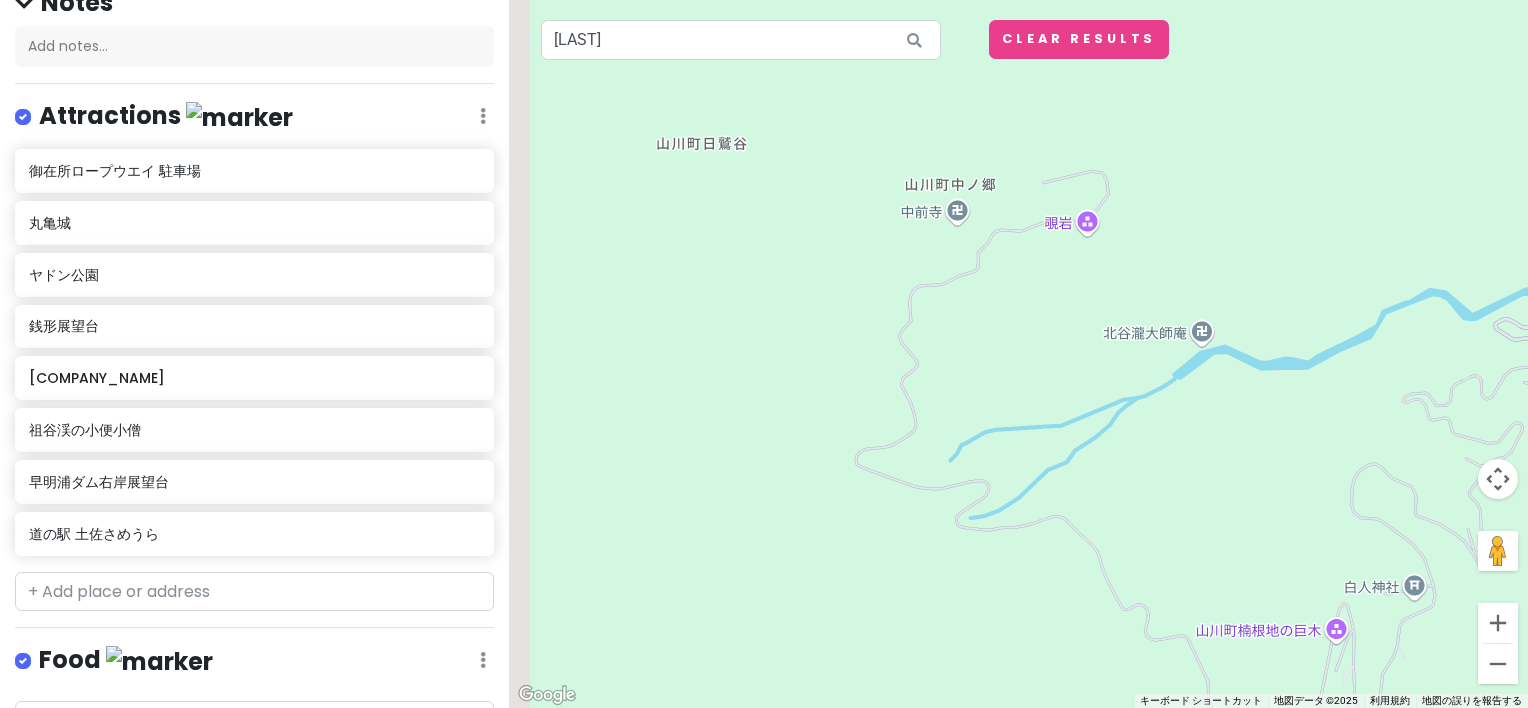 drag, startPoint x: 680, startPoint y: 376, endPoint x: 912, endPoint y: 252, distance: 263.05893 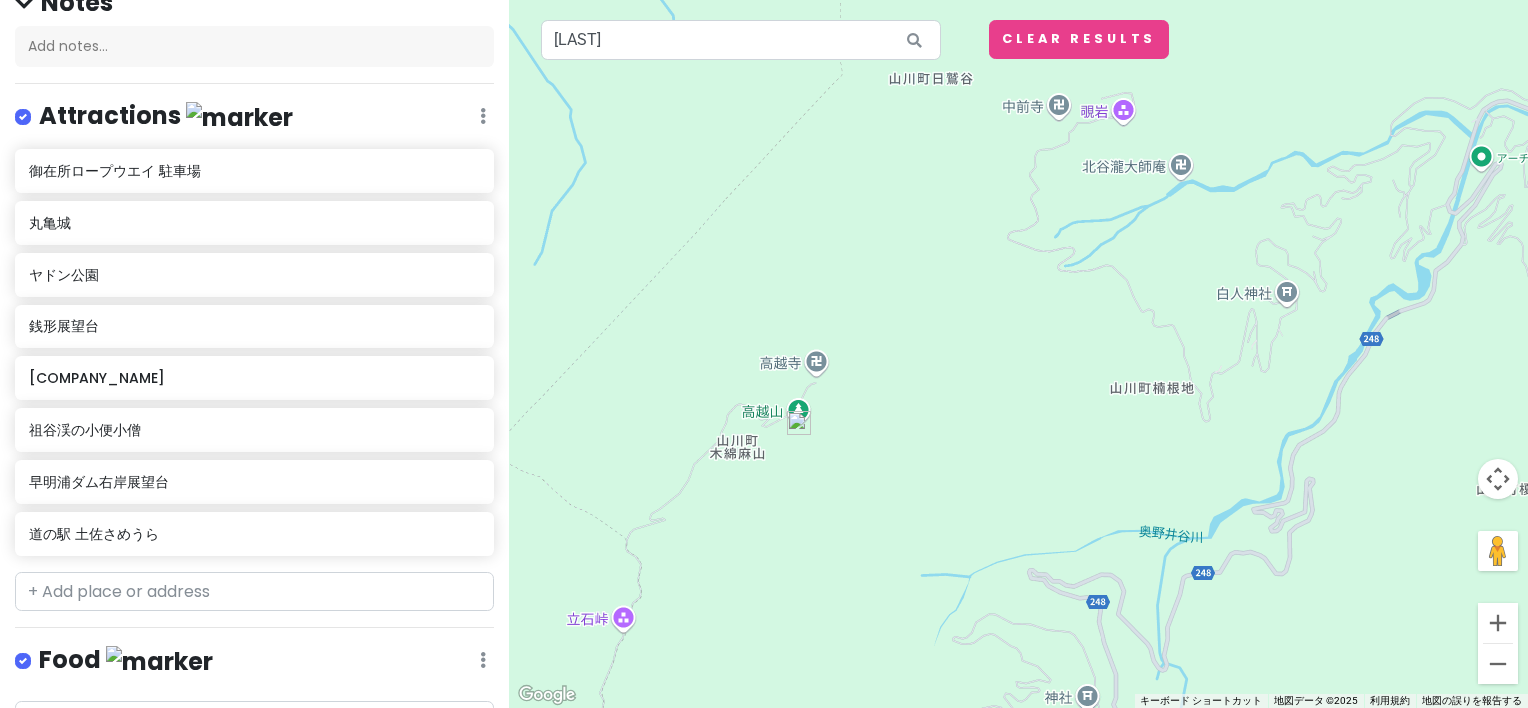drag, startPoint x: 800, startPoint y: 423, endPoint x: 857, endPoint y: 318, distance: 119.47385 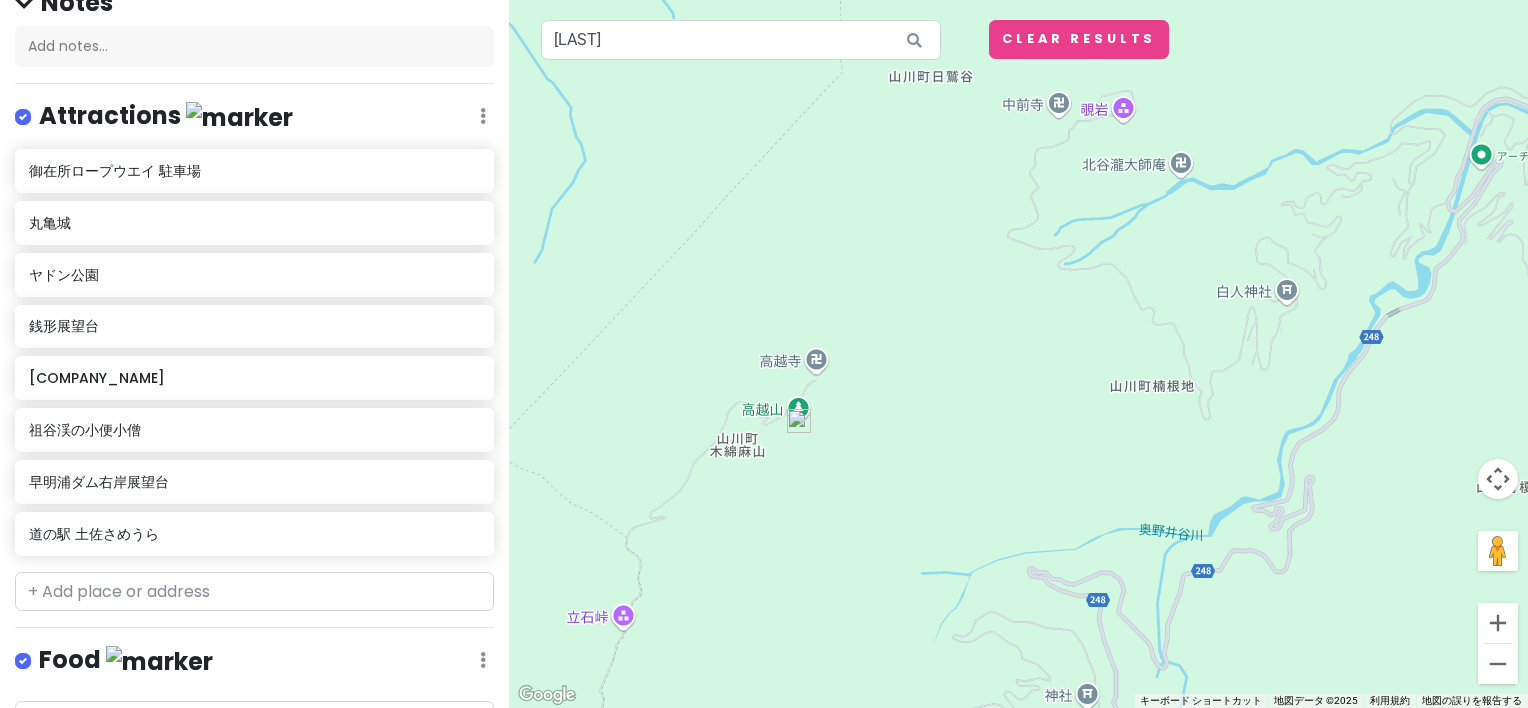 click at bounding box center (799, 421) 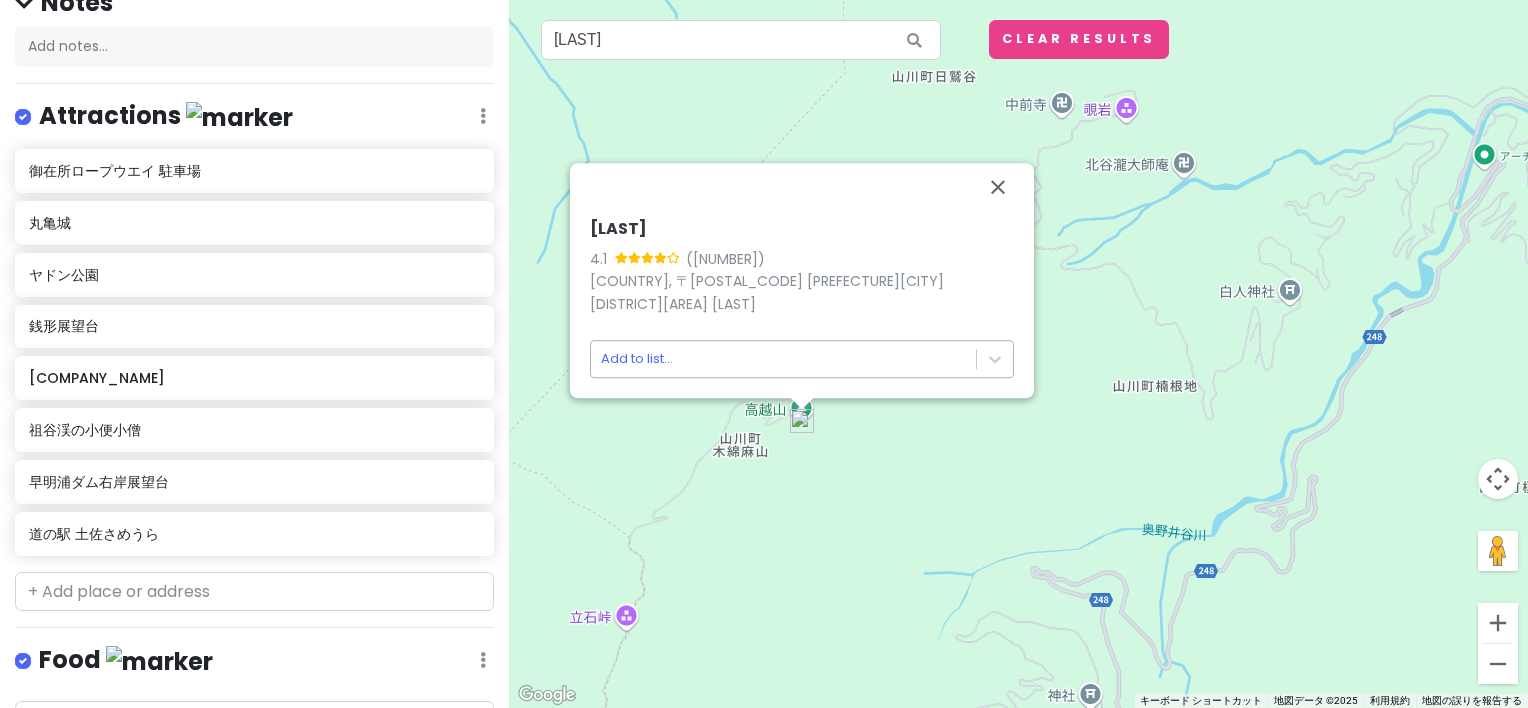 click on "四国旅行 Private Change Dates Make a Copy Delete Trip Go Pro ⚡️ Give Feedback 💡 Support Scout ☕️ Itinerary Share Publish Notes Add notes... Attractions Edit Reorder Delete List 御在所ロープウエイ 駐車場 丸亀城 ヤドン公園 銭形展望台 三芳菊酒造株式会社 祖谷渓の小便小僧 早明浦ダム右岸展望台 道の駅 土佐さめうら Food Edit Reorder Delete List Accommodations Edit Reorder Delete List Find hotels on Booking.com + Add a section ← 左へ移動 → 右へ移動 ↑ 上へ移動 ↓ 下へ移動 + ズームイン - ズームアウト Home ビューを 75% 左へ移動 End ビューを 75% 右へ移動 Page Up ビューを 75% 上へ移動 Page Down ビューを 75% 下へ移動 [LAST] キーボード ショートカット 地図データ 地図データ ©2025 地図データ ©2025 200 m 利用規約 Clear Results" at bounding box center (764, 354) 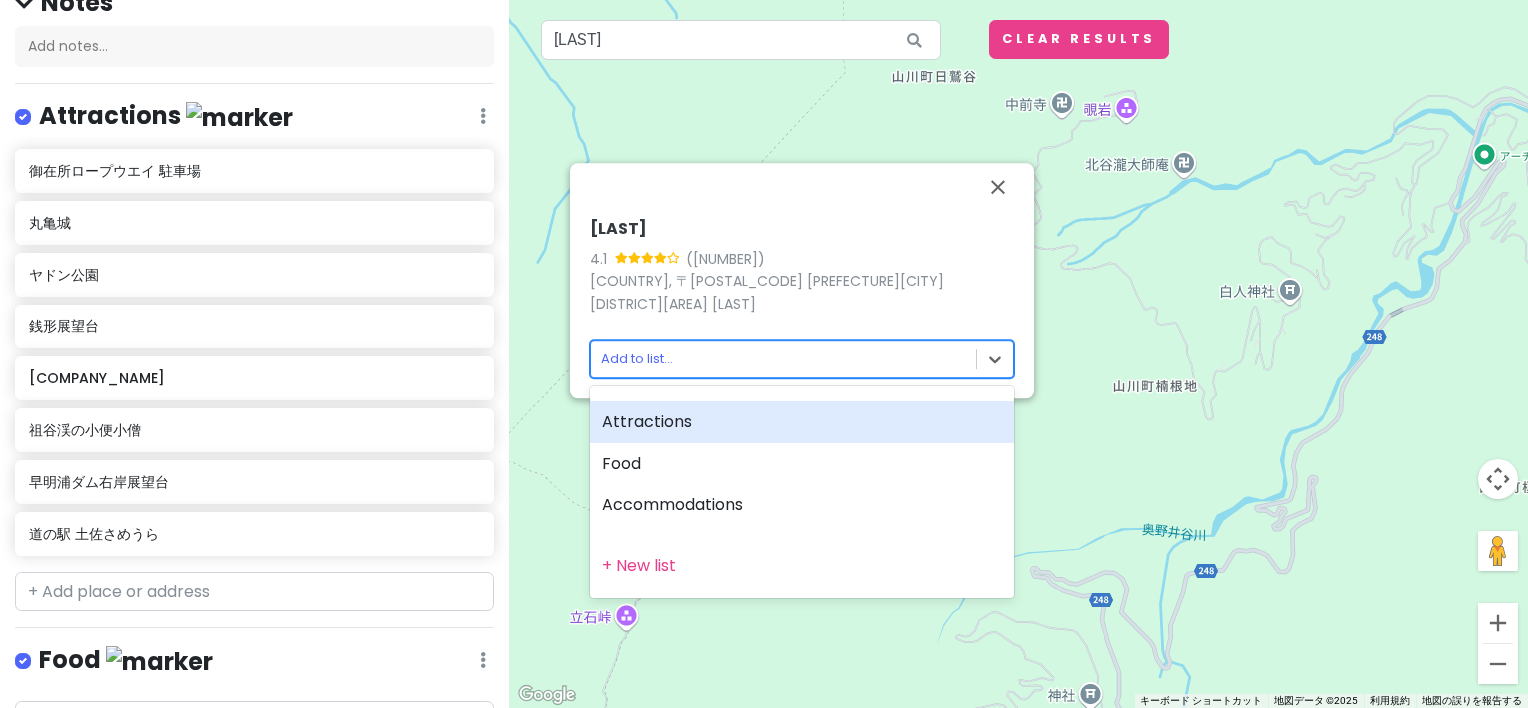 click on "Attractions" at bounding box center (802, 422) 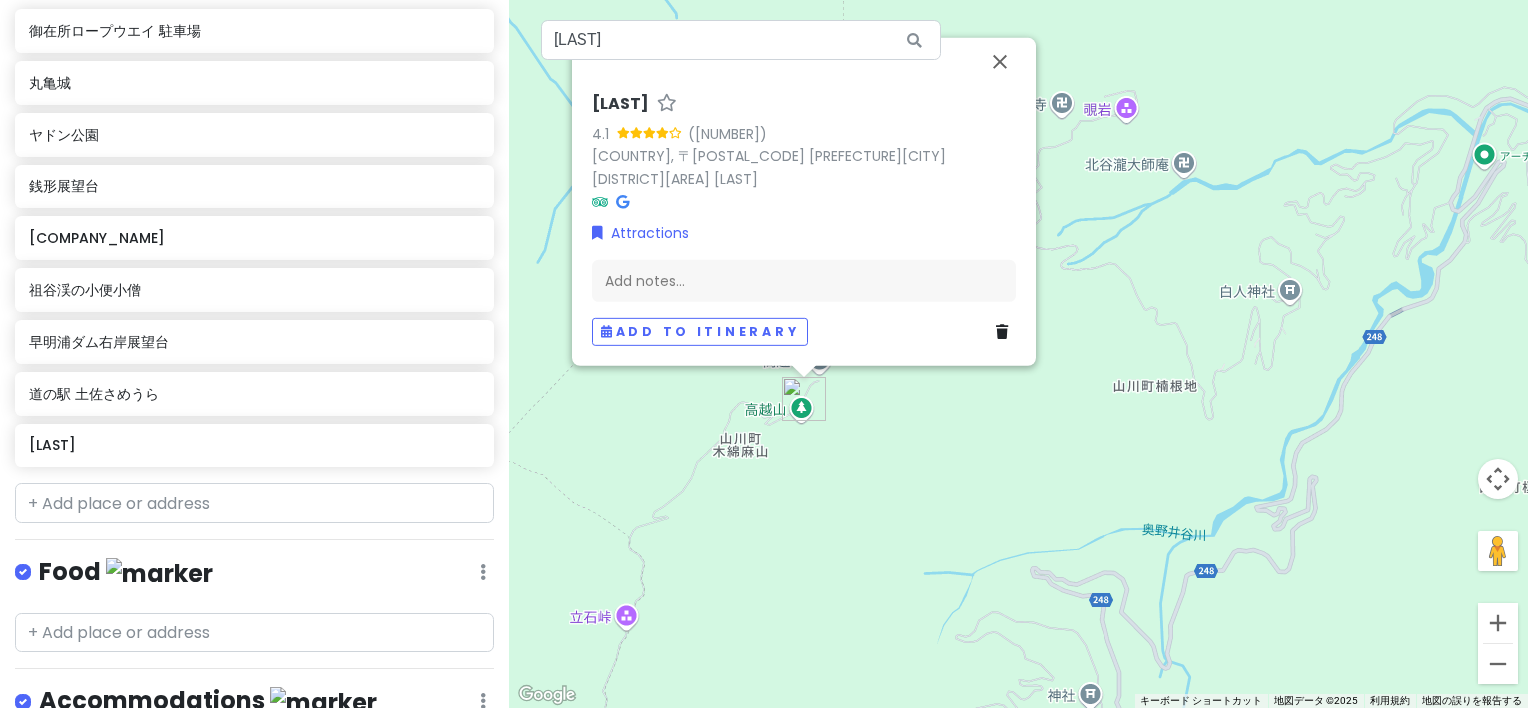 scroll, scrollTop: 400, scrollLeft: 0, axis: vertical 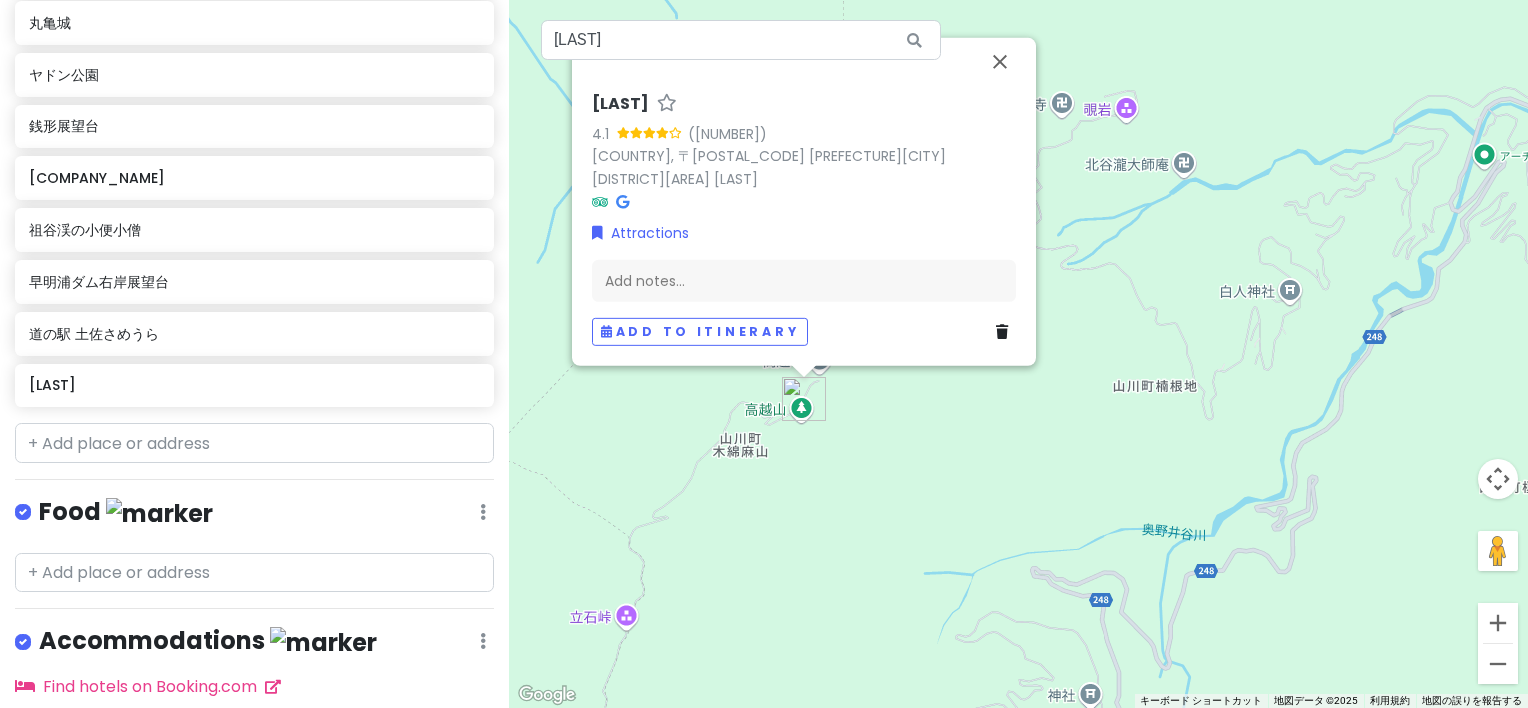 click on "[LAST] [NUMBER] ([NUMBER]) [COUNTRY], 〒[POSTAL_CODE] [PREFECTURE][CITY][DISTRICT][AREA] [LAST] Attractions Add notes... Add to itinerary" at bounding box center (1018, 354) 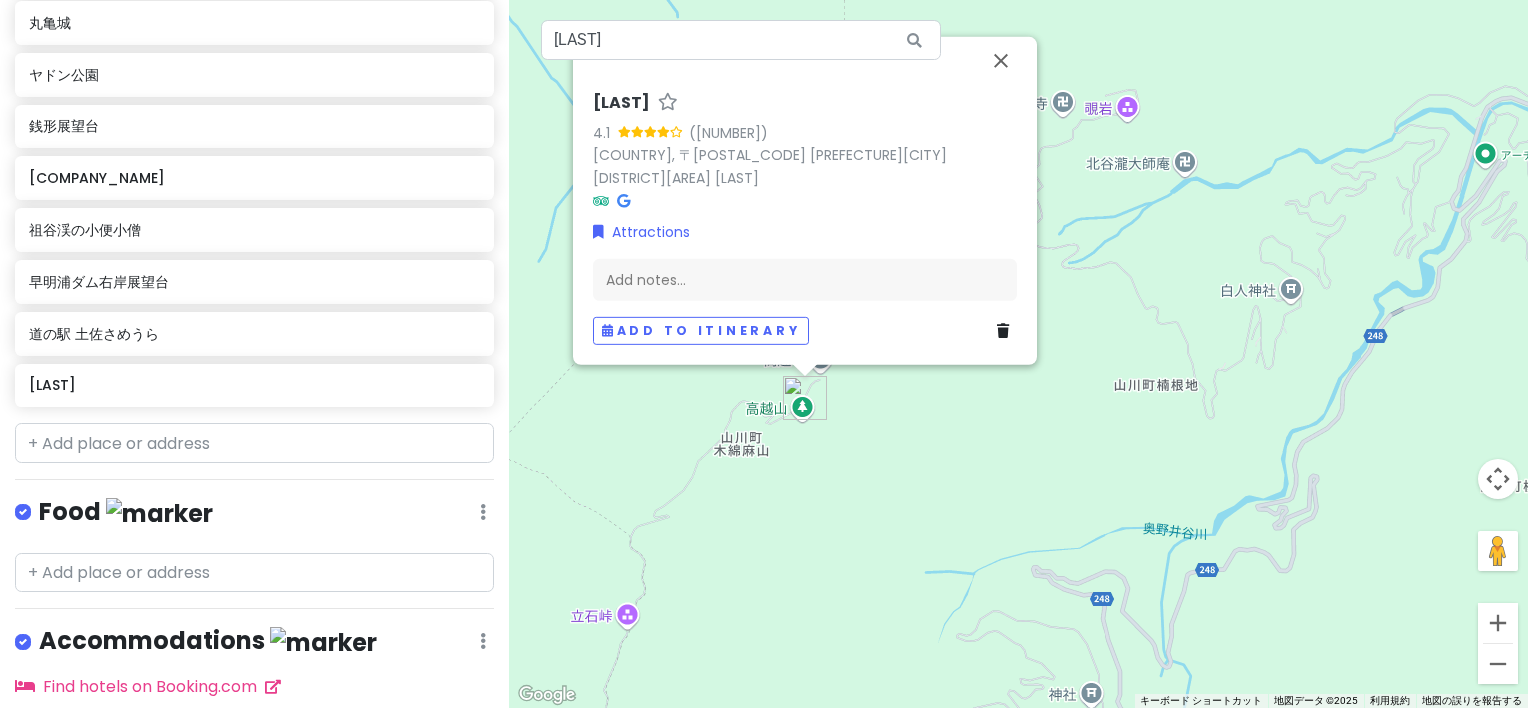 click on "[LAST] [NUMBER] ([NUMBER]) [COUNTRY], 〒[POSTAL_CODE] [PREFECTURE][CITY][DISTRICT][AREA] [LAST] Attractions Add notes... Add to itinerary" at bounding box center (1018, 354) 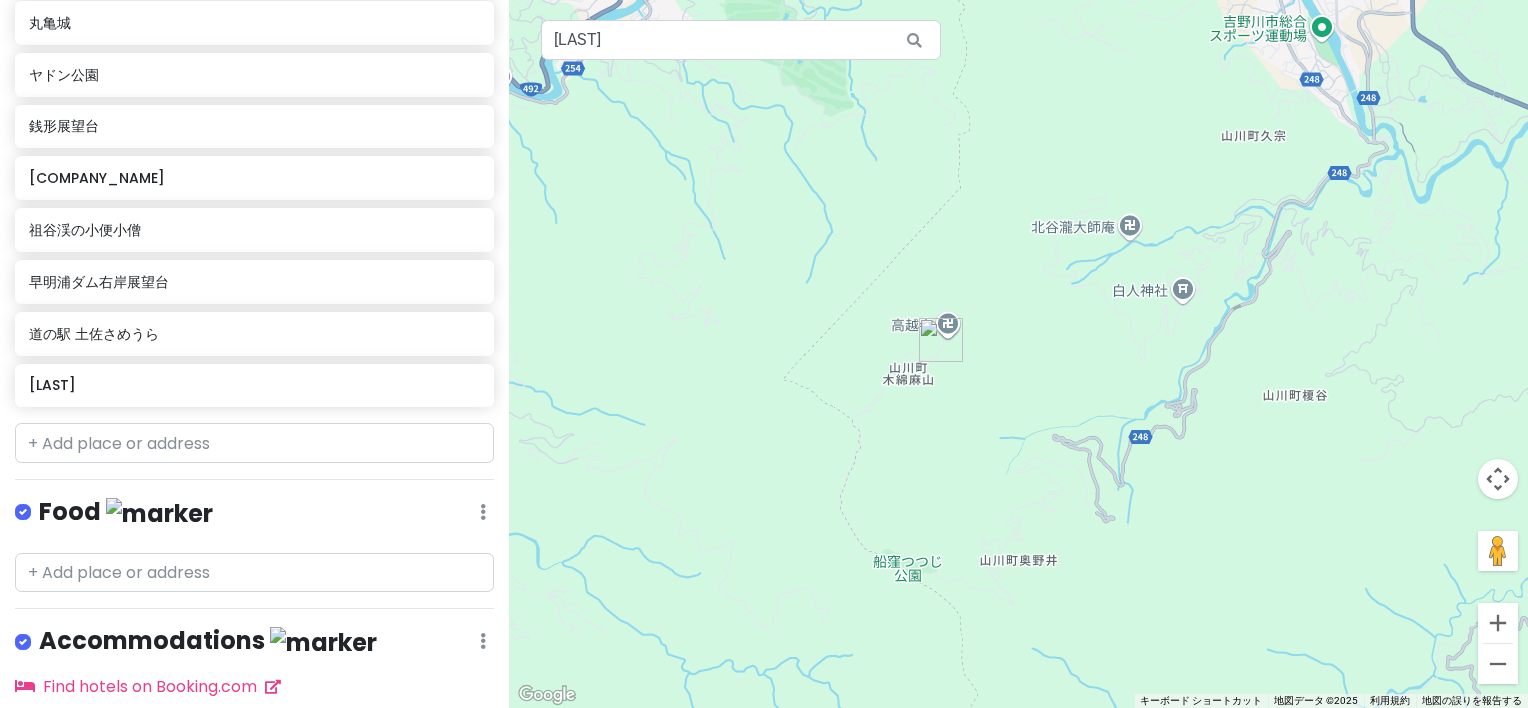 drag, startPoint x: 1213, startPoint y: 260, endPoint x: 936, endPoint y: 432, distance: 326.05673 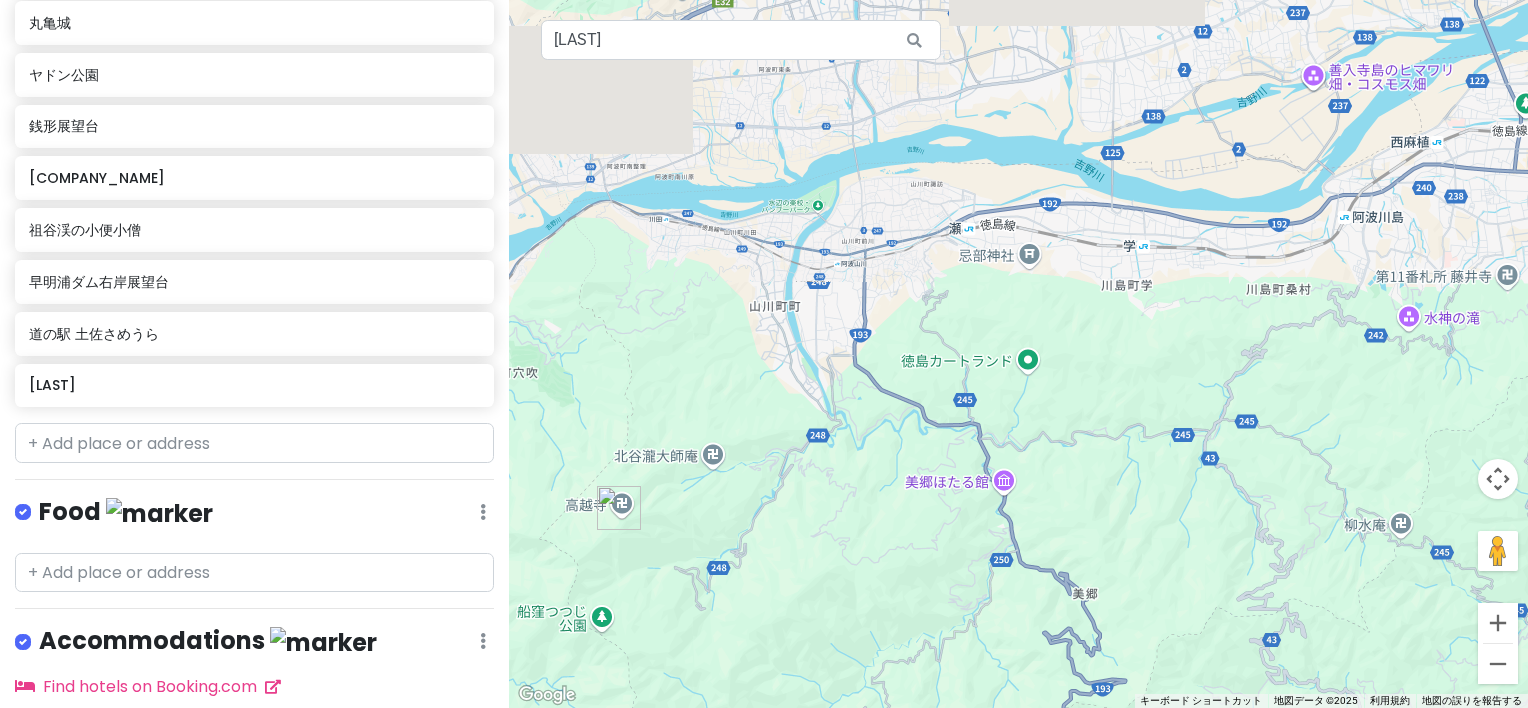 drag, startPoint x: 1060, startPoint y: 297, endPoint x: 833, endPoint y: 481, distance: 292.20712 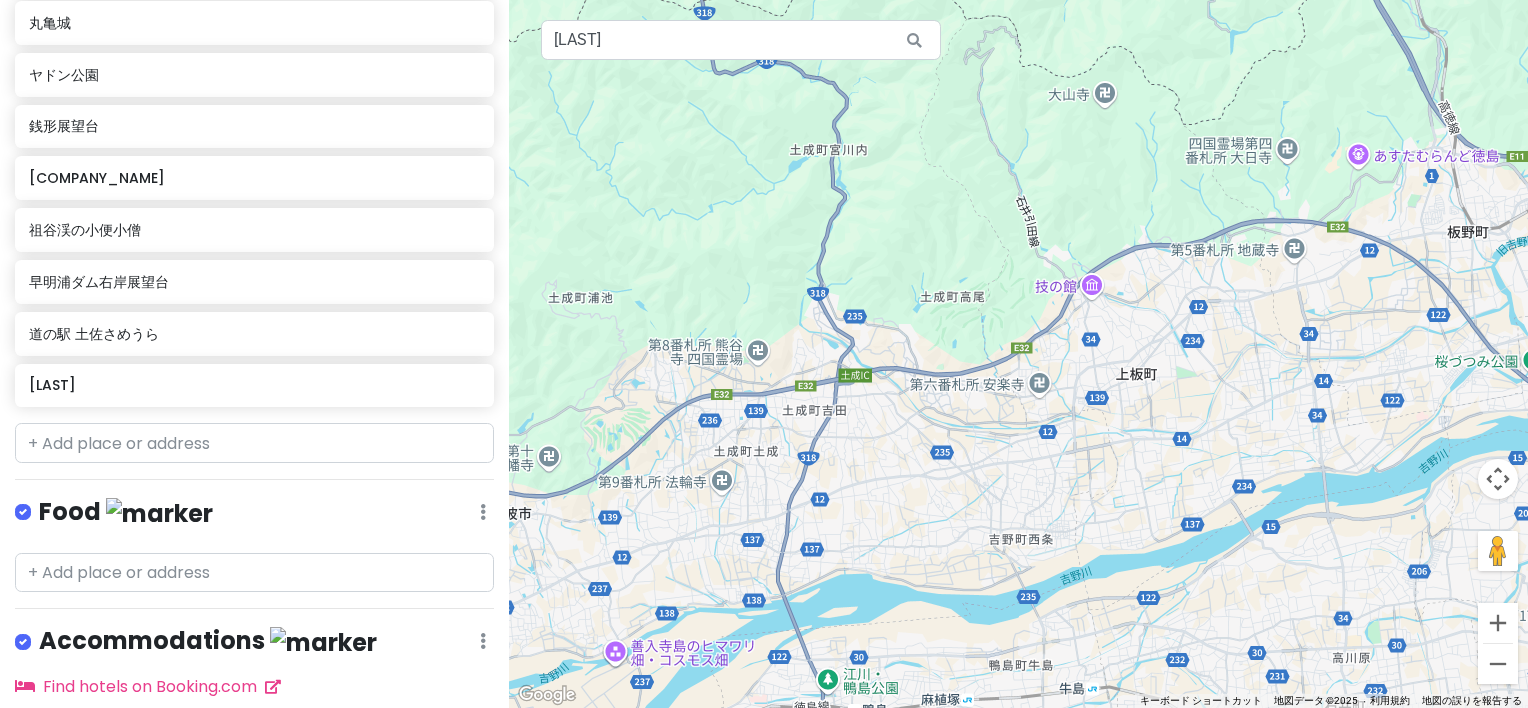 drag, startPoint x: 901, startPoint y: 381, endPoint x: 768, endPoint y: 468, distance: 158.92766 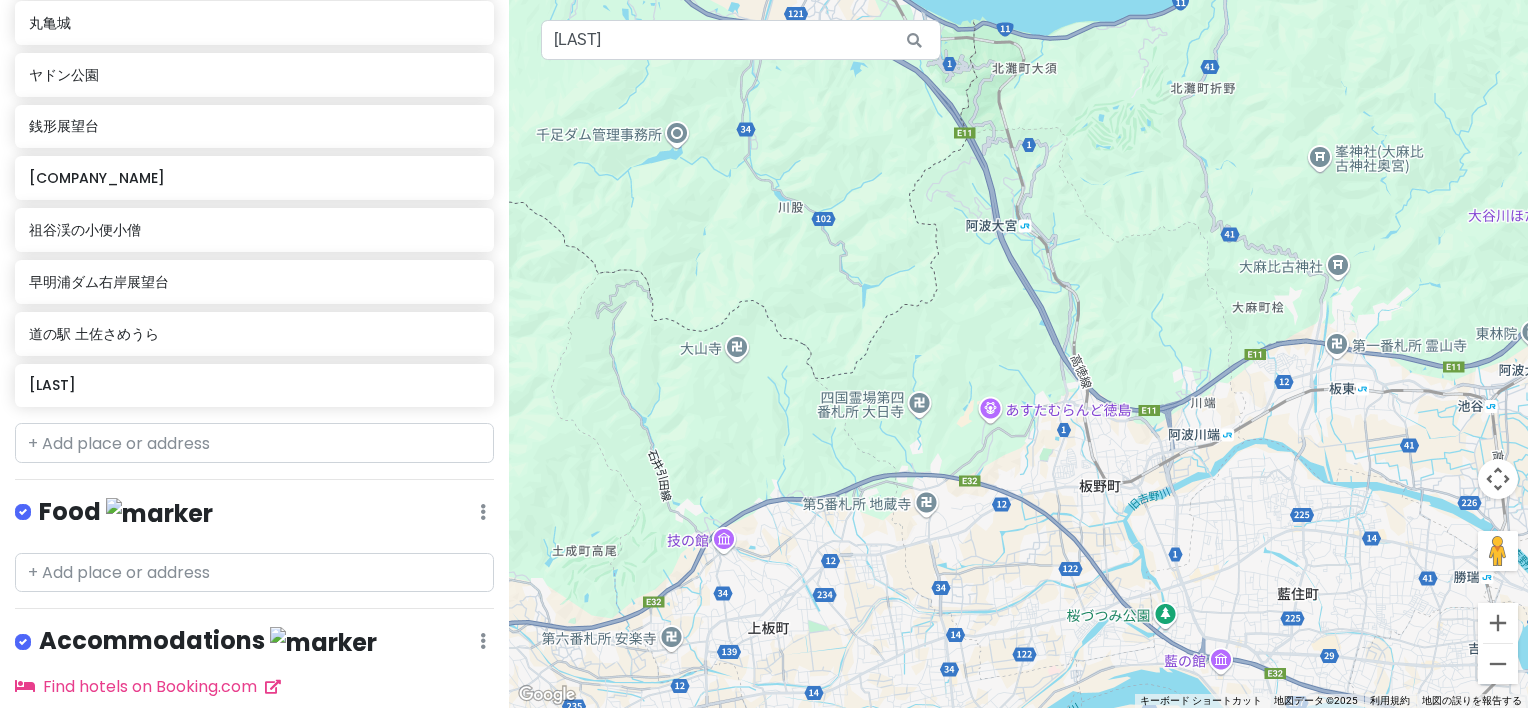 drag, startPoint x: 927, startPoint y: 345, endPoint x: 864, endPoint y: 242, distance: 120.73939 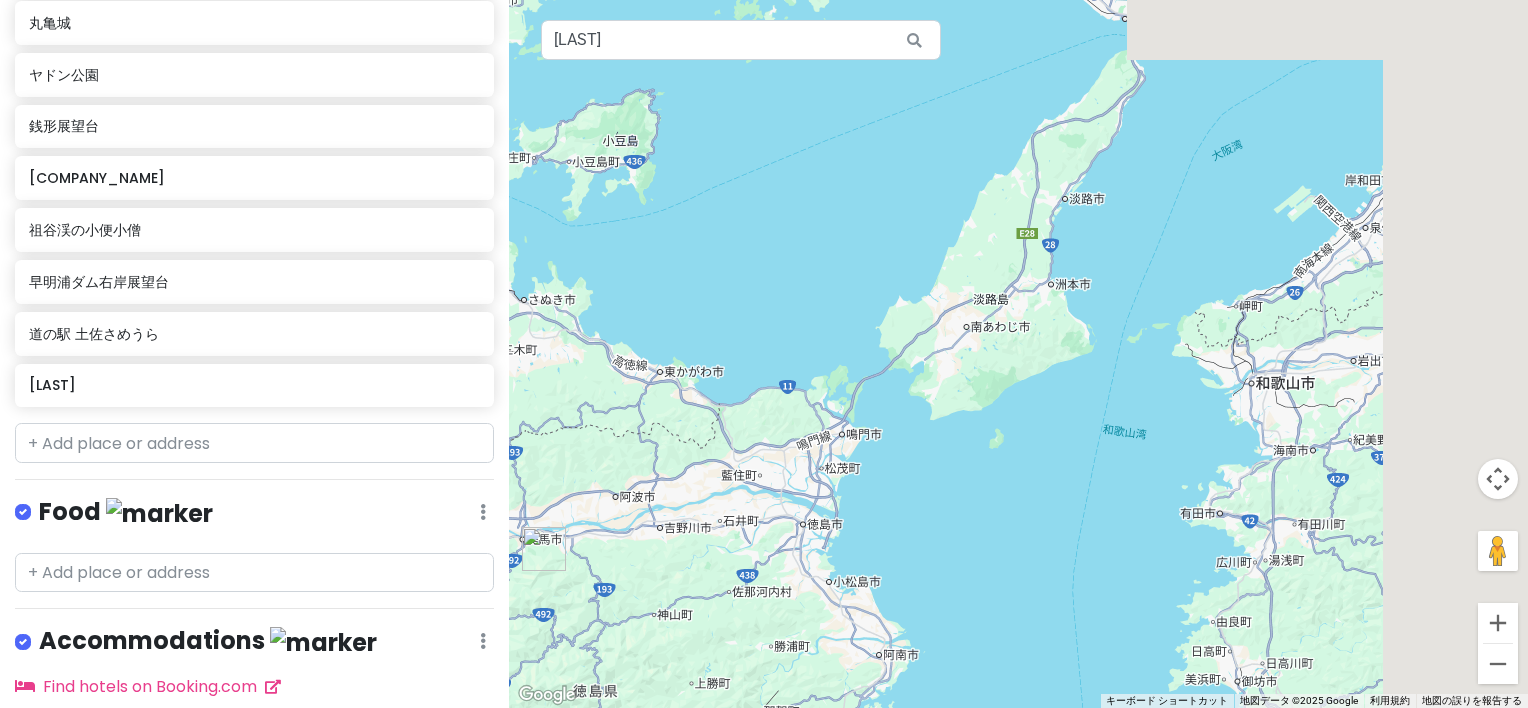 drag, startPoint x: 1108, startPoint y: 385, endPoint x: 855, endPoint y: 492, distance: 274.6962 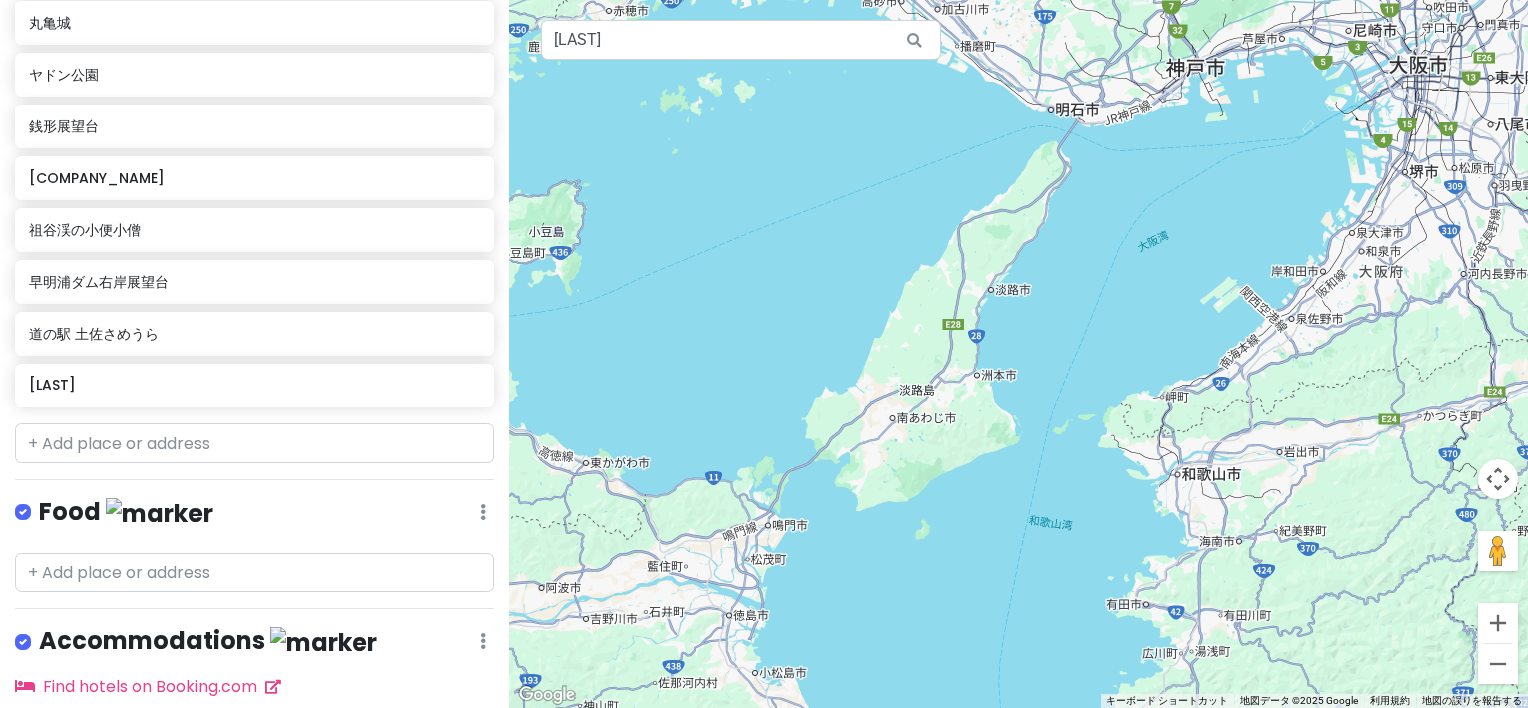drag, startPoint x: 896, startPoint y: 264, endPoint x: 847, endPoint y: 491, distance: 232.22833 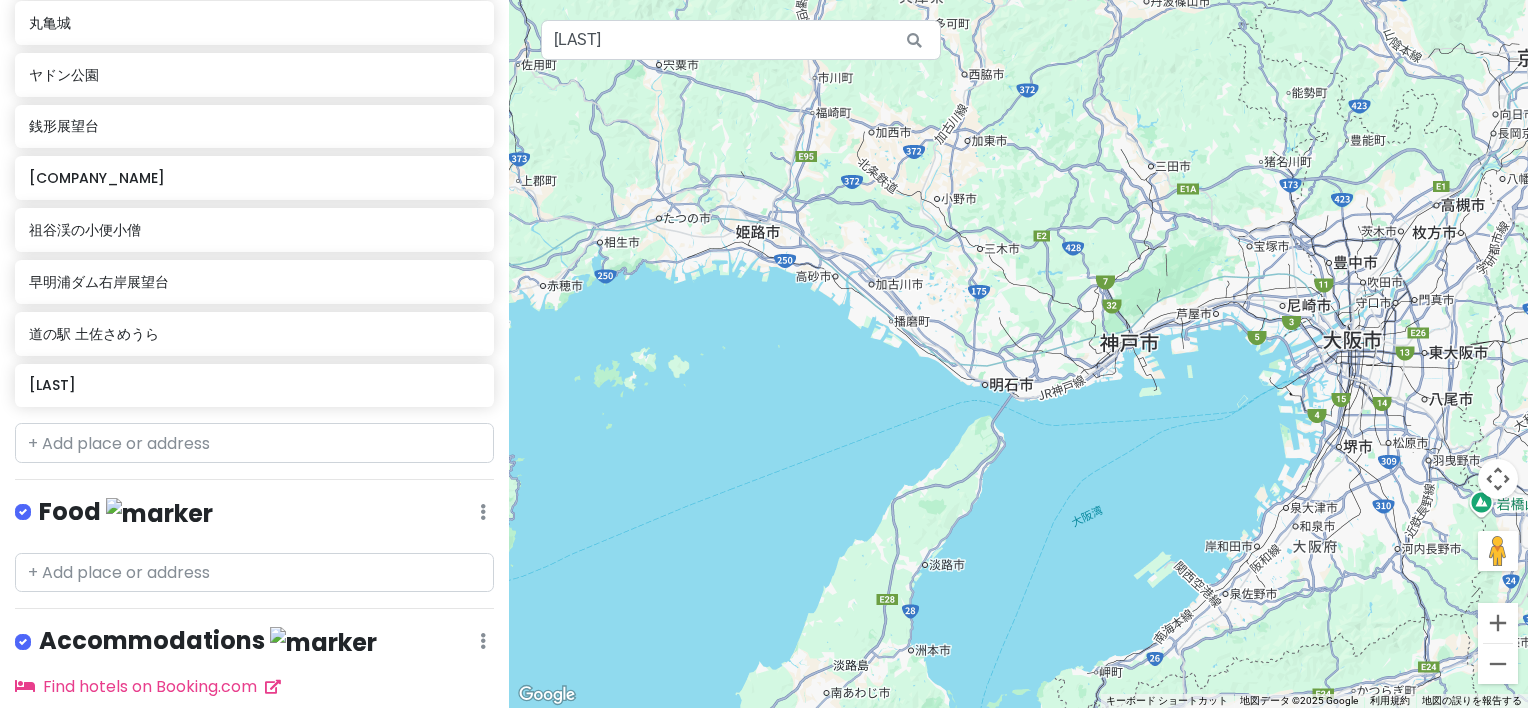 drag, startPoint x: 898, startPoint y: 593, endPoint x: 954, endPoint y: 310, distance: 288.48743 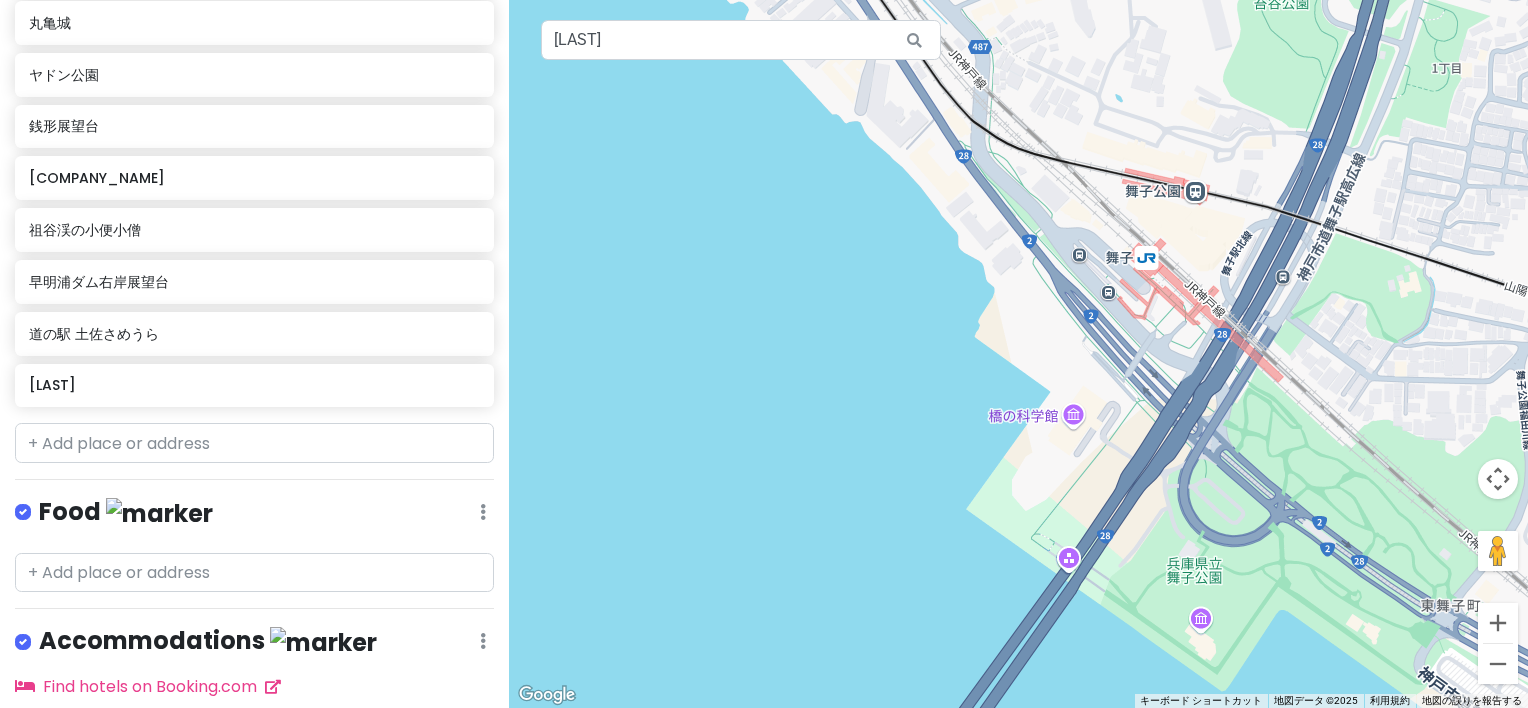 click at bounding box center [1018, 354] 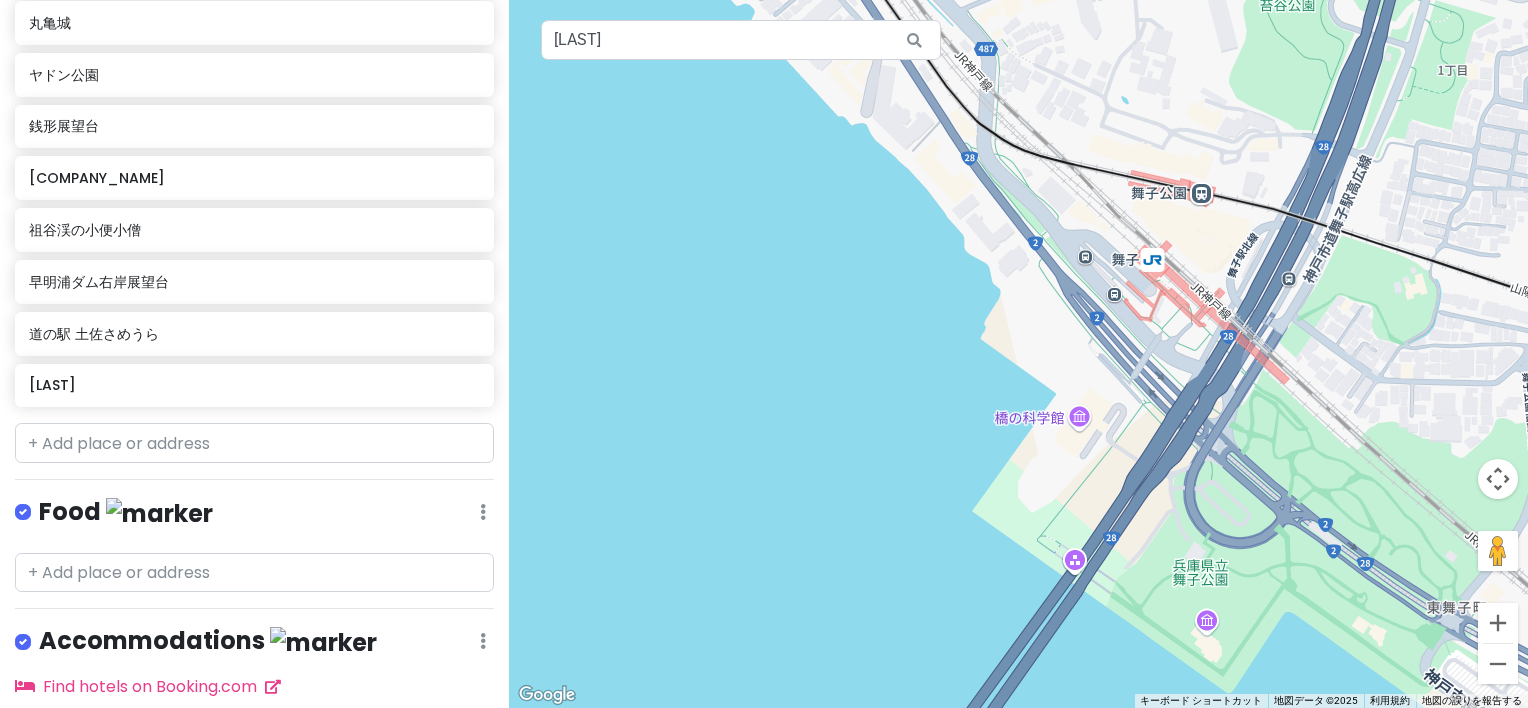 click at bounding box center [1018, 354] 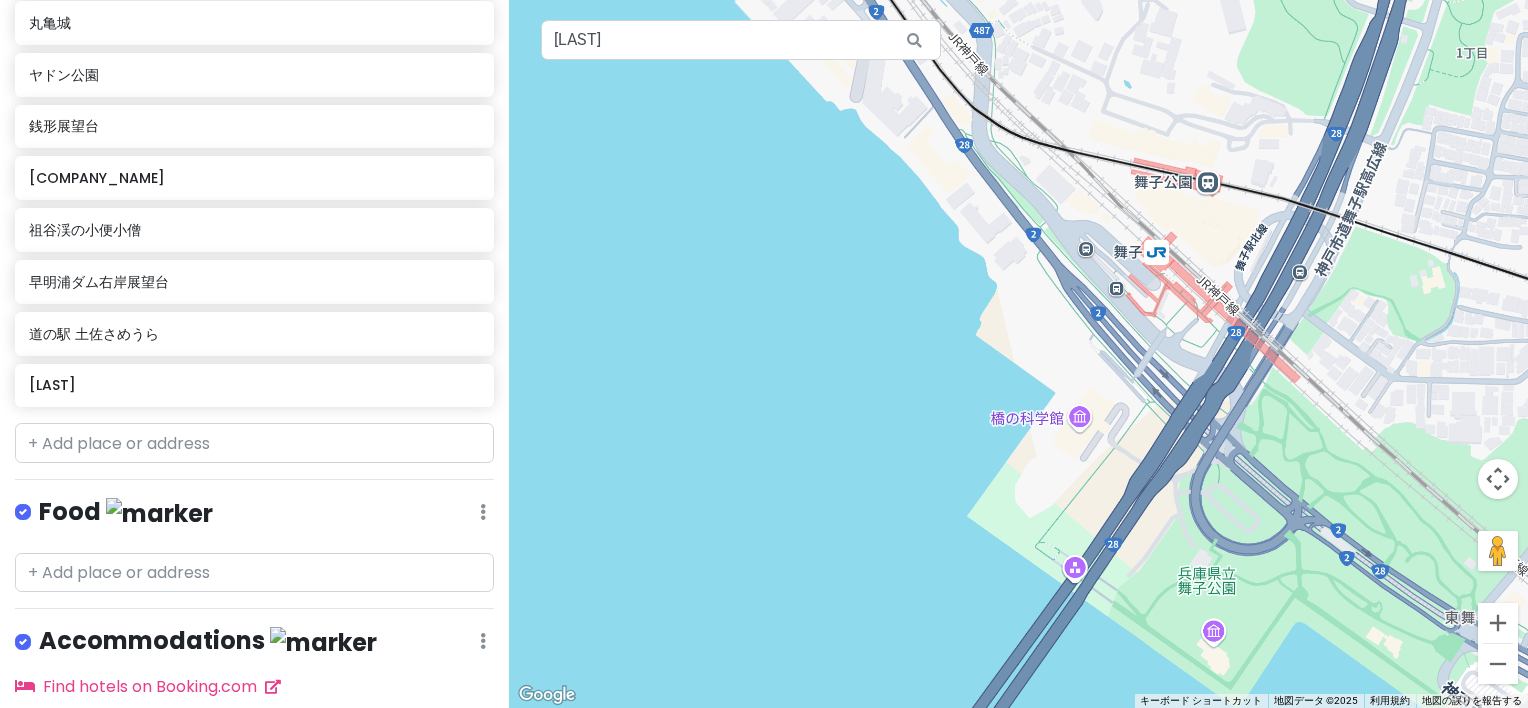 click at bounding box center (1018, 354) 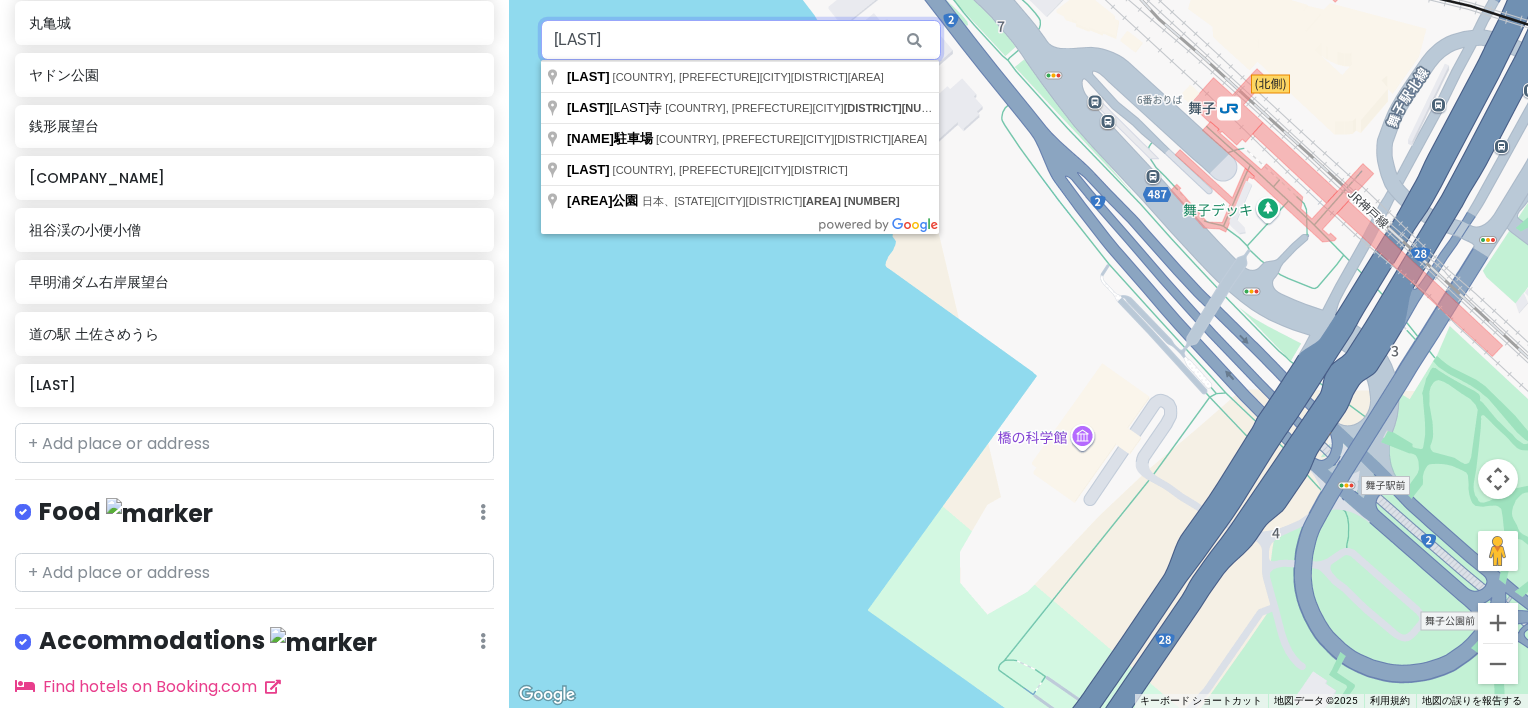 drag, startPoint x: 797, startPoint y: 48, endPoint x: 273, endPoint y: 16, distance: 524.9762 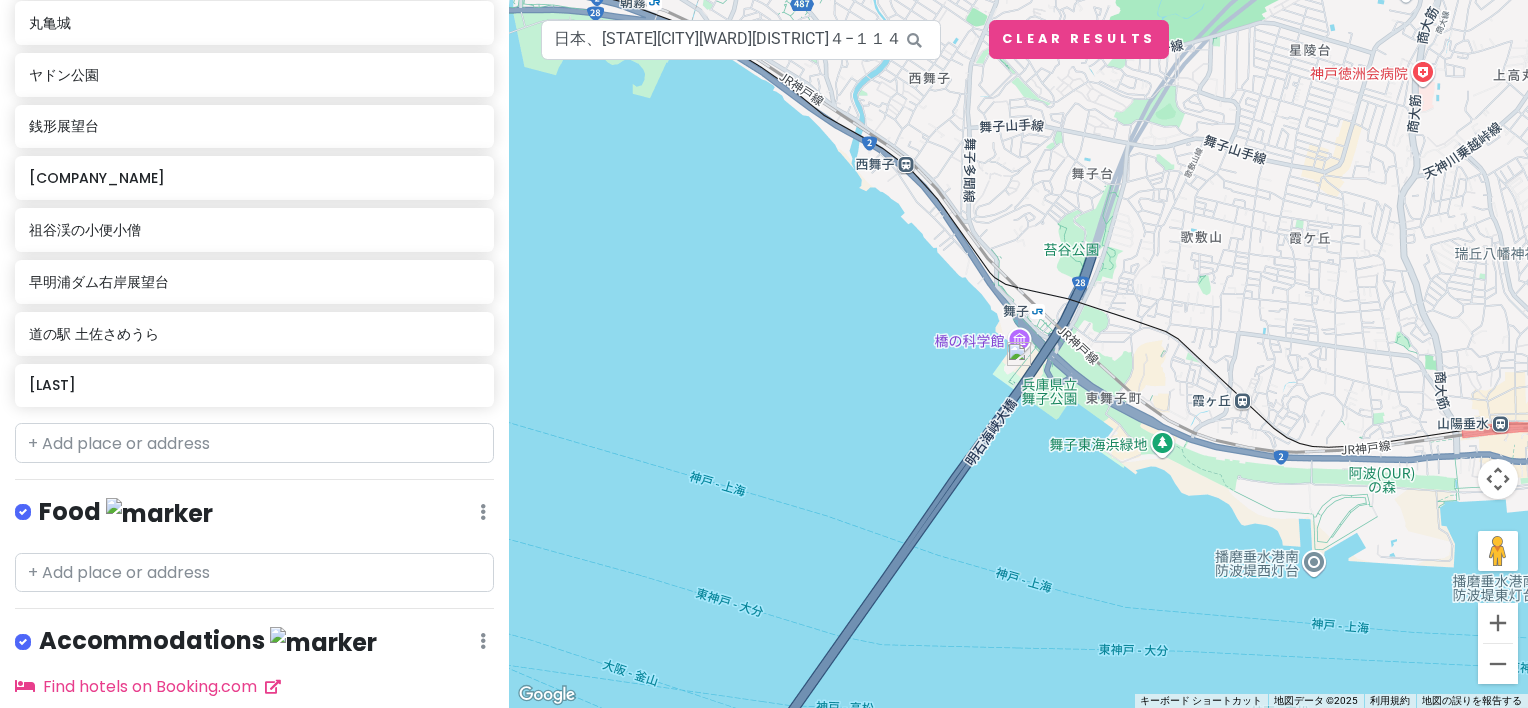 click at bounding box center (1019, 354) 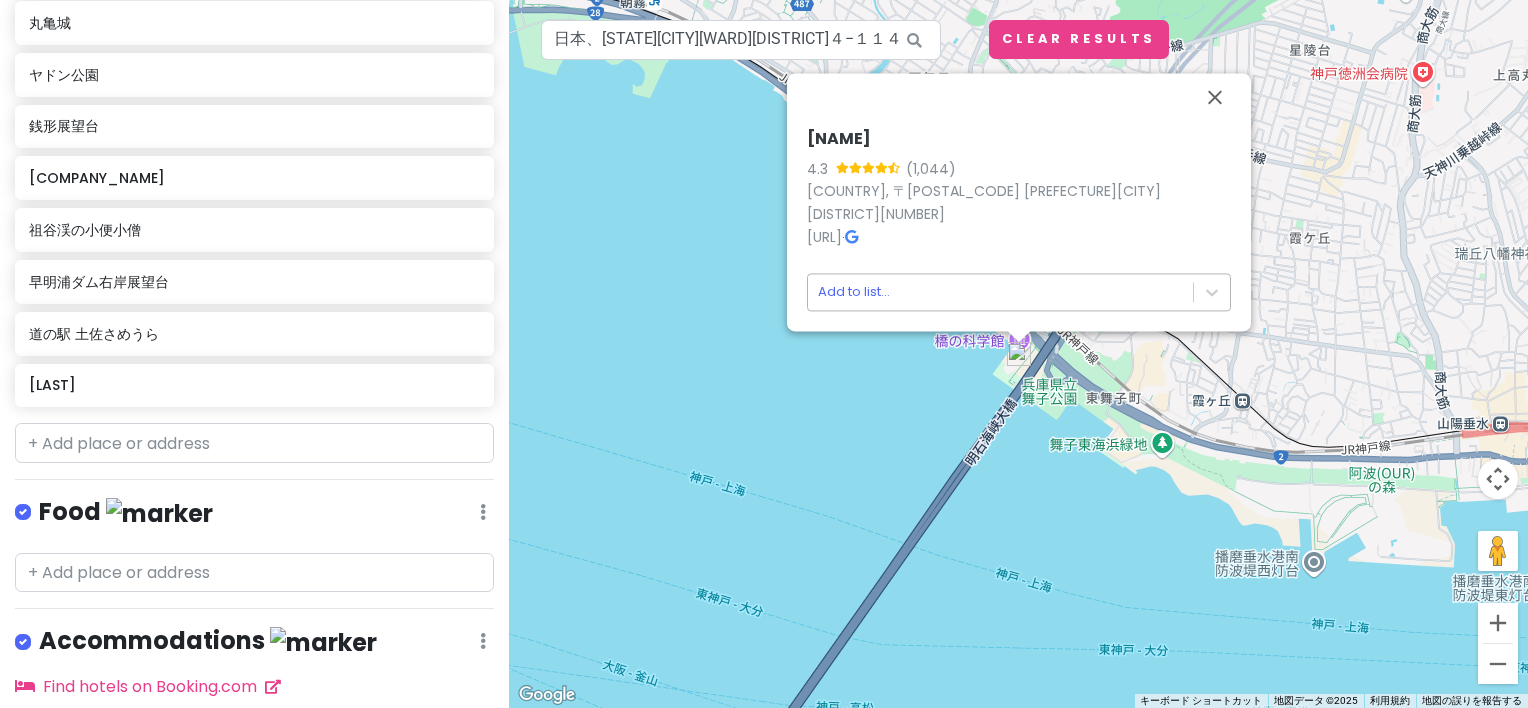 click on "四国旅行 Private Change Dates Make a Copy Delete Trip Go Pro ⚡️ Give Feedback 💡 Support Scout ☕️ Itinerary Share Publish Notes Add notes... Attractions   Edit Reorder Delete List 御在所ロープウエイ 駐車場 丸亀城 ヤドン公園 銭形展望台 三芳菊酒造株式会社 祖谷渓の小便小僧 早明浦ダム右岸展望台 道の駅 土佐さめうら 高越山 Food   Edit Reorder Delete List Accommodations   Edit Reorder Delete List Find hotels on Booking.com + Add a section ← 左へ移動 → 右へ移動 ↑ 上へ移動 ↓ 下へ移動 + ズームイン - ズームアウト Home ビューを 75% 左へ移動 End ビューを 75% 右へ移動 Page Up ビューを 75% 上へ移動 Page Down ビューを 75% 下へ移動 橋の科学館 4.3          (1,044) 日本、〒[POSTAL_CODE] [STATE][CITY][WARD][DISTRICT]４−１１４ www.hashinokagakukan.jp   ·   Add to list... 日本、[STATE][CITY][WARD][DISTRICT]４−１１４ 橋の科学館 地図データ" at bounding box center (764, 354) 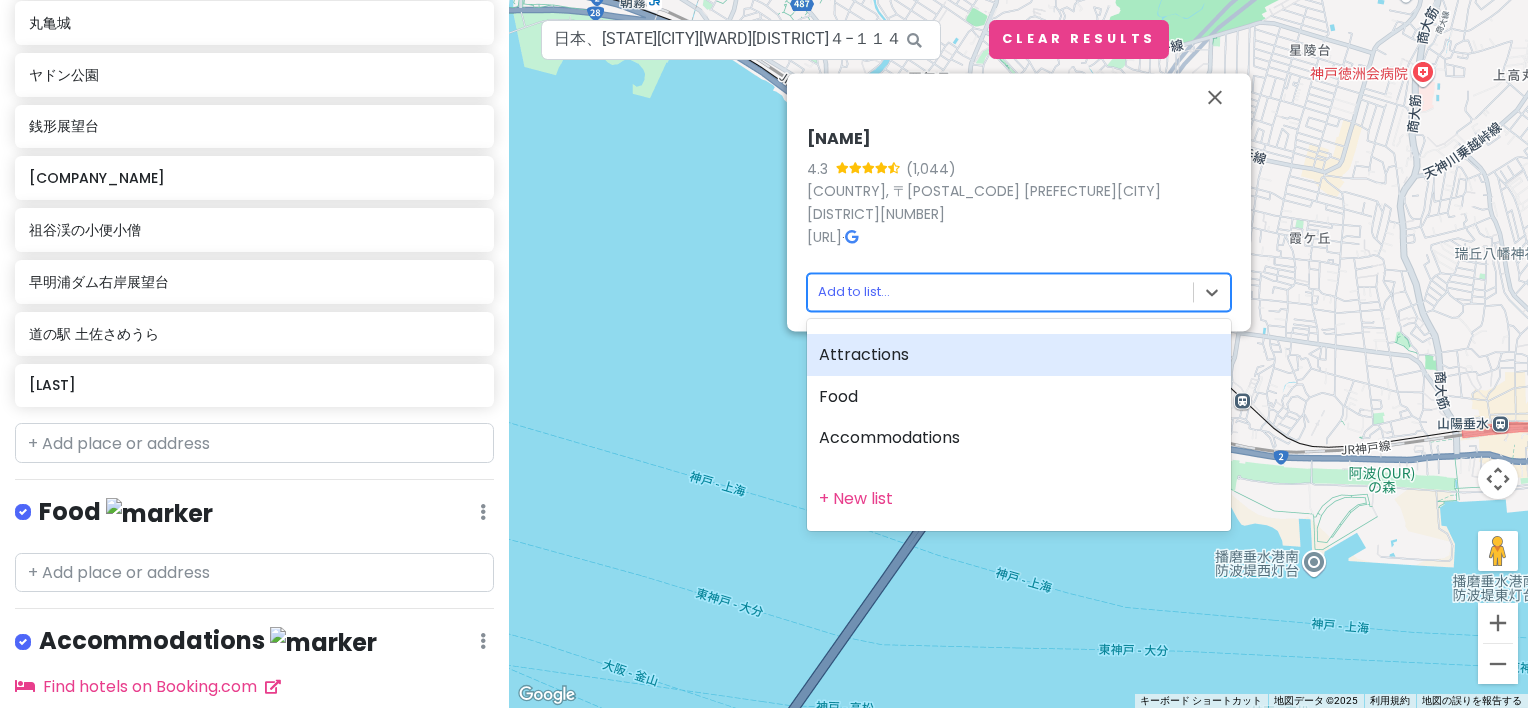click on "Attractions" at bounding box center (1019, 355) 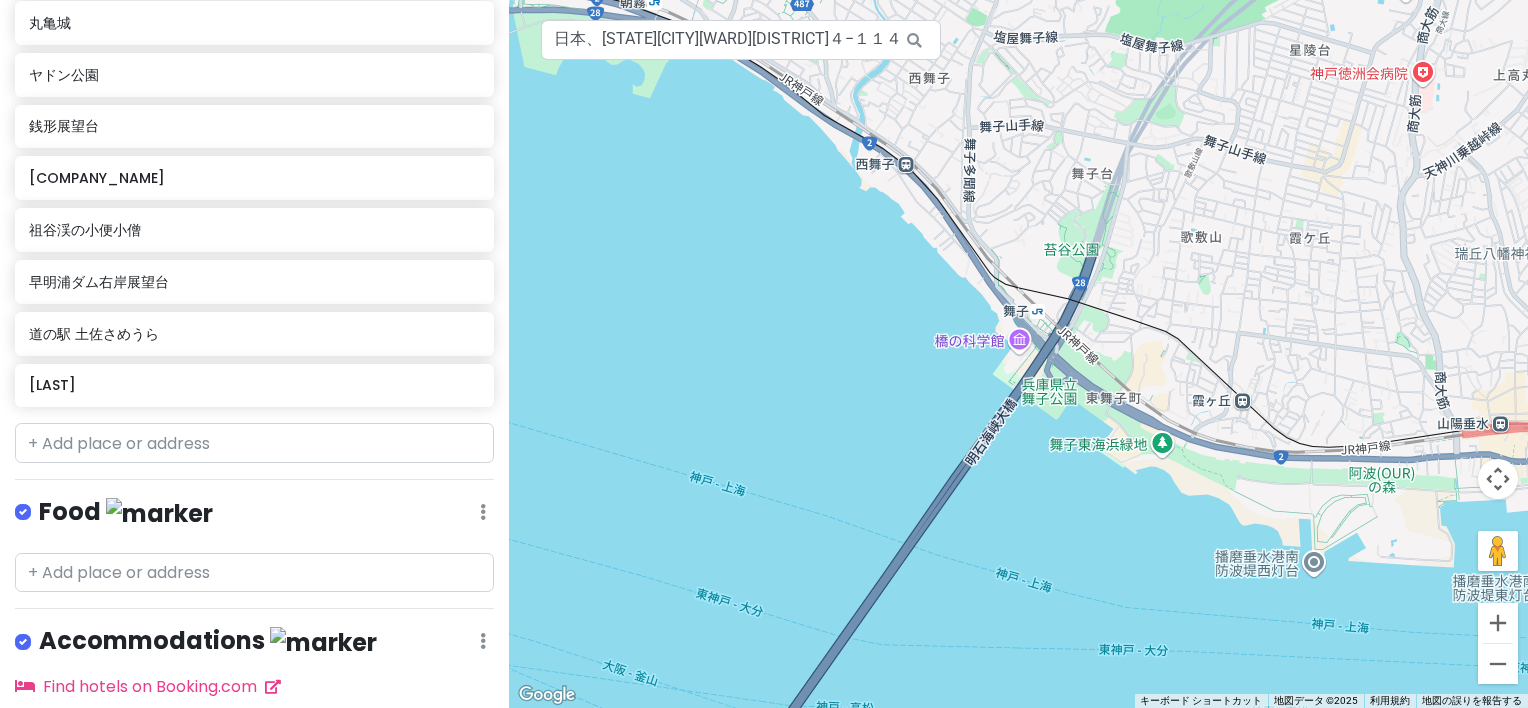 scroll, scrollTop: 452, scrollLeft: 0, axis: vertical 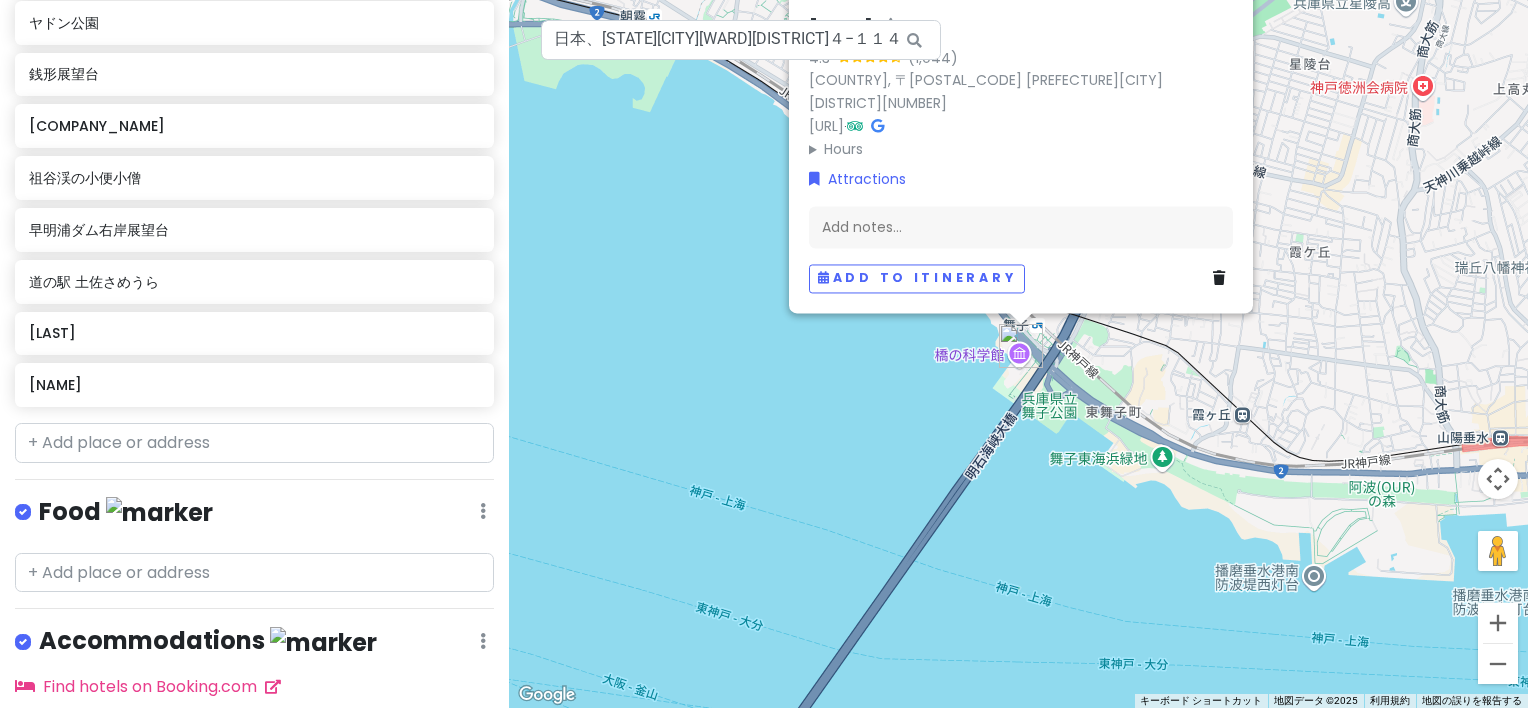 drag, startPoint x: 887, startPoint y: 496, endPoint x: 900, endPoint y: 315, distance: 181.46625 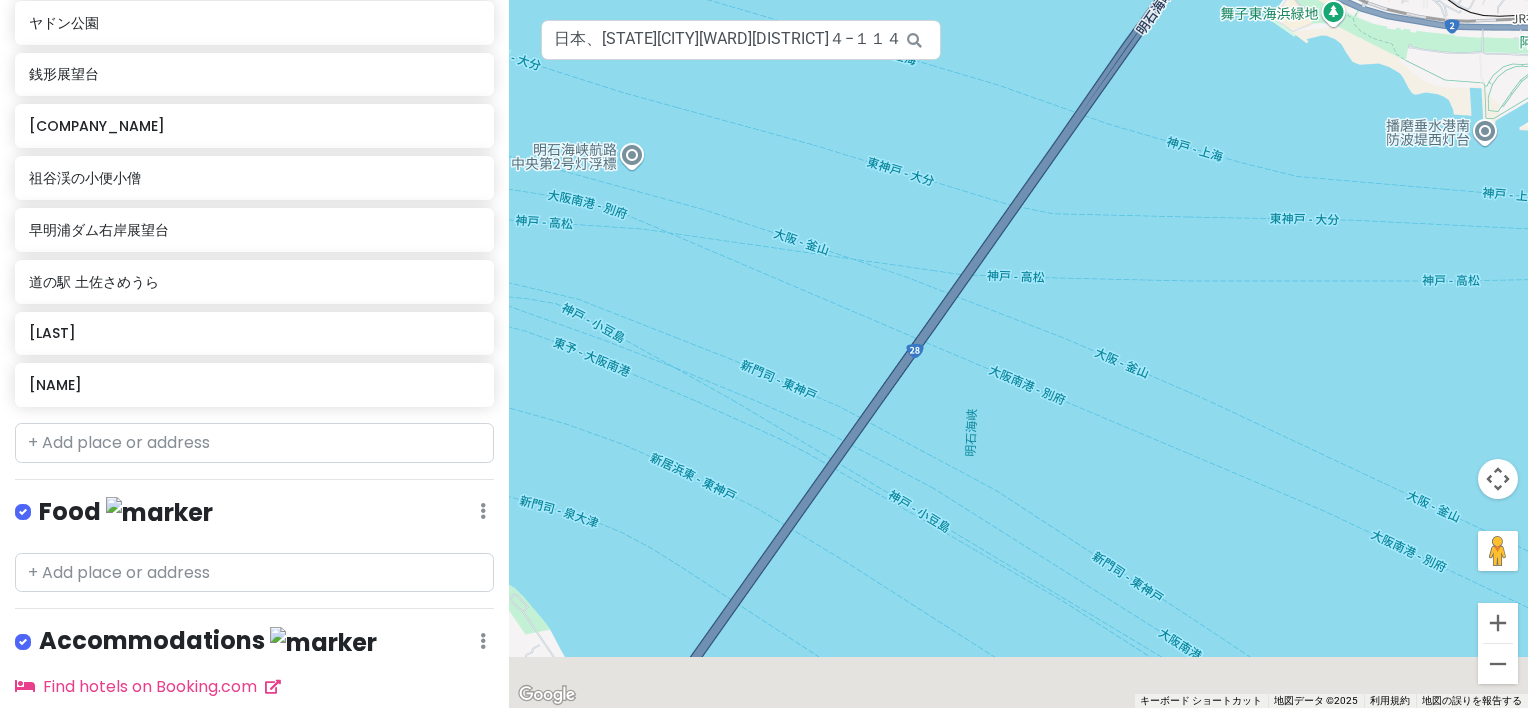 drag, startPoint x: 867, startPoint y: 396, endPoint x: 1008, endPoint y: 247, distance: 205.13898 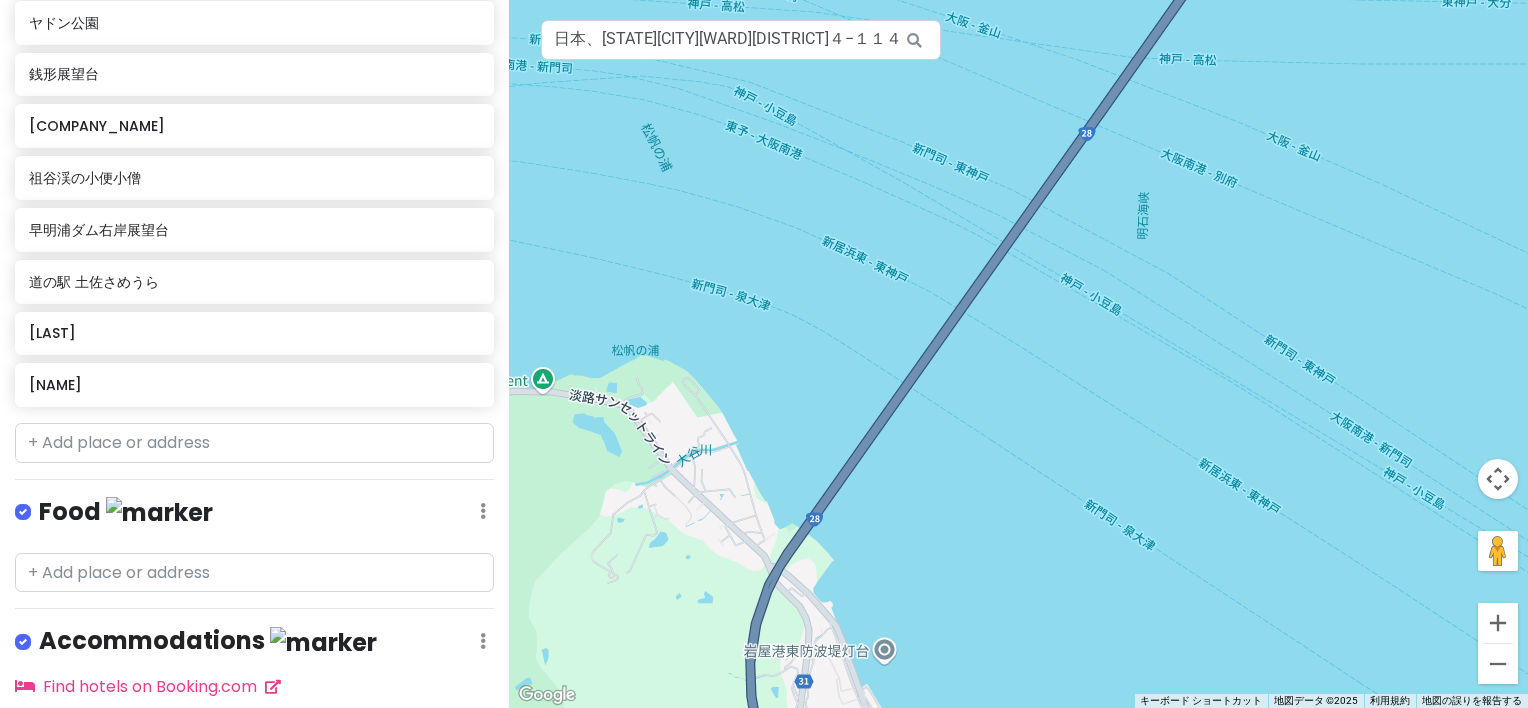 drag, startPoint x: 860, startPoint y: 433, endPoint x: 912, endPoint y: 255, distance: 185.44002 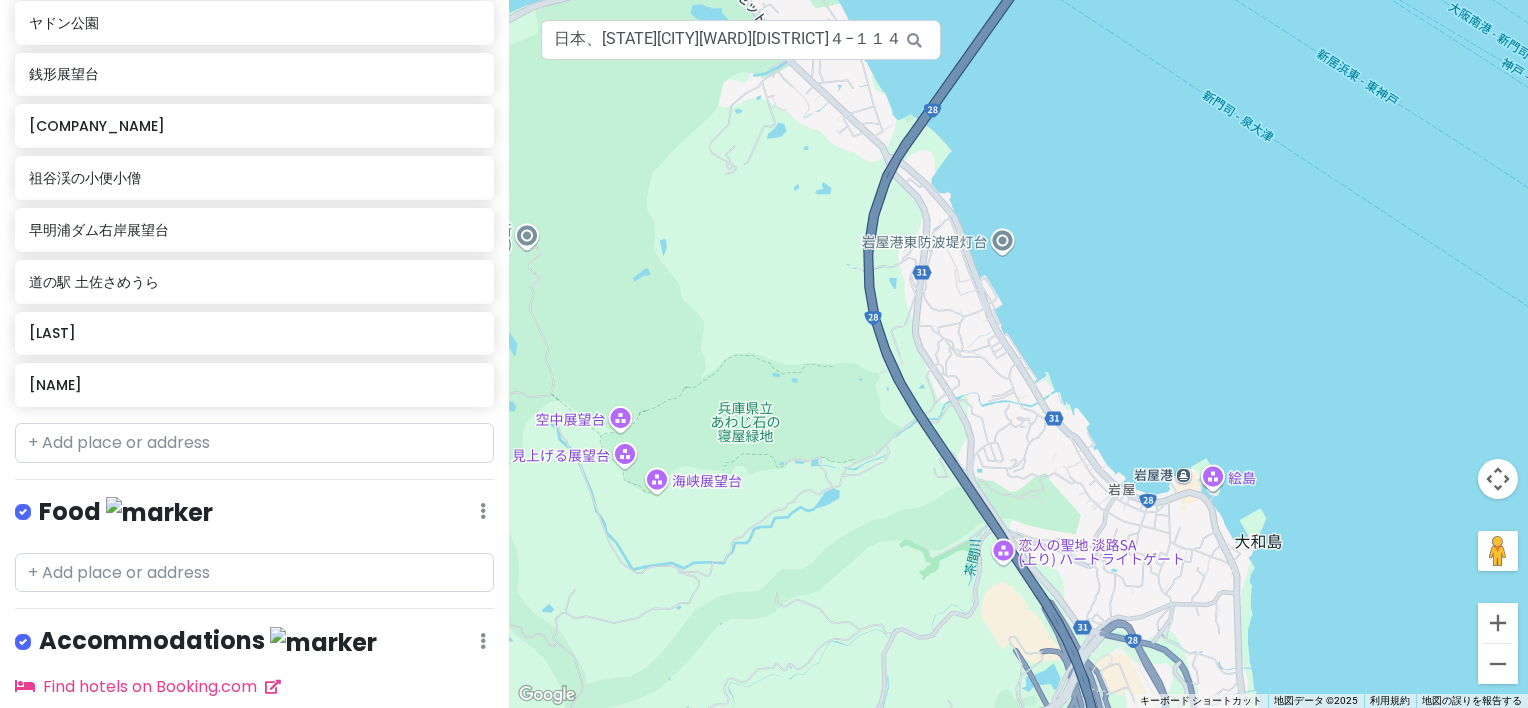 drag, startPoint x: 858, startPoint y: 451, endPoint x: 1030, endPoint y: 237, distance: 274.5542 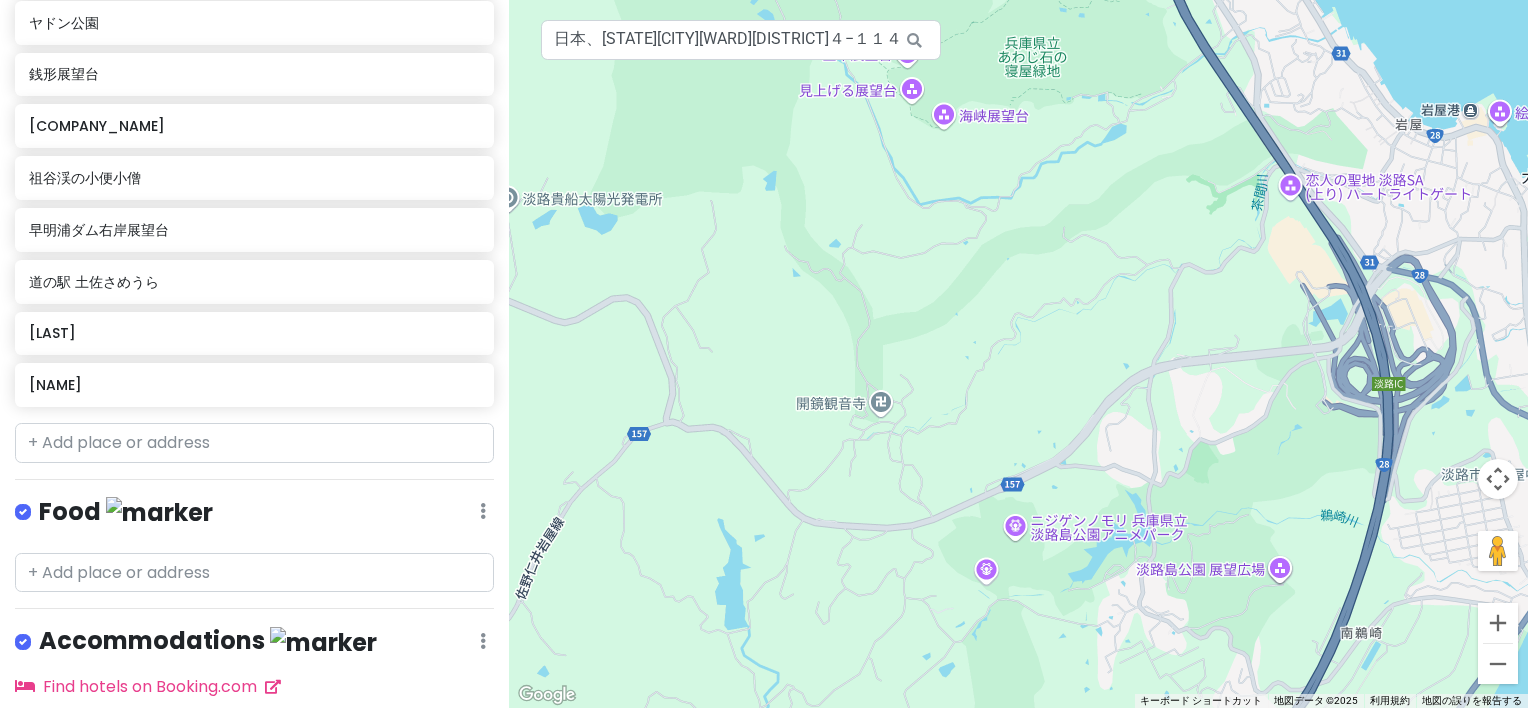 drag, startPoint x: 1028, startPoint y: 418, endPoint x: 880, endPoint y: 412, distance: 148.12157 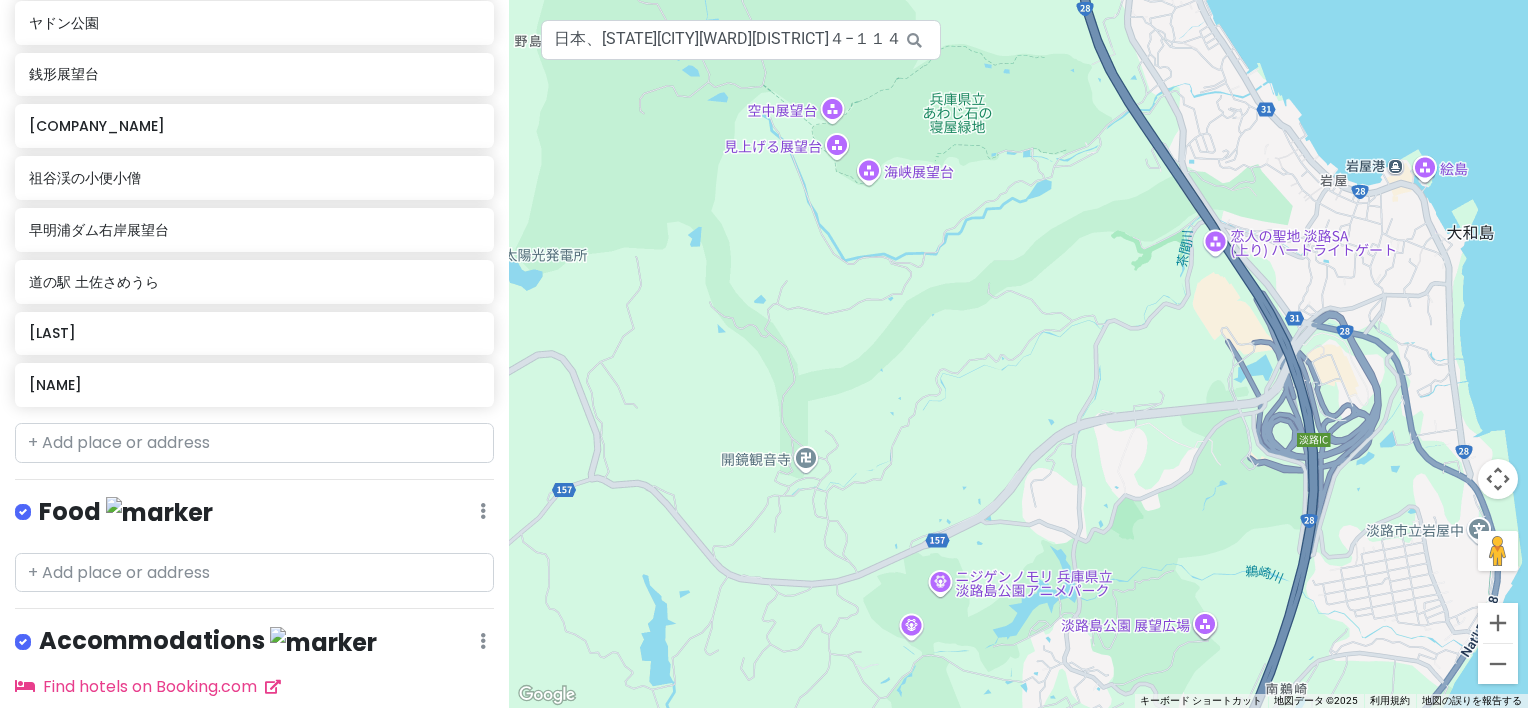 drag, startPoint x: 945, startPoint y: 422, endPoint x: 903, endPoint y: 371, distance: 66.068146 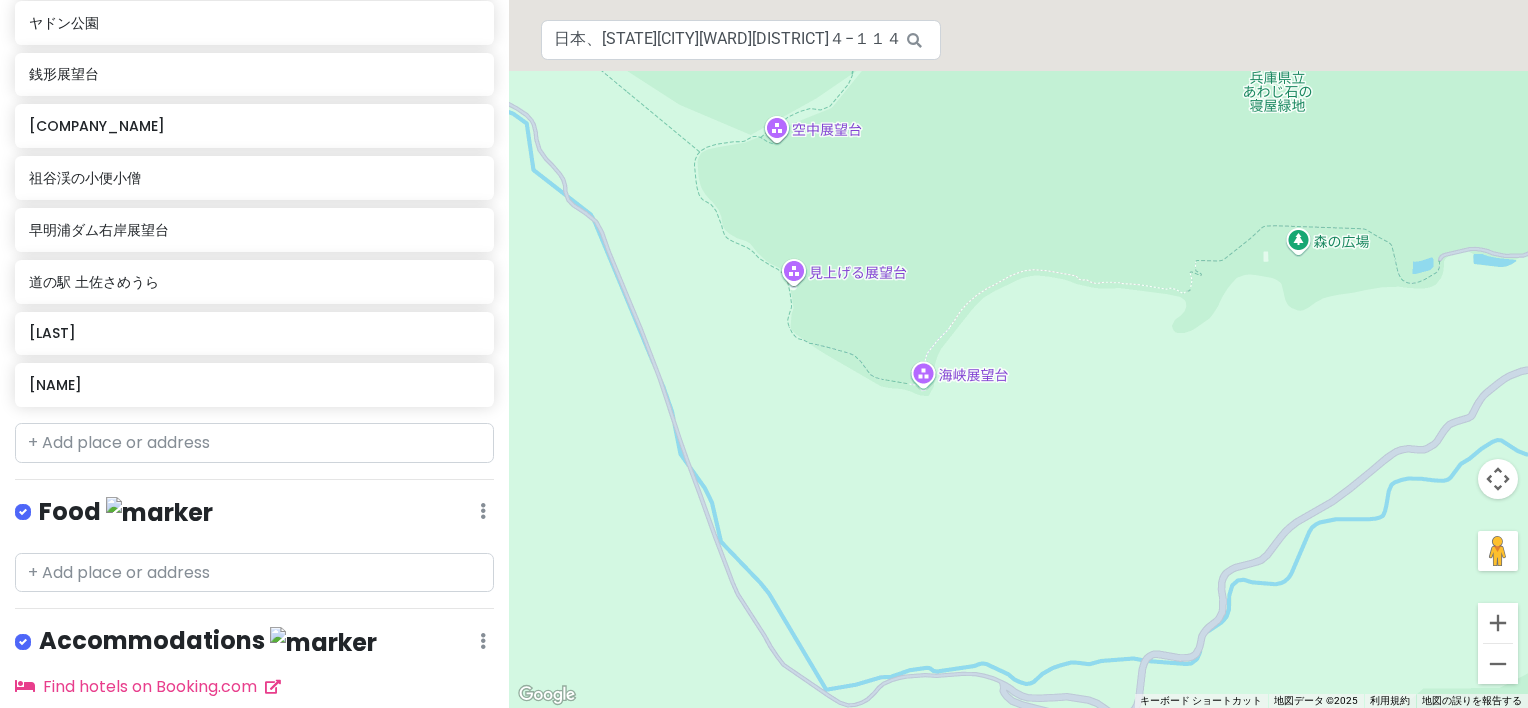 drag, startPoint x: 833, startPoint y: 236, endPoint x: 829, endPoint y: 311, distance: 75.10659 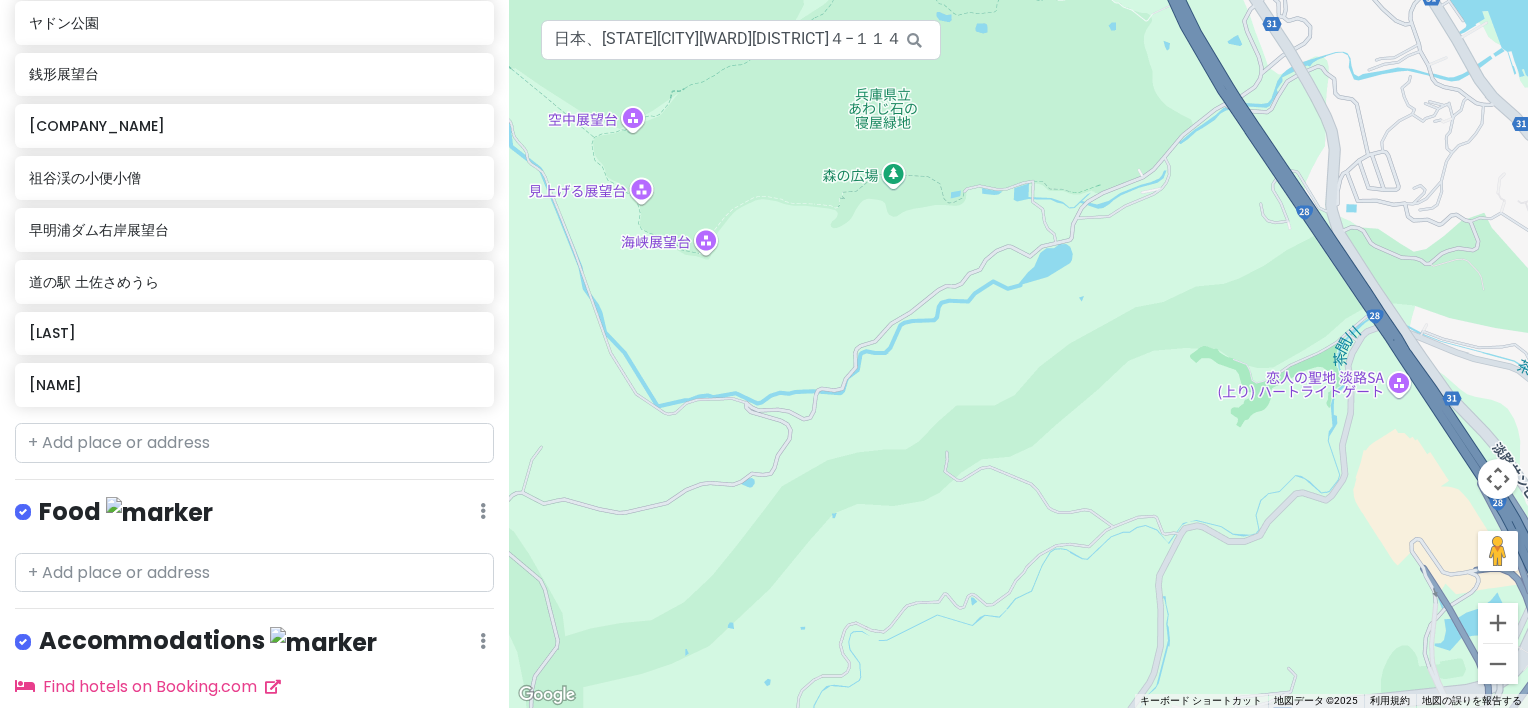 drag, startPoint x: 1018, startPoint y: 400, endPoint x: 831, endPoint y: 240, distance: 246.1077 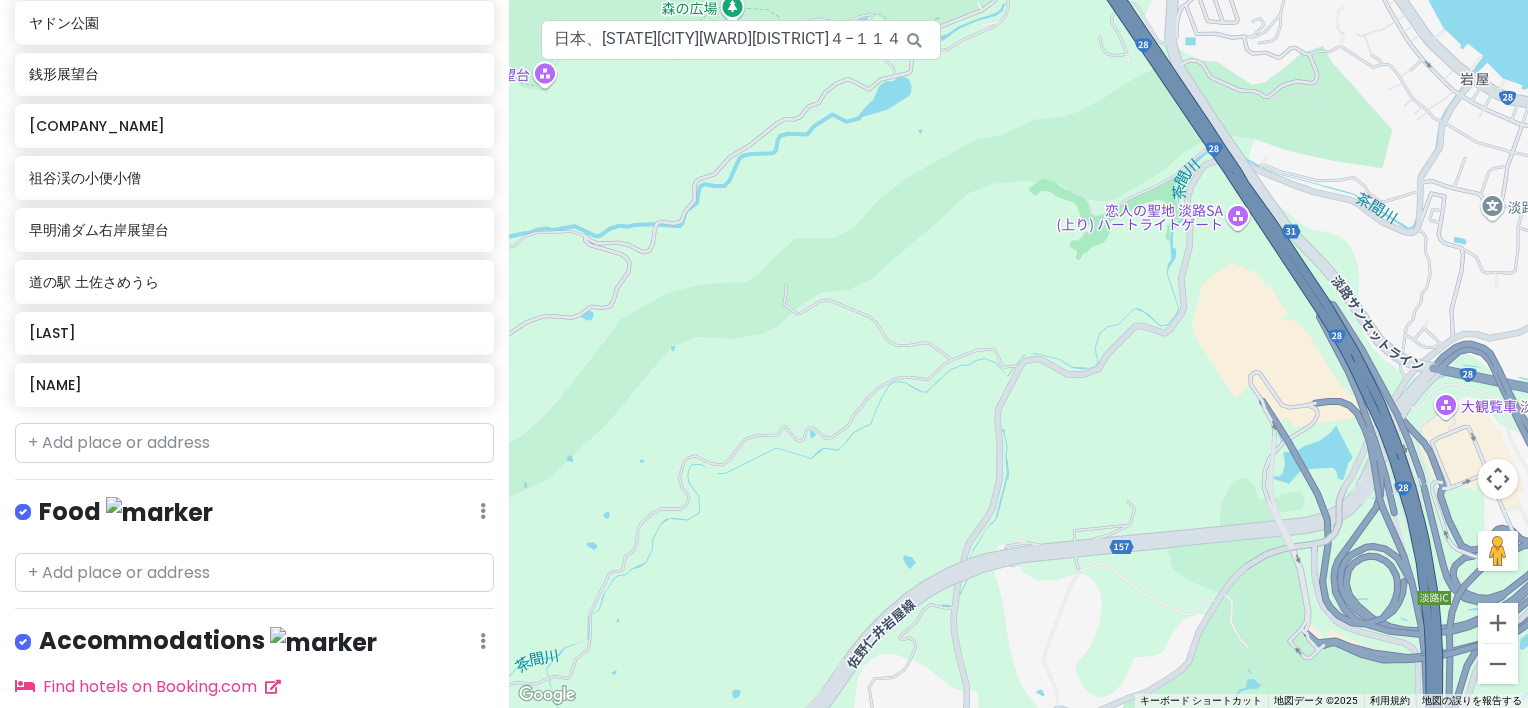 drag, startPoint x: 845, startPoint y: 289, endPoint x: 846, endPoint y: 244, distance: 45.01111 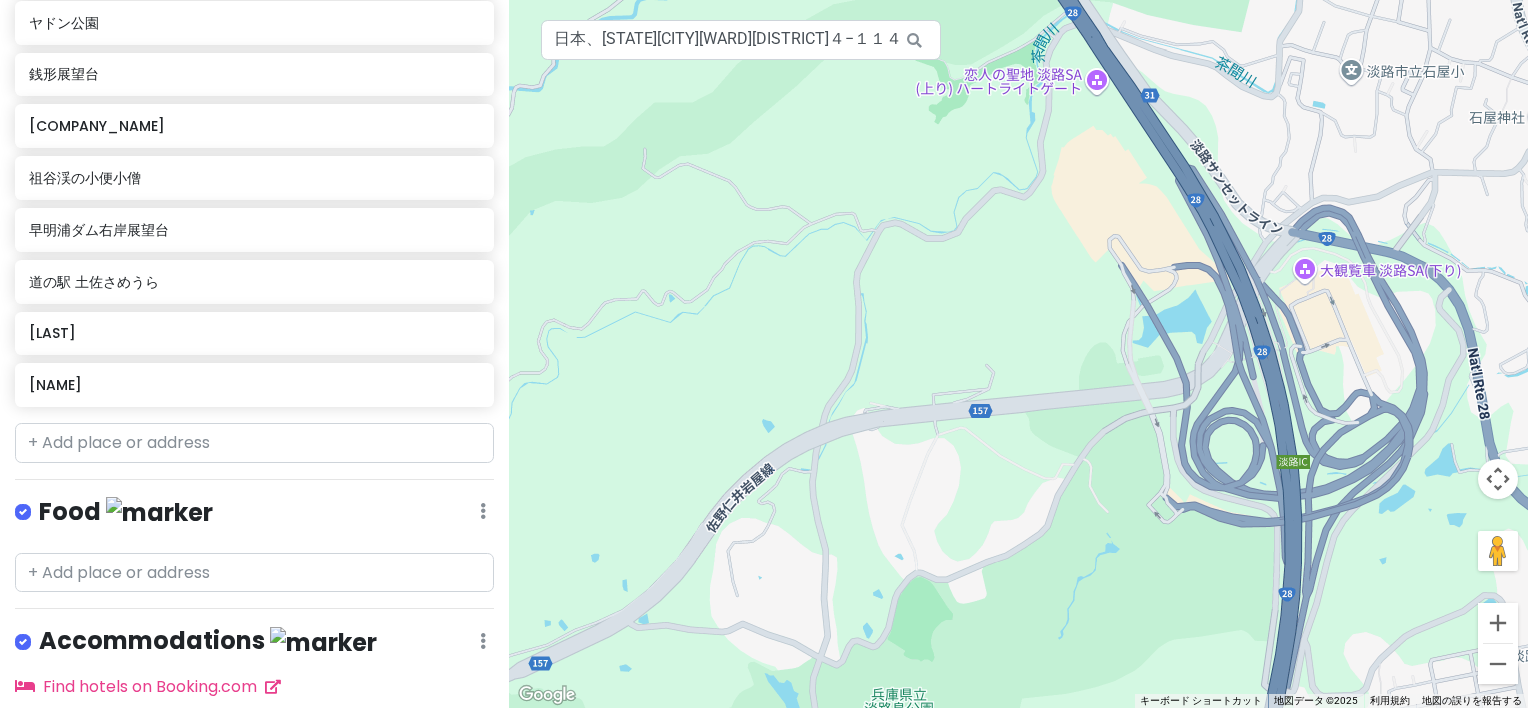 drag, startPoint x: 1020, startPoint y: 384, endPoint x: 873, endPoint y: 263, distance: 190.39433 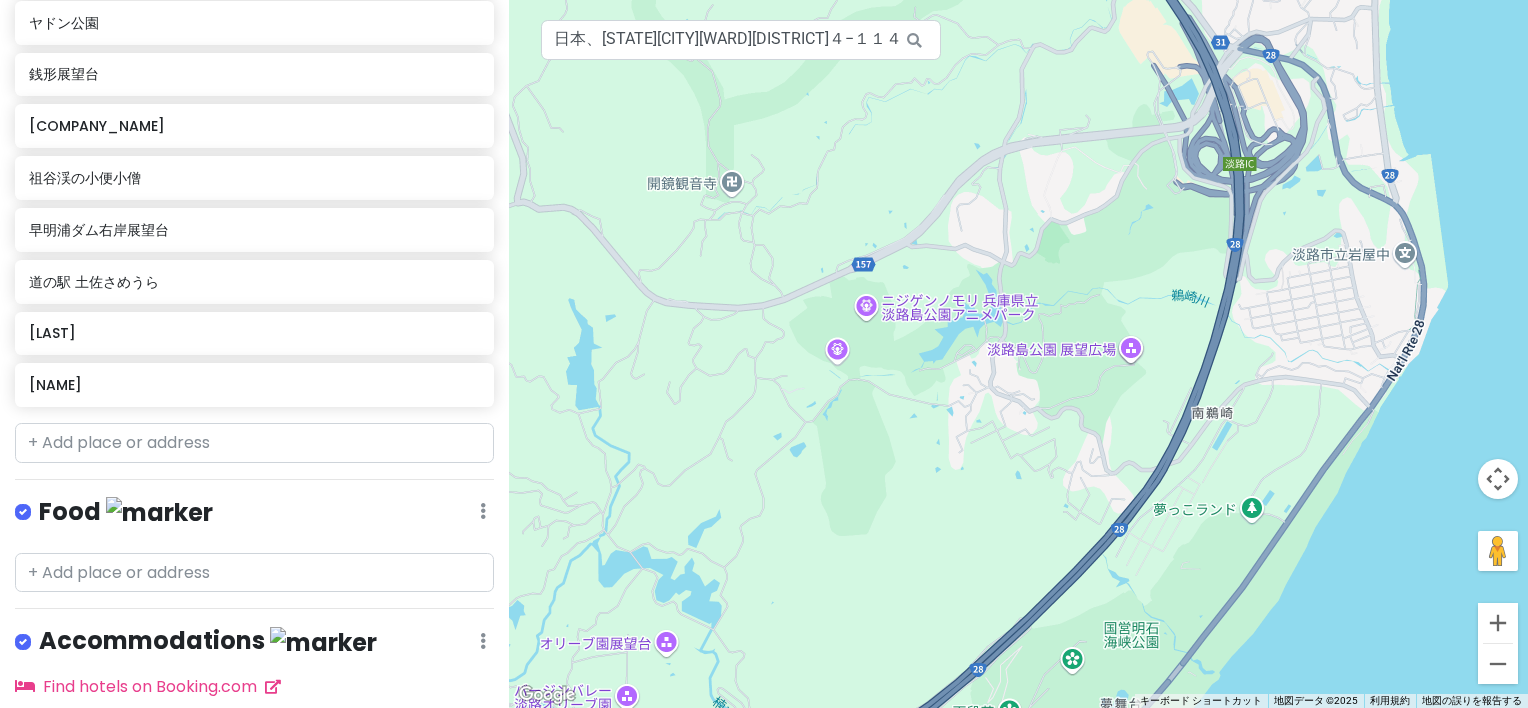 drag, startPoint x: 884, startPoint y: 365, endPoint x: 1096, endPoint y: 226, distance: 253.50542 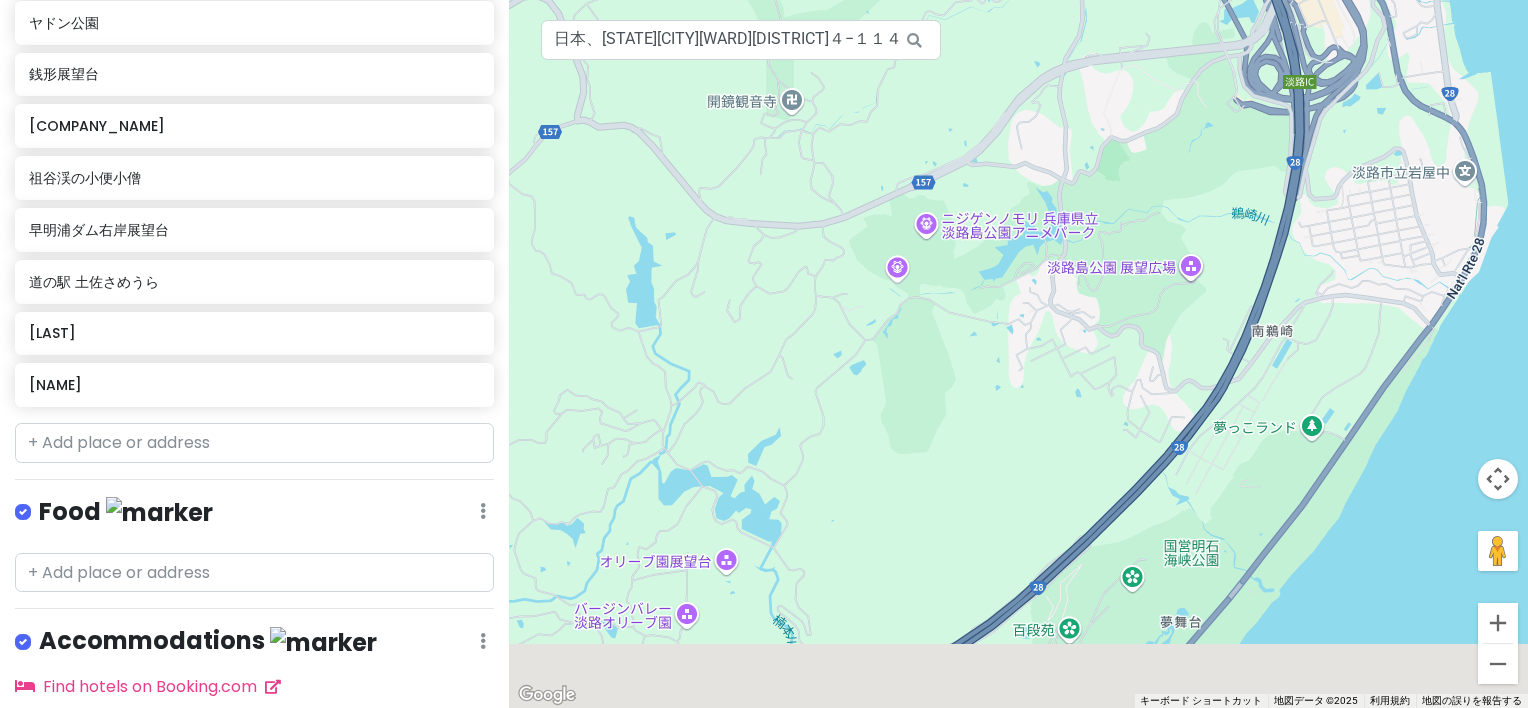 drag, startPoint x: 868, startPoint y: 317, endPoint x: 939, endPoint y: 199, distance: 137.71347 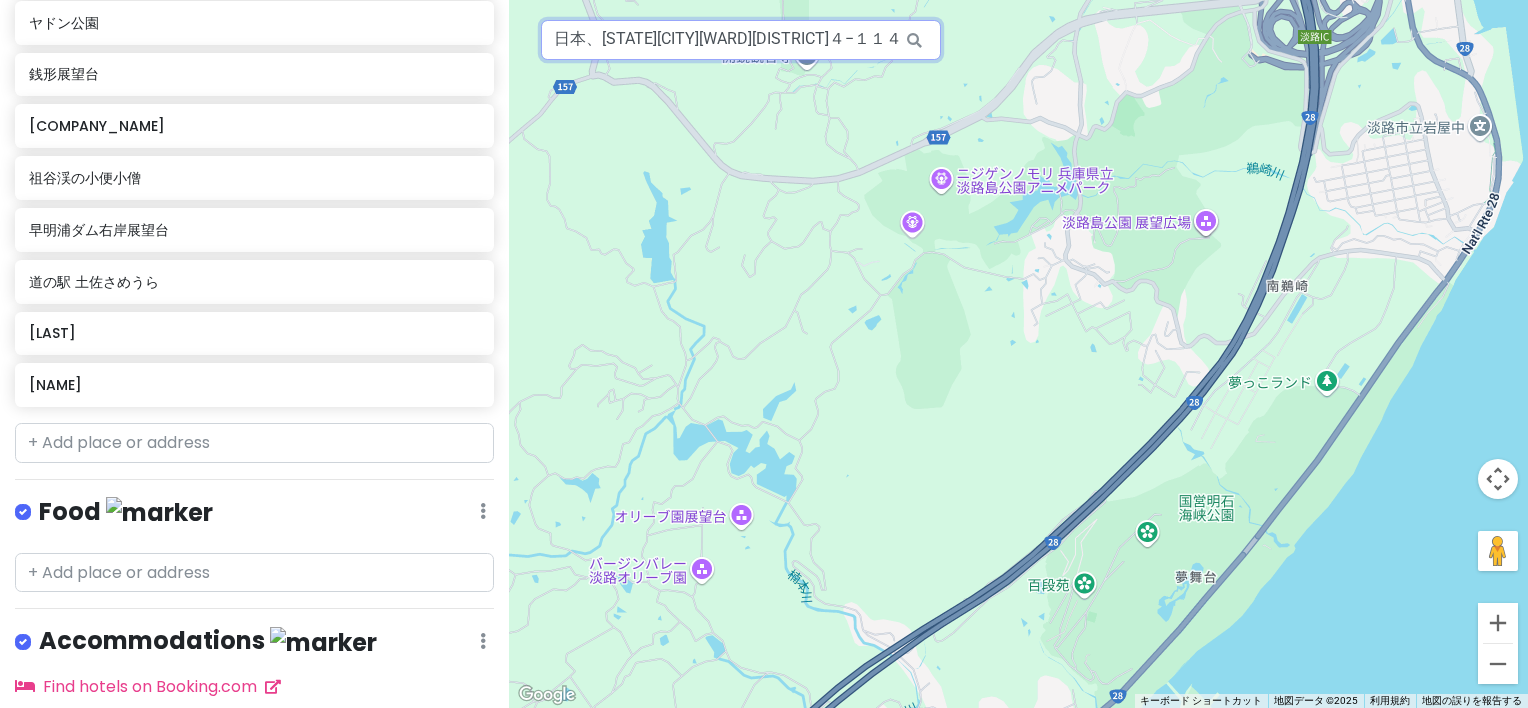 click on "日本、[STATE][CITY][WARD][DISTRICT]４−１１４ 橋の科学館" at bounding box center (741, 40) 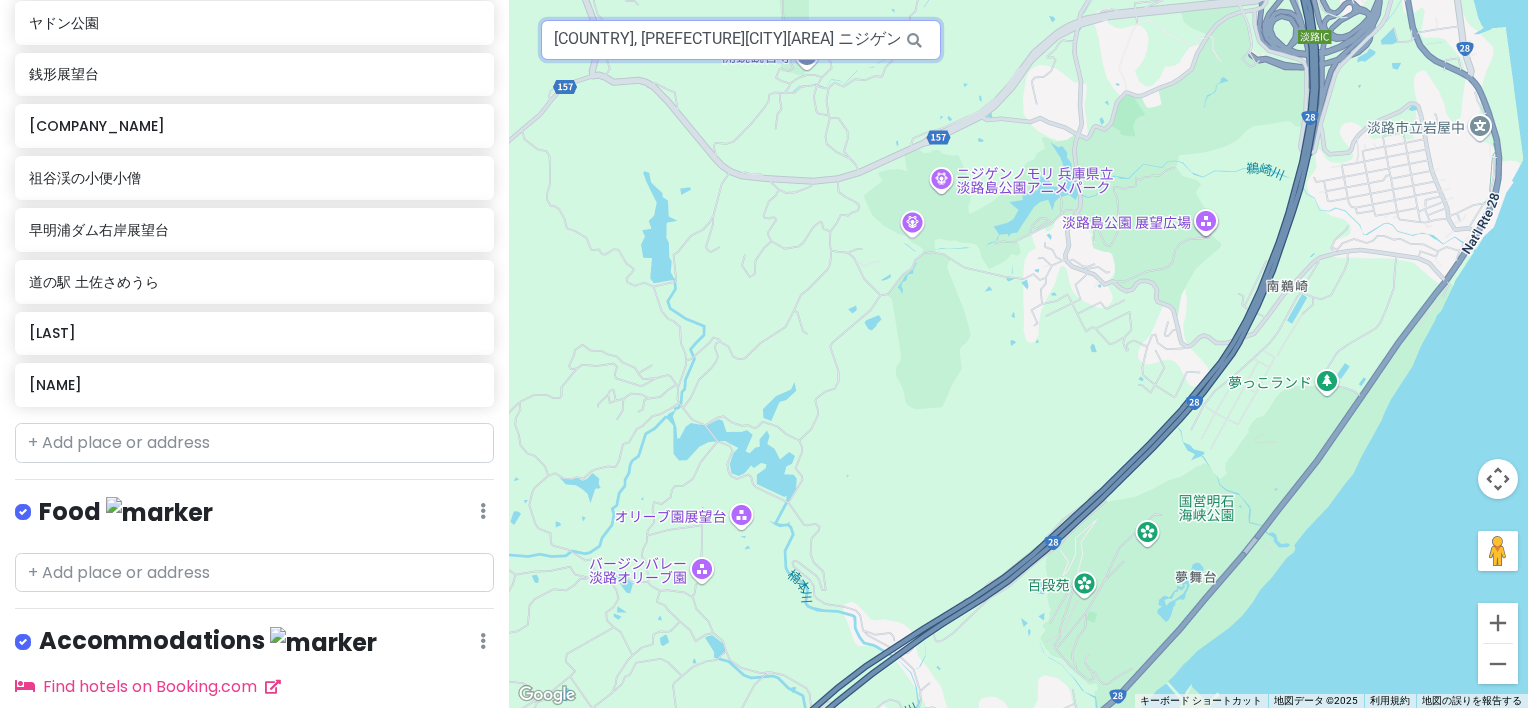 click on "[COUNTRY], [PREFECTURE][CITY][AREA] ニジゲンノモリ ゴジラ迎撃作戦" at bounding box center [741, 40] 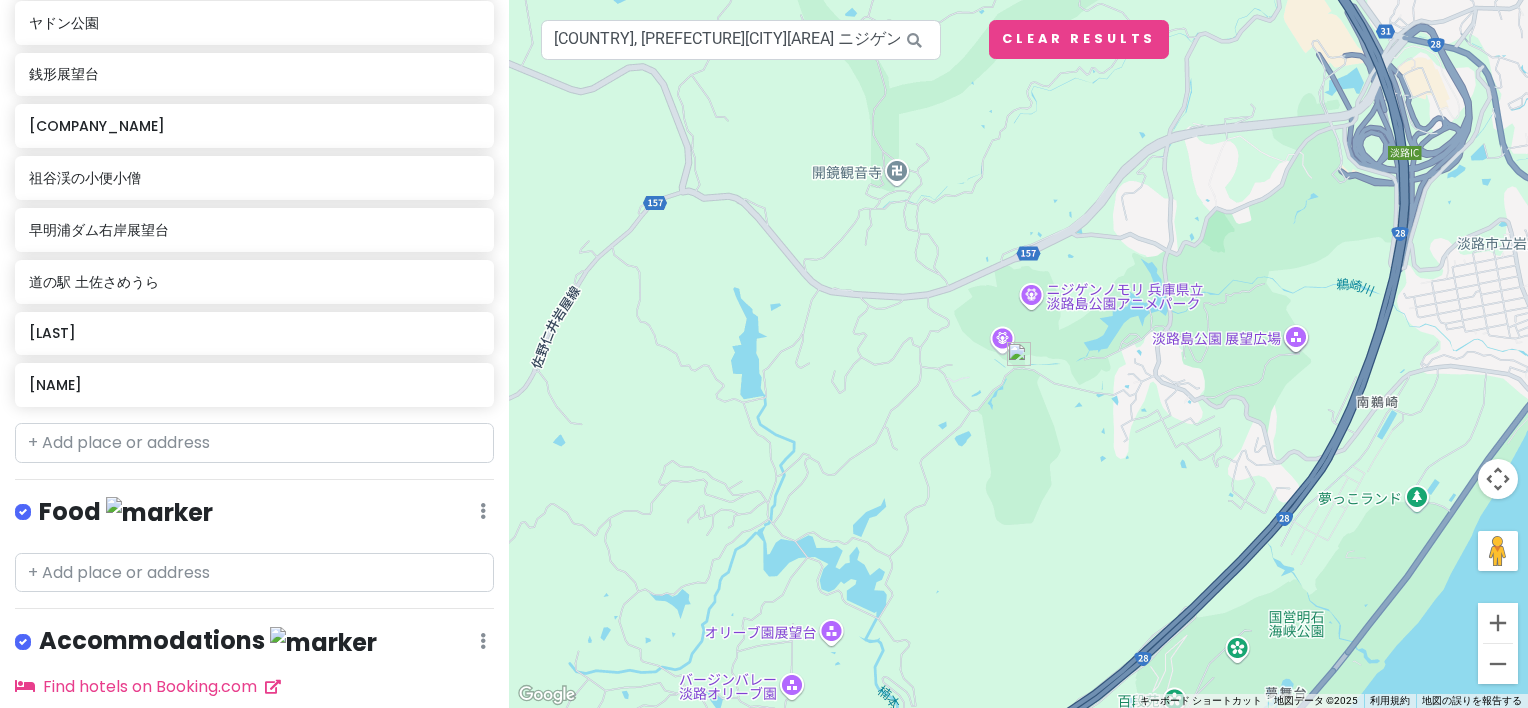 click at bounding box center (1019, 354) 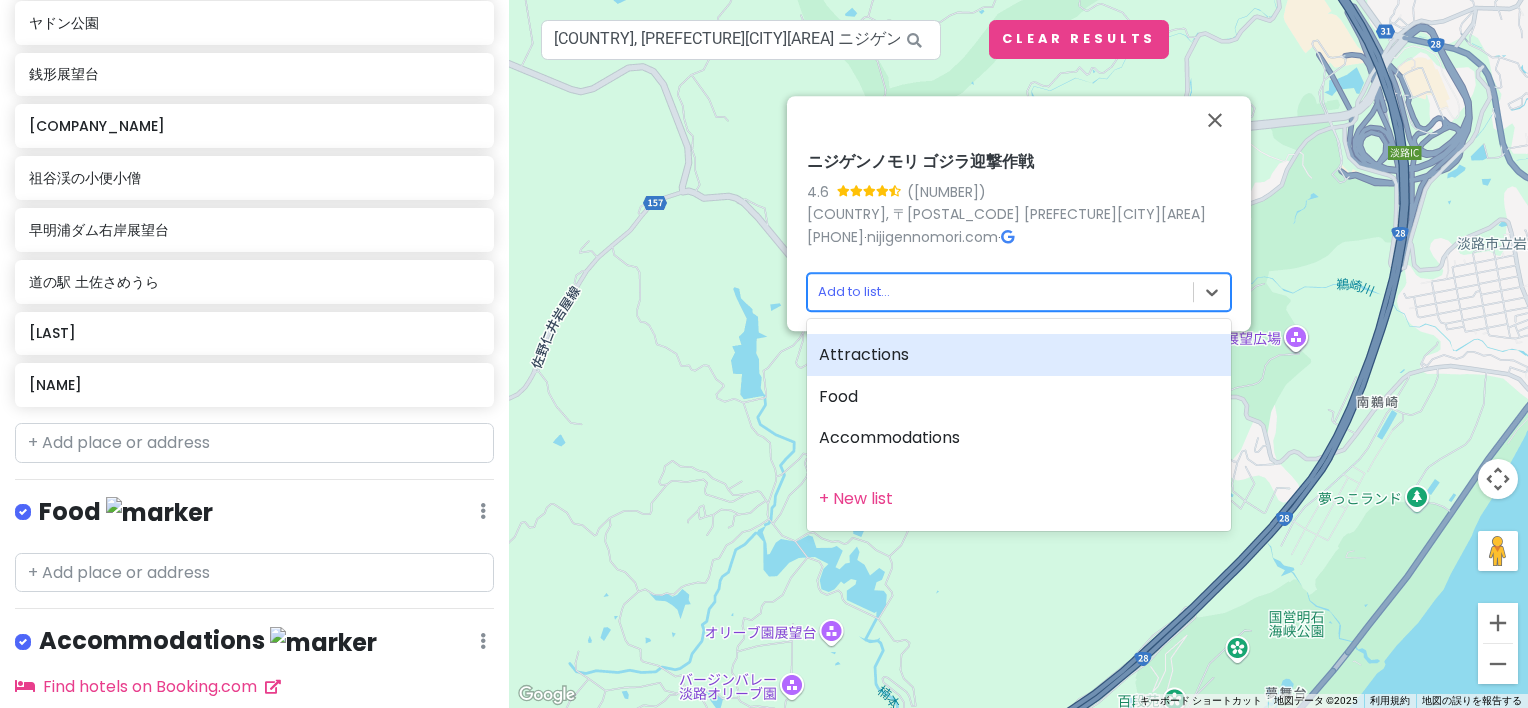 click on "四国旅行 Private Change Dates Make a Copy Delete Trip Go Pro ⚡️ Give Feedback 💡 Support Scout ☕️ Itinerary Share Publish Notes Add notes... Attractions Edit Reorder Delete List 御在所ロープウエイ 駐車場 丸亀城 ヤドン公園 銭形展望台 三芳菊酒造株式会社 祖谷渓の小便小僧 早明浦ダム右岸展望台 道の駅 土佐さめうら [LAST] 橋の科学館 Food Edit Reorder Delete List Accommodations Edit Reorder Delete List Find hotels on Booking.com + Add a section ← 左へ移動 → 右へ移動 ↑ 上へ移動 ↓ 下へ移動 + ズームイン - ズームアウト Home ビューを 75% 左へ移動 End ビューを 75% 右へ移動 Page Up ビューを 75% 上へ移動 Page Down ビューを 75% 下へ移動 ニジゲンノモリ ゴジラ迎撃作戦 [NUMBER] ([NUMBER]) [COUNTRY], 〒[POSTAL_CODE] [PREFECTURE][CITY][AREA] [PHONE] nijigennomori.com キーボード ショートカット 200 m" at bounding box center [764, 354] 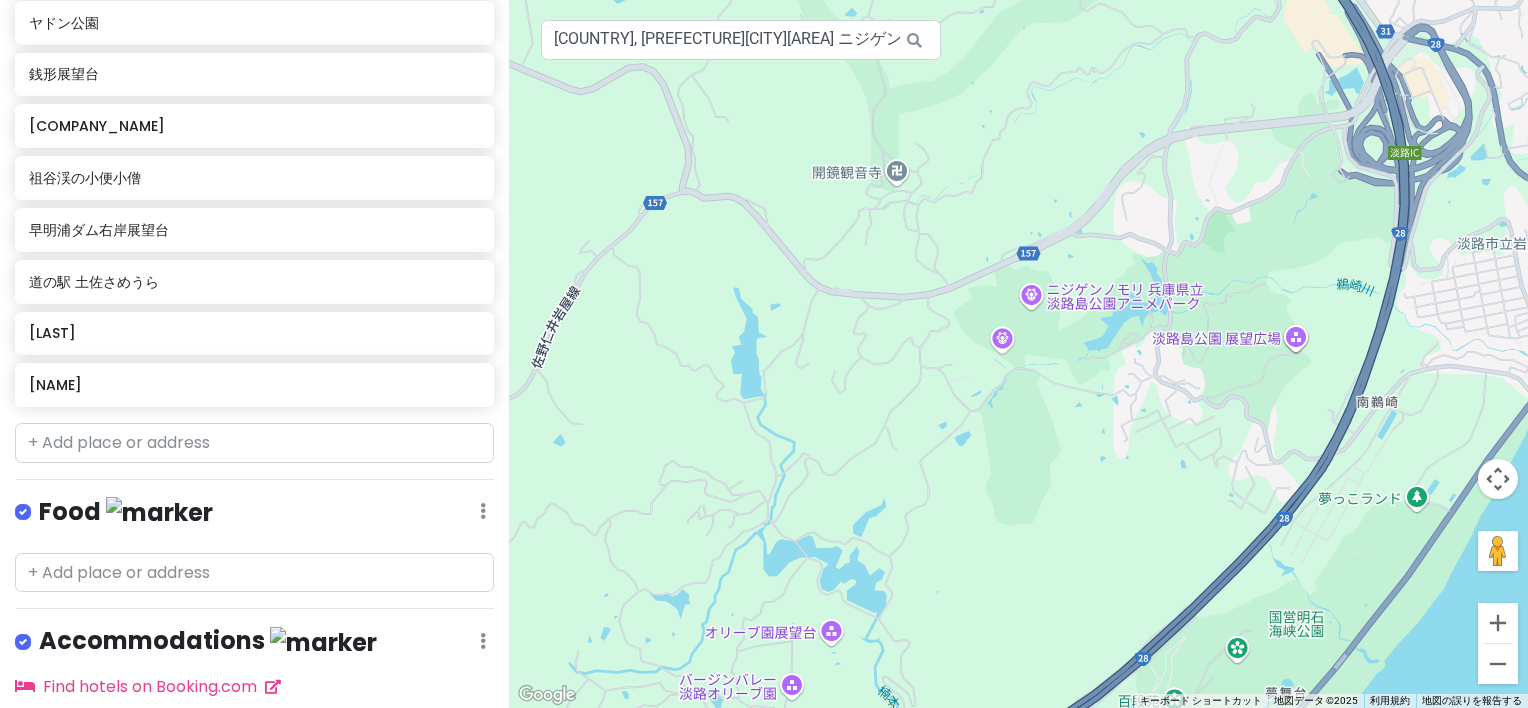 scroll, scrollTop: 504, scrollLeft: 0, axis: vertical 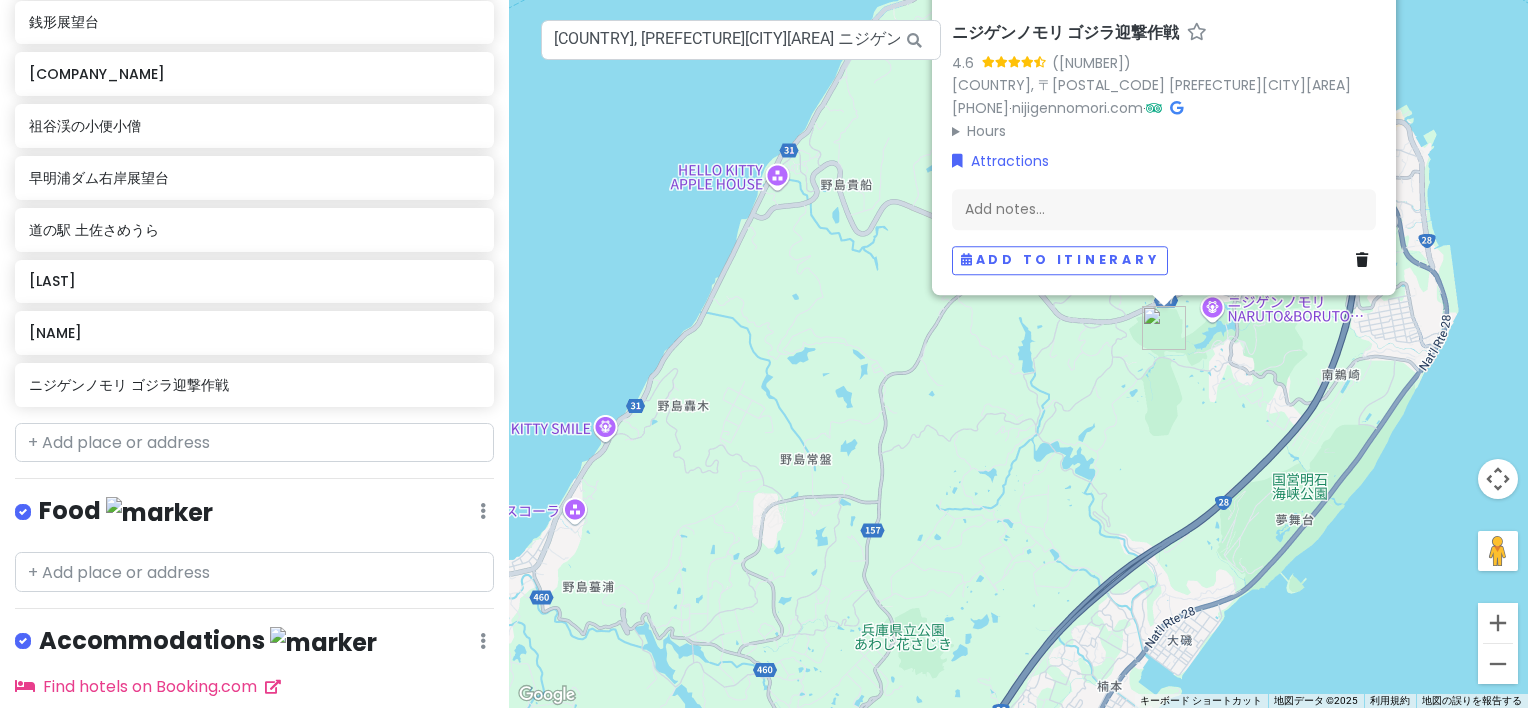 click on "ニジゲンノモリ ゴジラ迎撃作戦 [NUMBER] ([NUMBER]) [COUNTRY], 〒[POSTAL_CODE] [PREFECTURE][CITY][AREA] [NUMBER] [PHONE] nijigennomori.com Hours 月曜日 10時00分～18時00分 火曜日 10時00分～18時00分 水曜日 10時00分～18時00分 木曜日 10時00分～18時00分 金曜日 10時00分～18時00分 土曜日 10時00分～20時00分 日曜日 10時00分～20時00分 Attractions Add notes... Add to itinerary" at bounding box center [1018, 354] 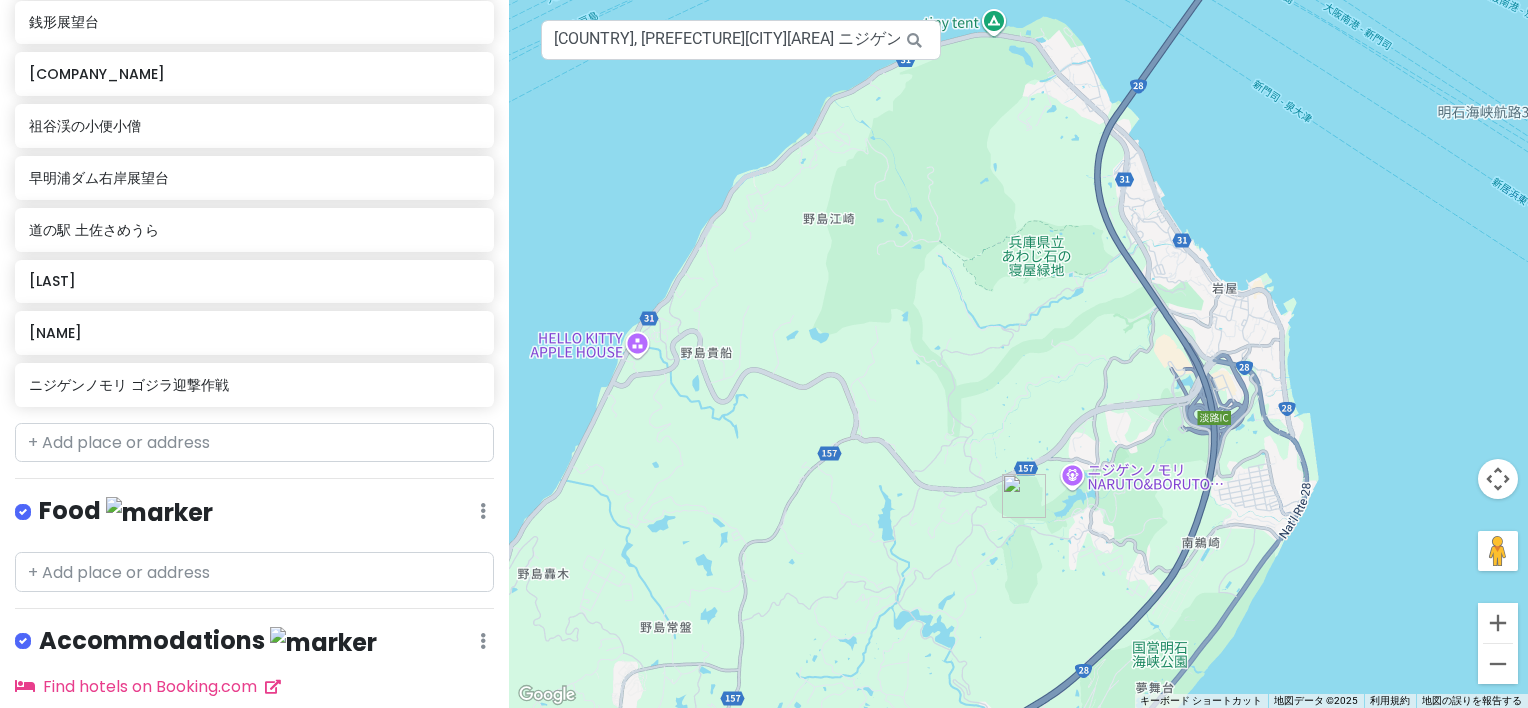 drag, startPoint x: 1222, startPoint y: 340, endPoint x: 1120, endPoint y: 491, distance: 182.2224 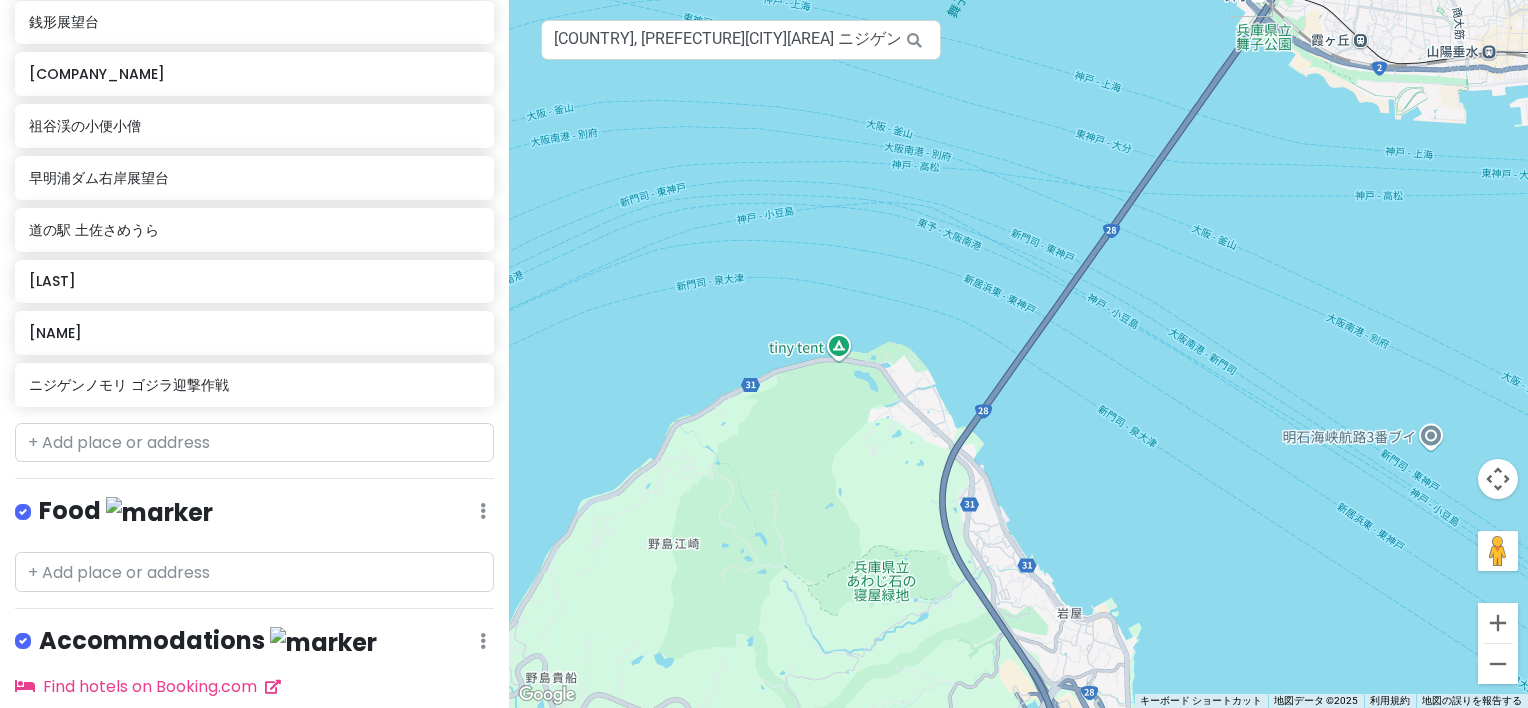 drag, startPoint x: 1112, startPoint y: 348, endPoint x: 1067, endPoint y: 461, distance: 121.630585 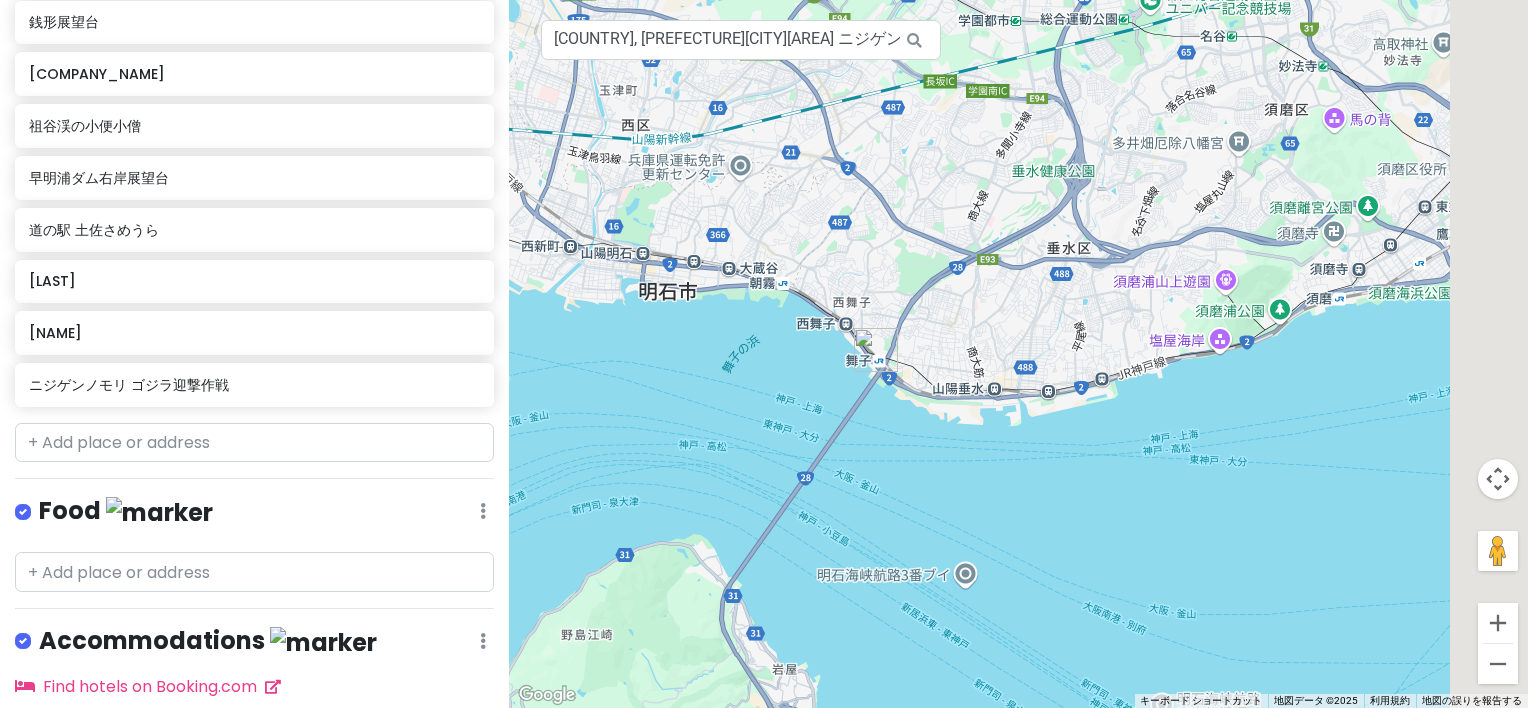 drag, startPoint x: 1324, startPoint y: 256, endPoint x: 1058, endPoint y: 354, distance: 283.4784 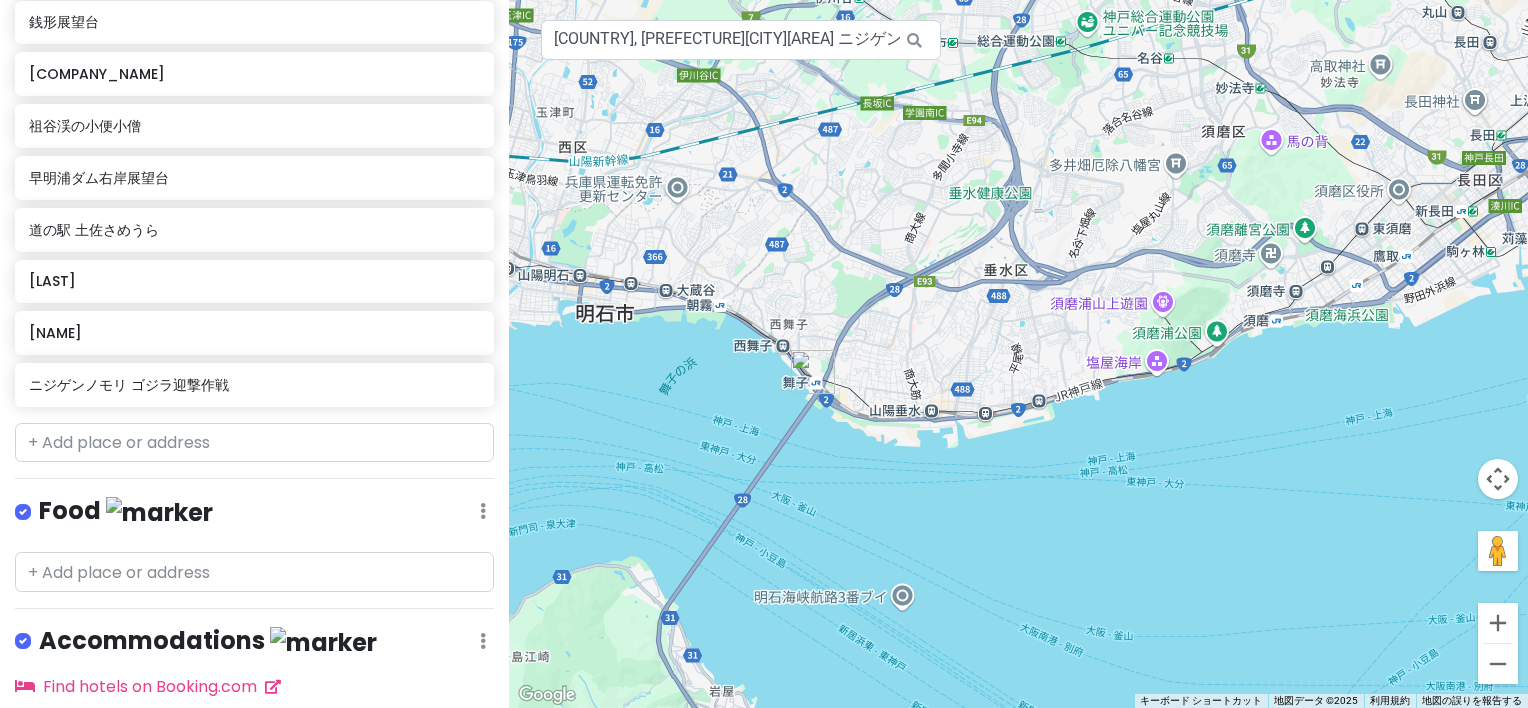drag, startPoint x: 1184, startPoint y: 339, endPoint x: 1040, endPoint y: 405, distance: 158.40454 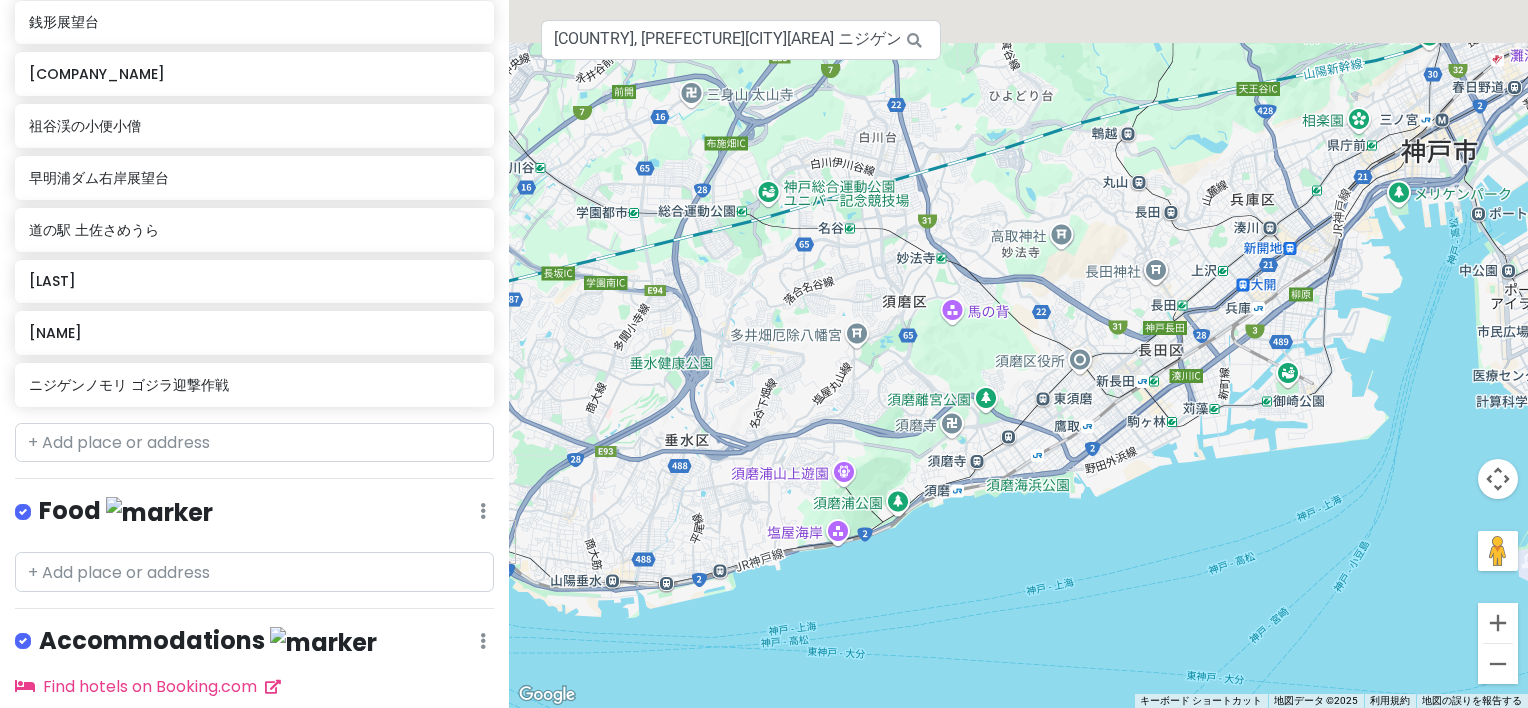 drag, startPoint x: 1118, startPoint y: 331, endPoint x: 1016, endPoint y: 400, distance: 123.146255 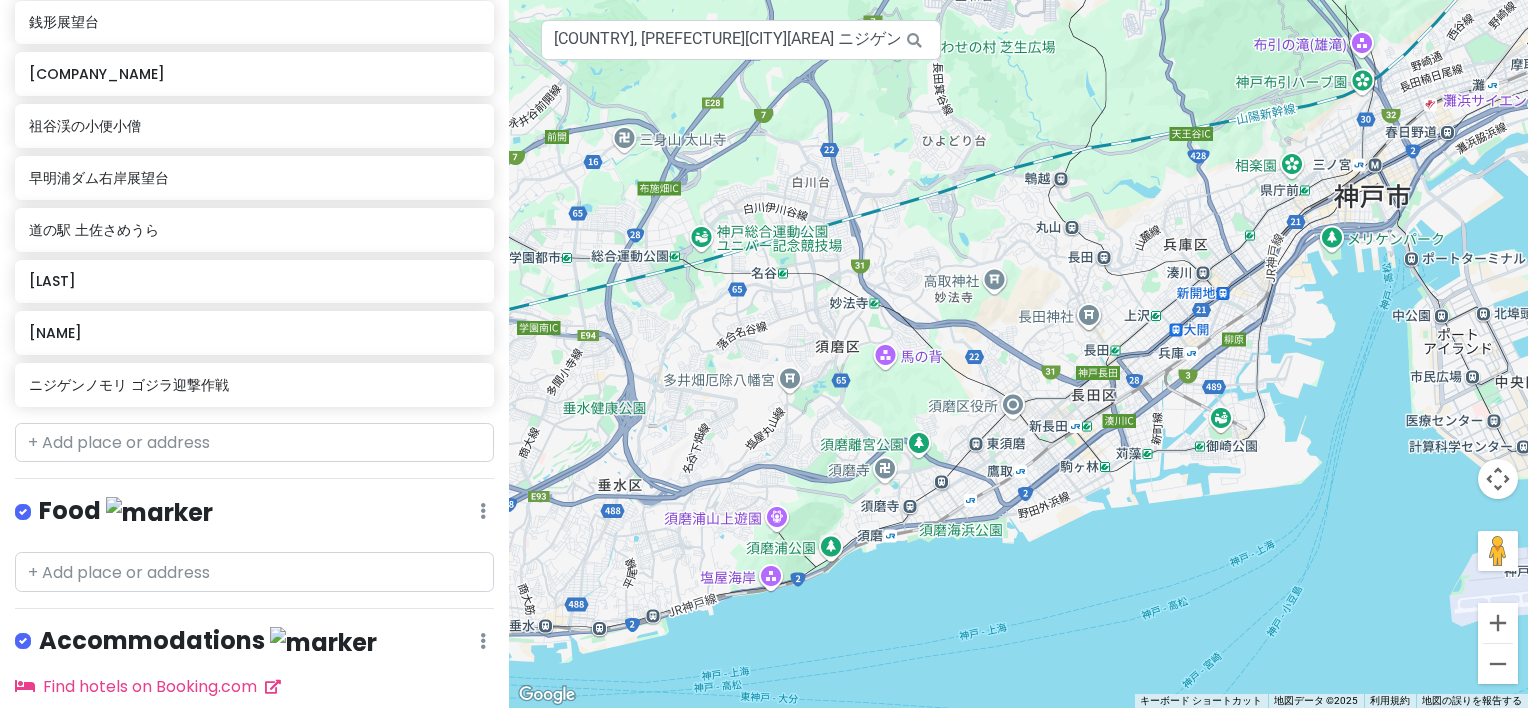 drag, startPoint x: 1074, startPoint y: 321, endPoint x: 924, endPoint y: 415, distance: 177.01978 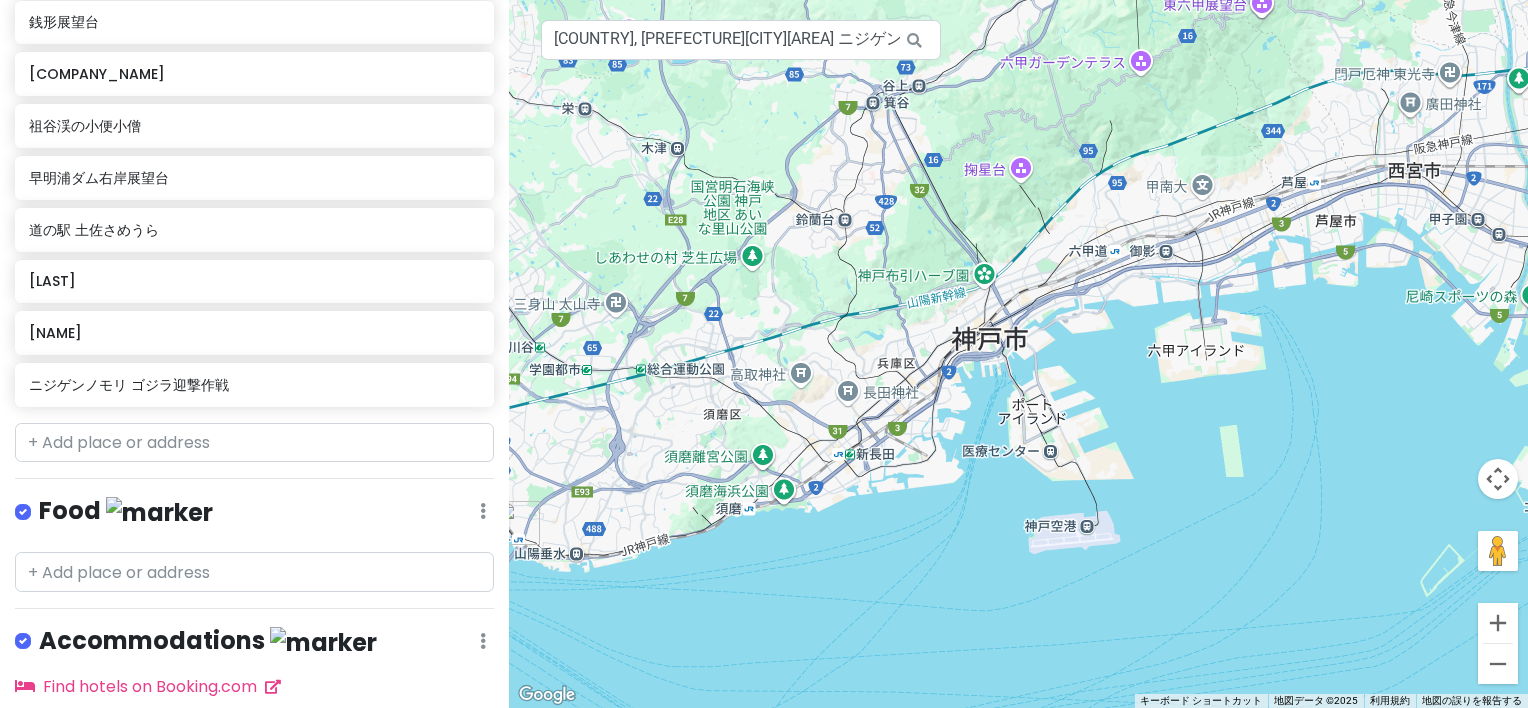 drag, startPoint x: 1055, startPoint y: 355, endPoint x: 940, endPoint y: 348, distance: 115.212845 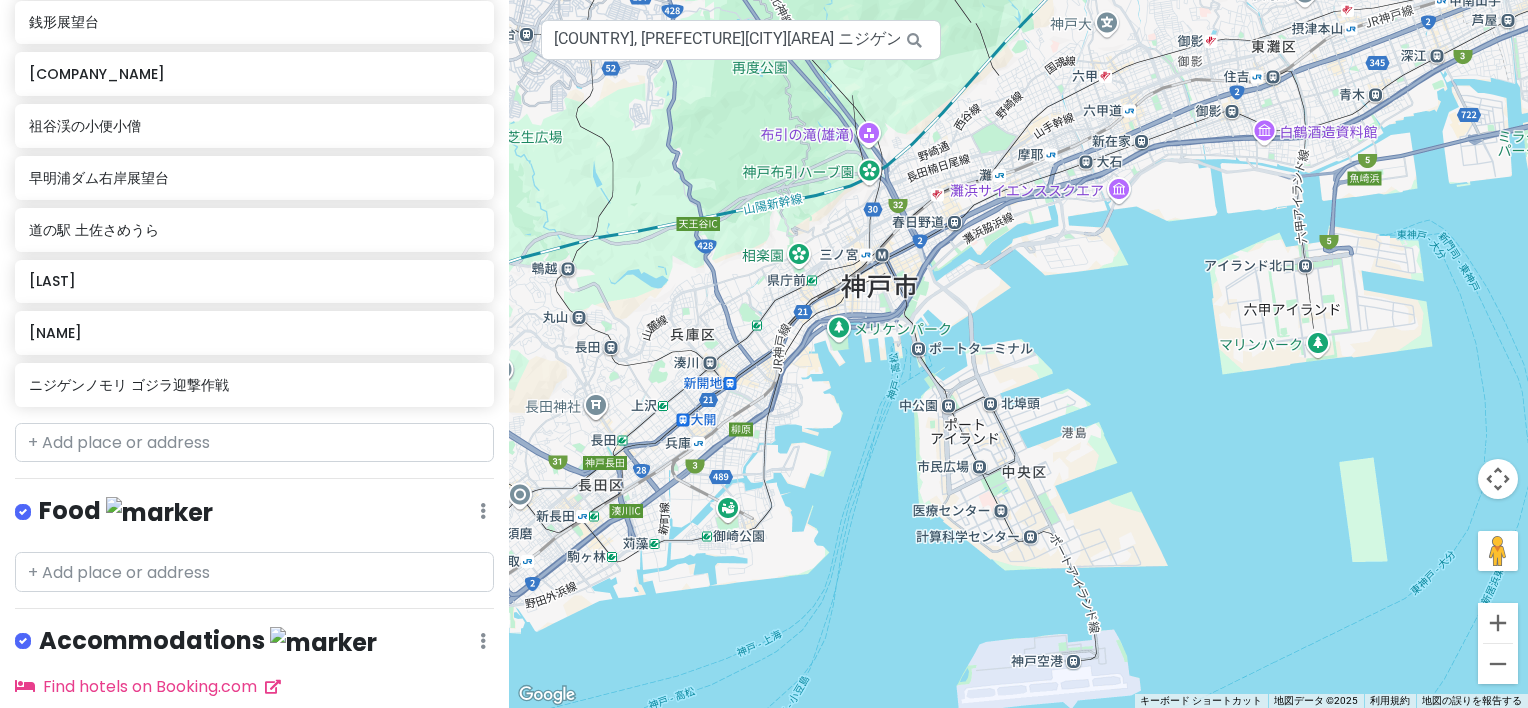 drag, startPoint x: 1068, startPoint y: 434, endPoint x: 1025, endPoint y: 493, distance: 73.00685 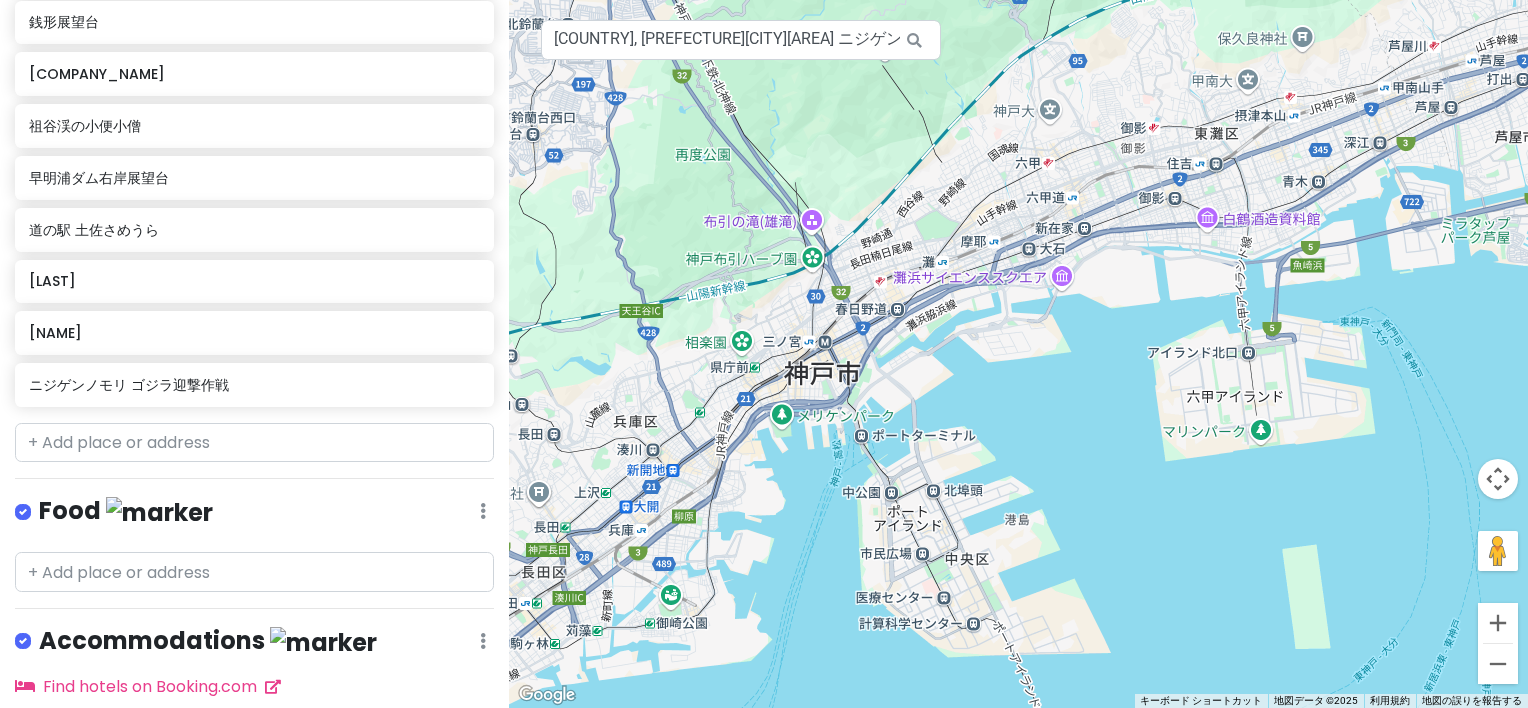 drag, startPoint x: 1026, startPoint y: 317, endPoint x: 814, endPoint y: 401, distance: 228.03508 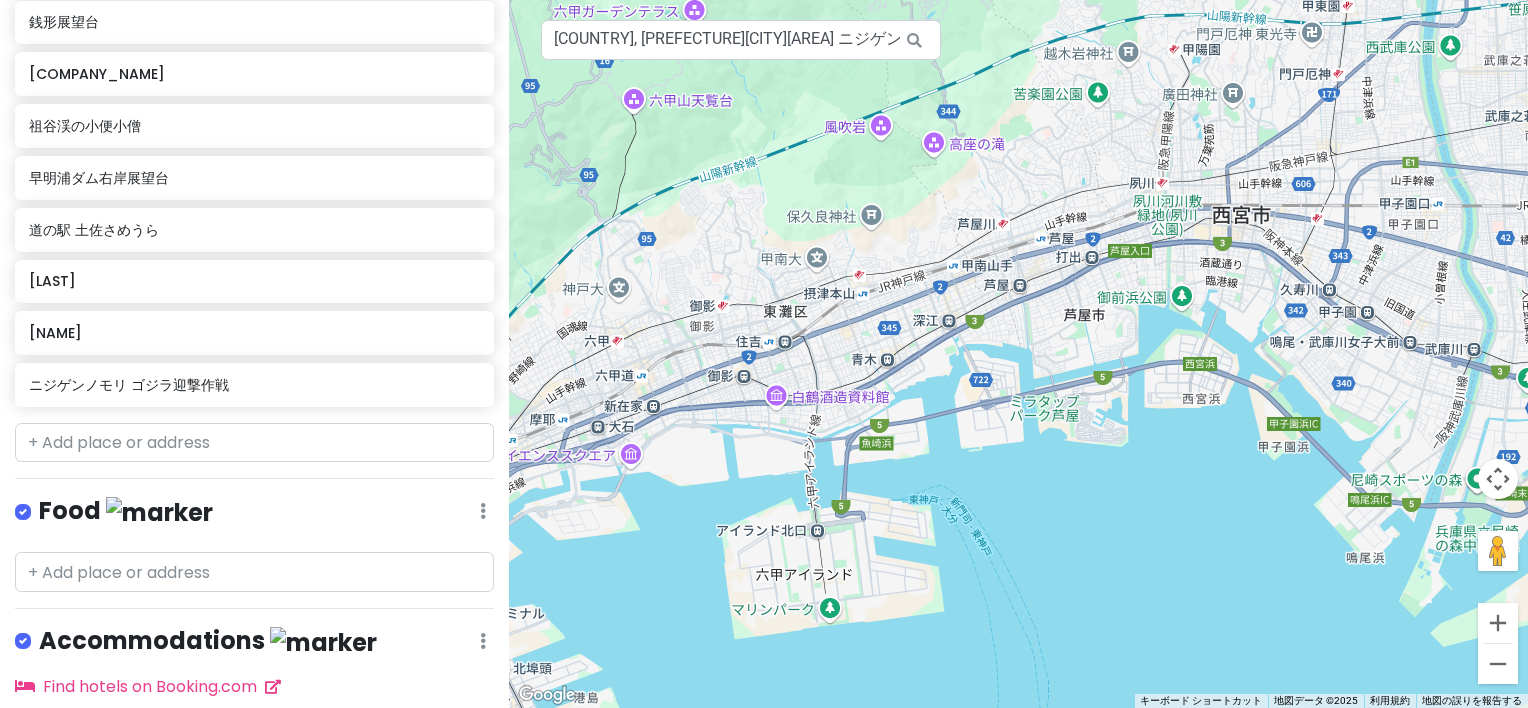 drag, startPoint x: 1033, startPoint y: 296, endPoint x: 1103, endPoint y: 276, distance: 72.8011 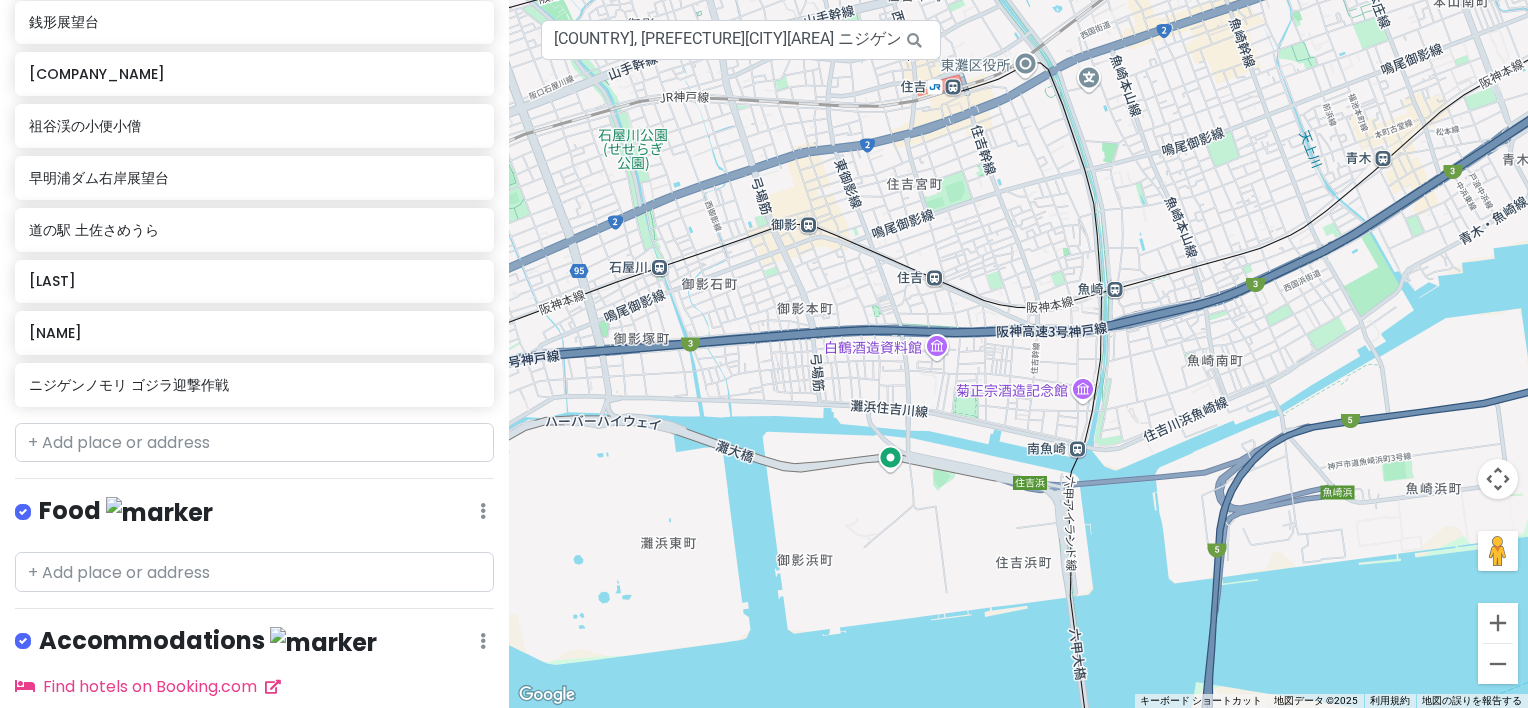 click at bounding box center (1018, 354) 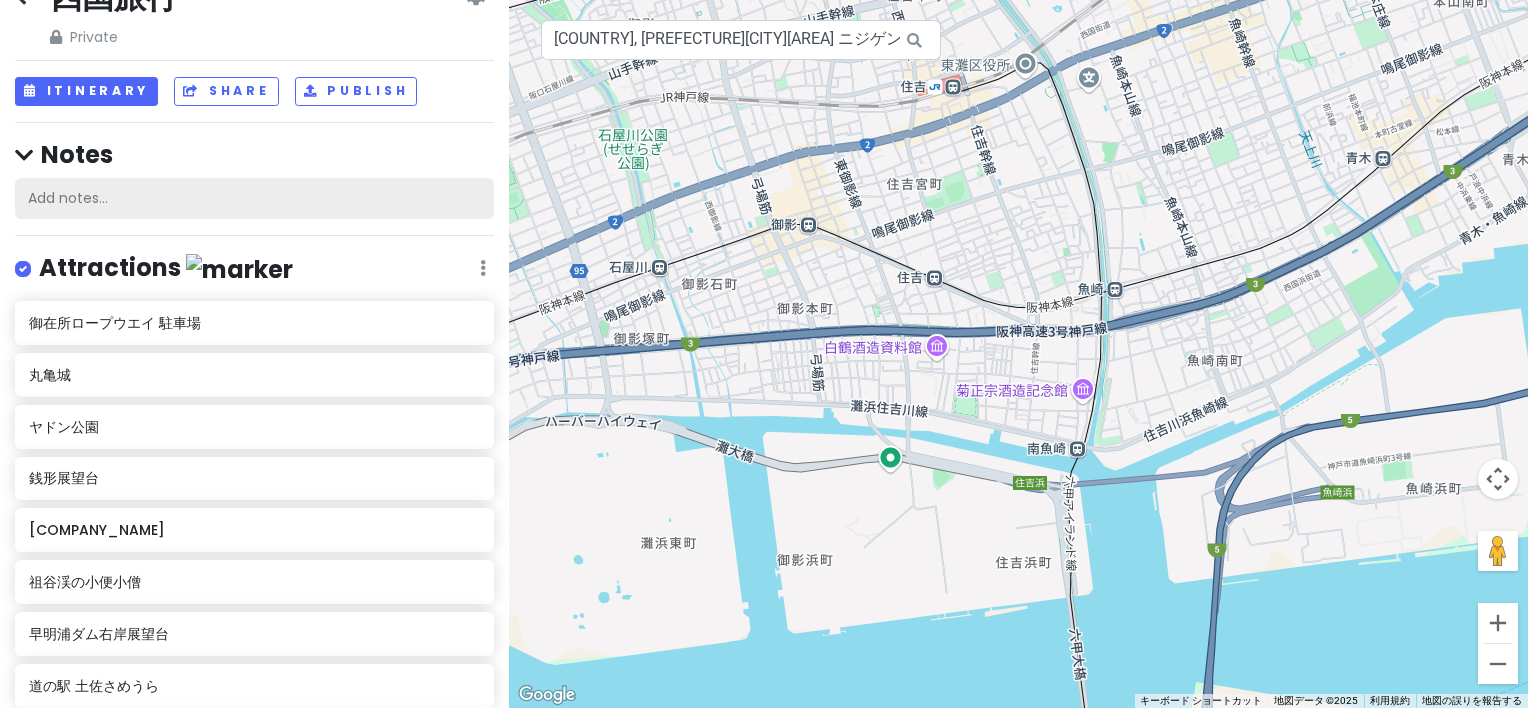 scroll, scrollTop: 0, scrollLeft: 0, axis: both 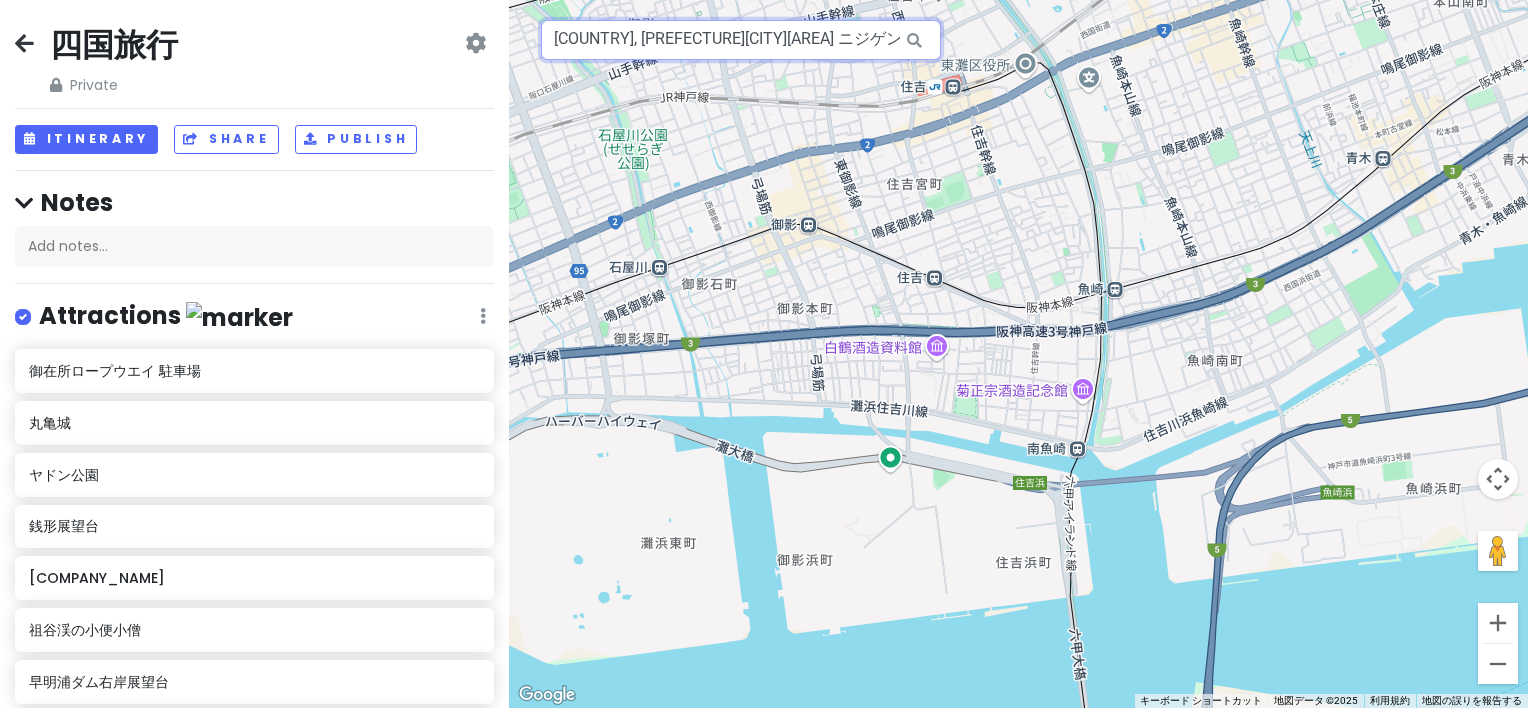 click on "[COUNTRY], [PREFECTURE][CITY][AREA] ニジゲンノモリ ゴジラ迎撃作戦" at bounding box center (741, 40) 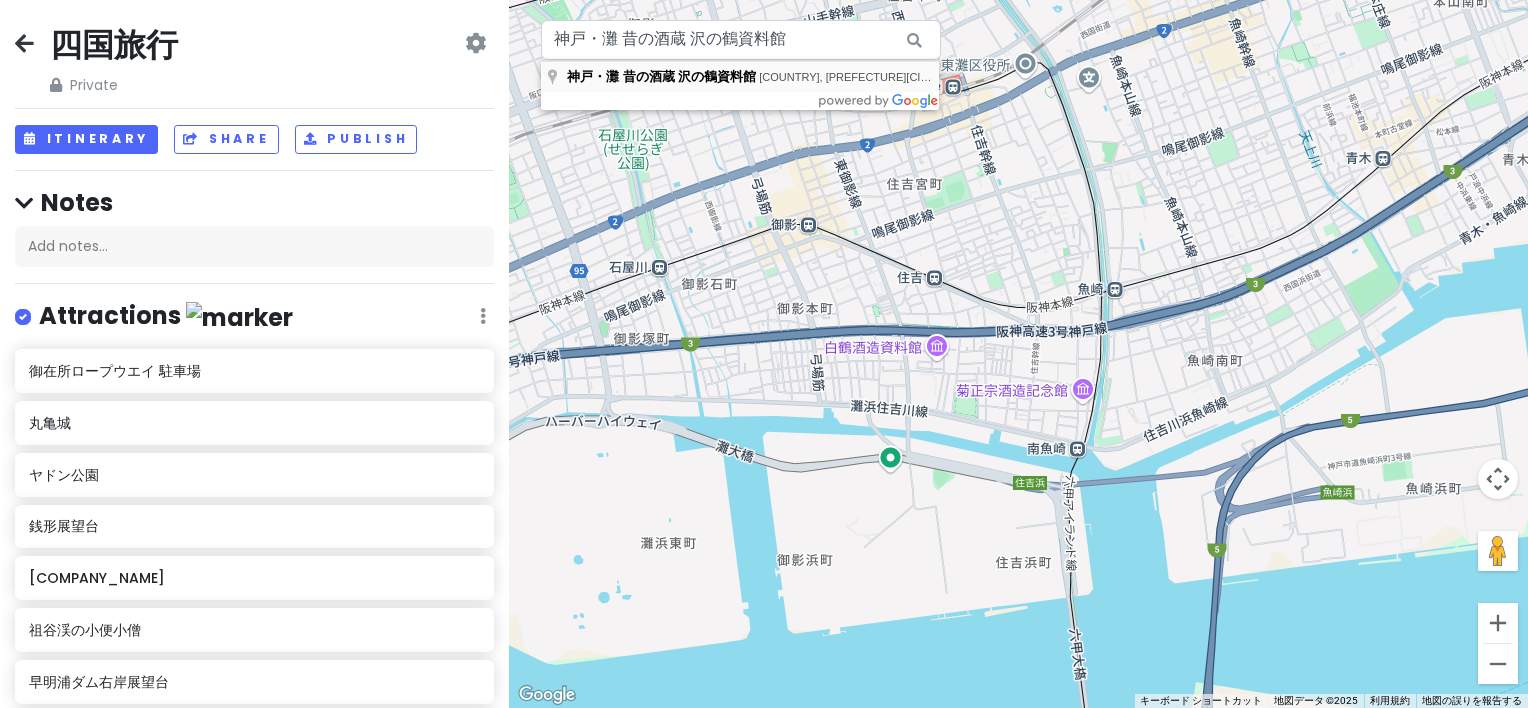 type on "日本、[STATE][CITY][WARD][DISTRICT][SUBDISTRICT]１丁目３−29番1号 神戸・灘 昔の酒蔵 沢の鶴資料館" 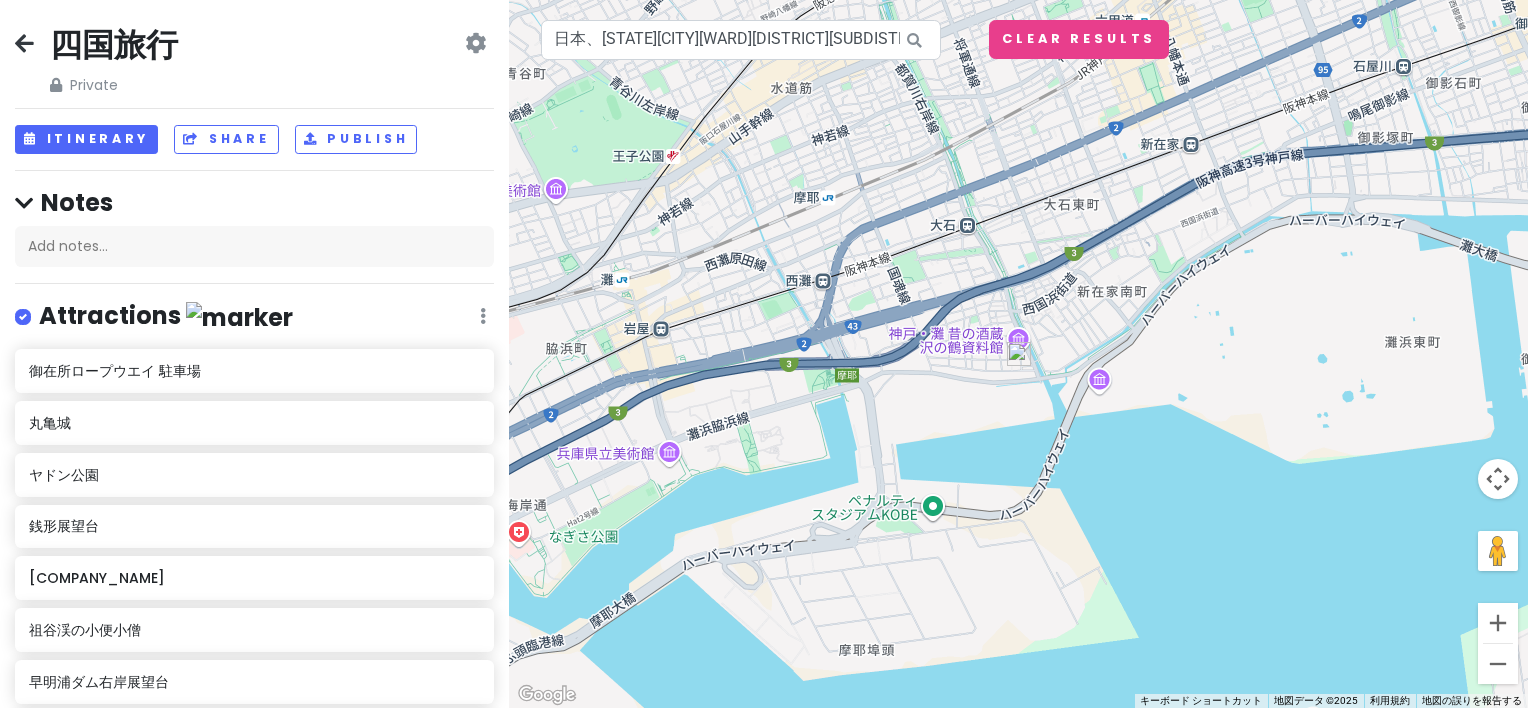 click at bounding box center (1019, 354) 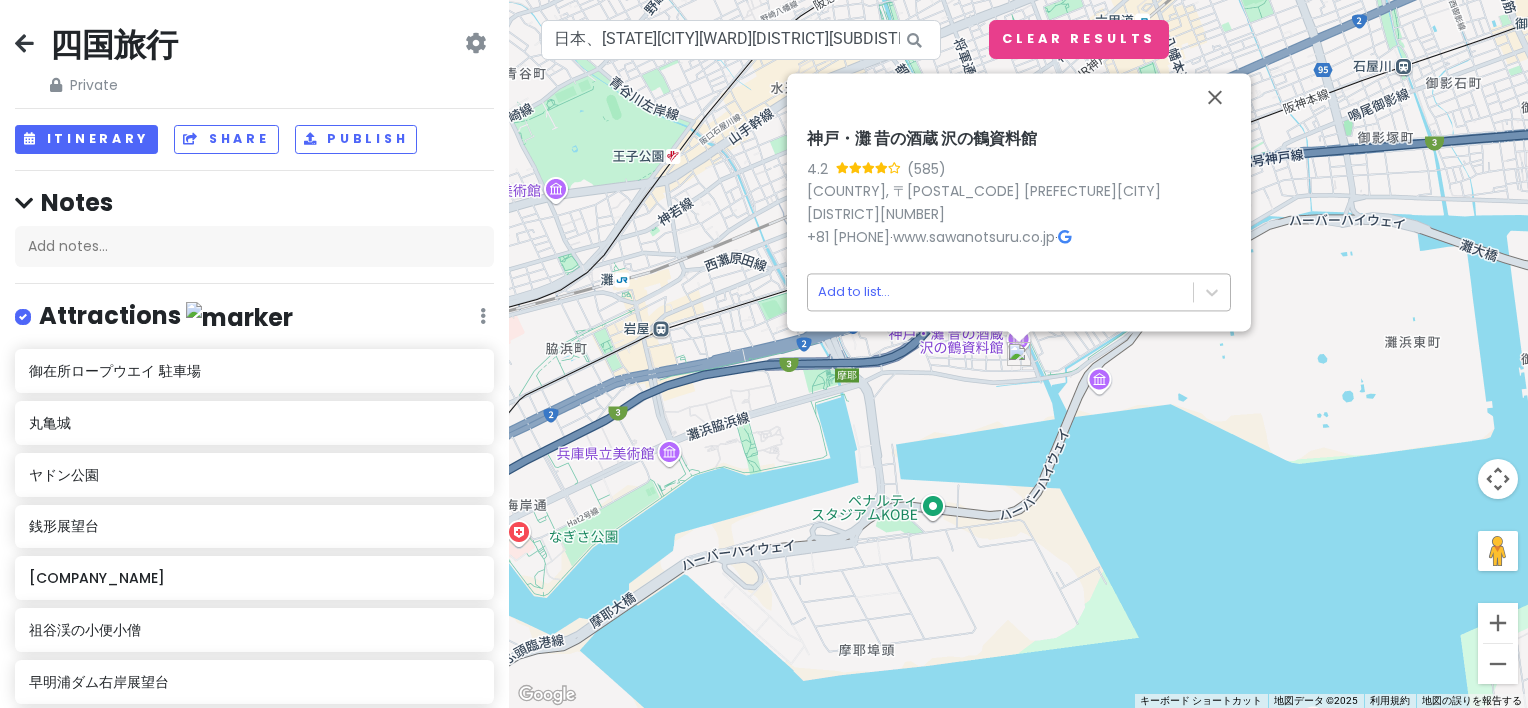 click on "四国旅行 Private Change Dates Make a Copy Delete Trip Go Pro ⚡️ Give Feedback 💡 Support Scout ☕️ Itinerary Share Publish Notes Add notes... Attractions   Edit Reorder Delete List 御在所ロープウエイ 駐車場 丸亀城 ヤドン公園 銭形展望台 三芳菊酒造株式会社 祖谷渓の小便小僧 早明浦ダム右岸展望台 道の駅 土佐さめうら 高越山 橋の科学館 ニジゲンノモリ ゴジラ迎撃作戦 Food   Edit Reorder Delete List Accommodations   Edit Reorder Delete List Find hotels on Booking.com + Add a section ← 左へ移動 → 右へ移動 ↑ 上へ移動 ↓ 下へ移動 + ズームイン - ズームアウト Home ビューを 75% 左へ移動 End ビューを 75% 右へ移動 Page Up ビューを 75% 上へ移動 Page Down ビューを 75% 下へ移動 神戸・灘 昔の酒蔵 沢の鶴資料館 4.2          (585) 日本、〒[POSTAL_CODE] [STATE][CITY][WARD][DISTRICT][SUBDISTRICT]１丁目３−29番1号 +81 [PHONE]   ·   www.sawanotsuru.co.jp" at bounding box center [764, 354] 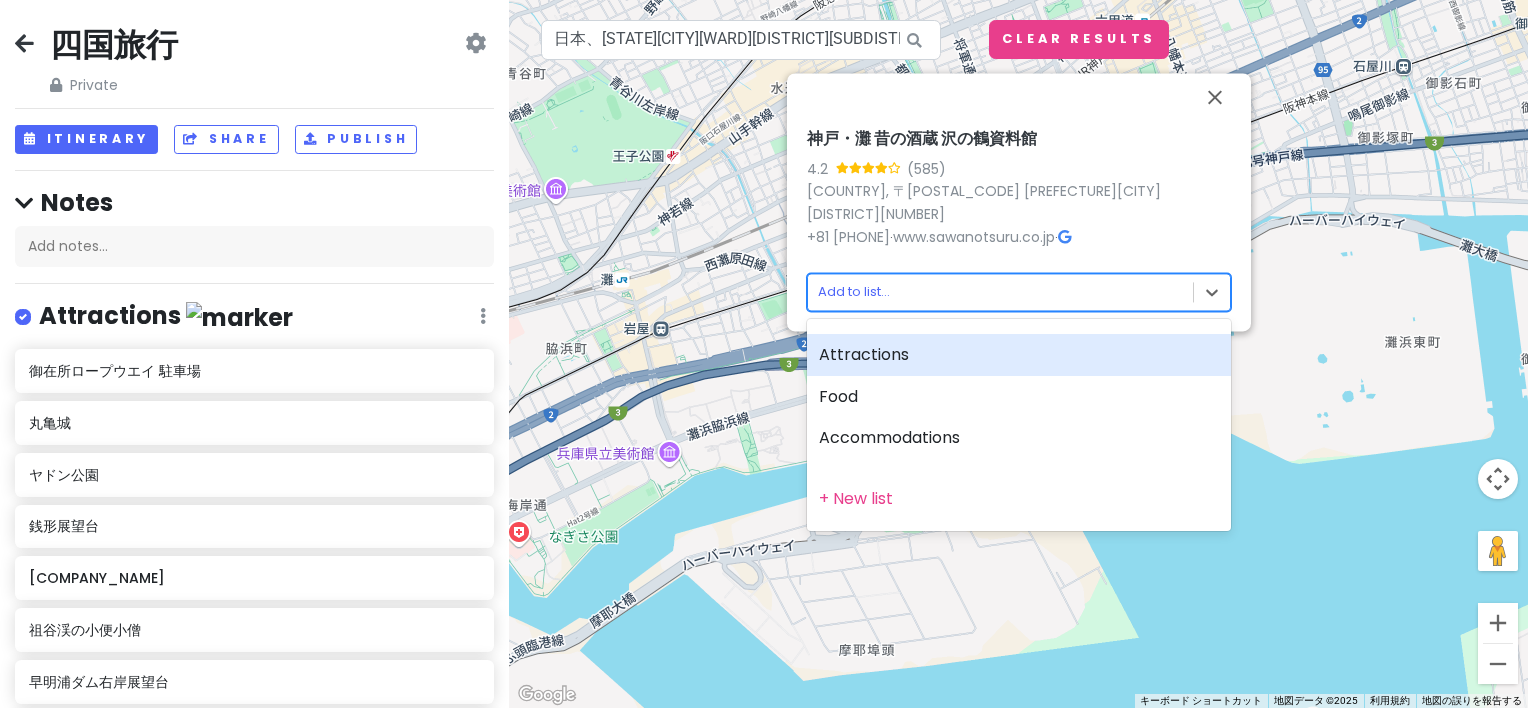 click on "Attractions" at bounding box center [1019, 355] 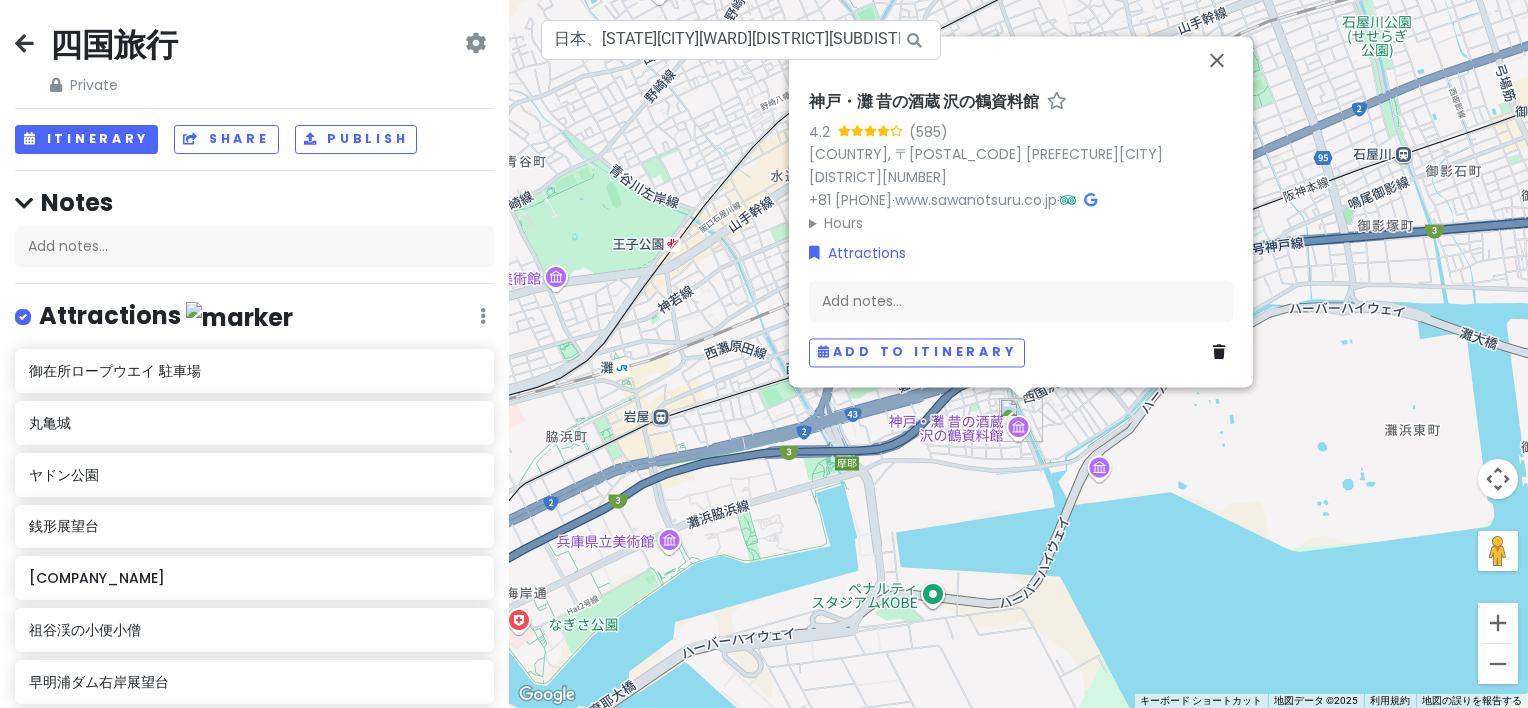 click on "神戸・灘 昔の酒蔵 沢の鶴資料館 [NUMBER] ([NUMBER]) [COUNTRY], 〒[POSTAL_CODE] [PREFECTURE][CITY][DISTRICT][NUMBER] [NUMBER] www.sawanotsuru.co.jp Hours 月曜日 10時00分～16時00分 火曜日 10時00分～16時00分 水曜日 定休日 木曜日 10時00分～16時00分 金曜日 10時00分～16時00分 土曜日 10時00分～16時00分 日曜日 10時00分～16時00分 Attractions Add notes... Add to itinerary" at bounding box center [1018, 354] 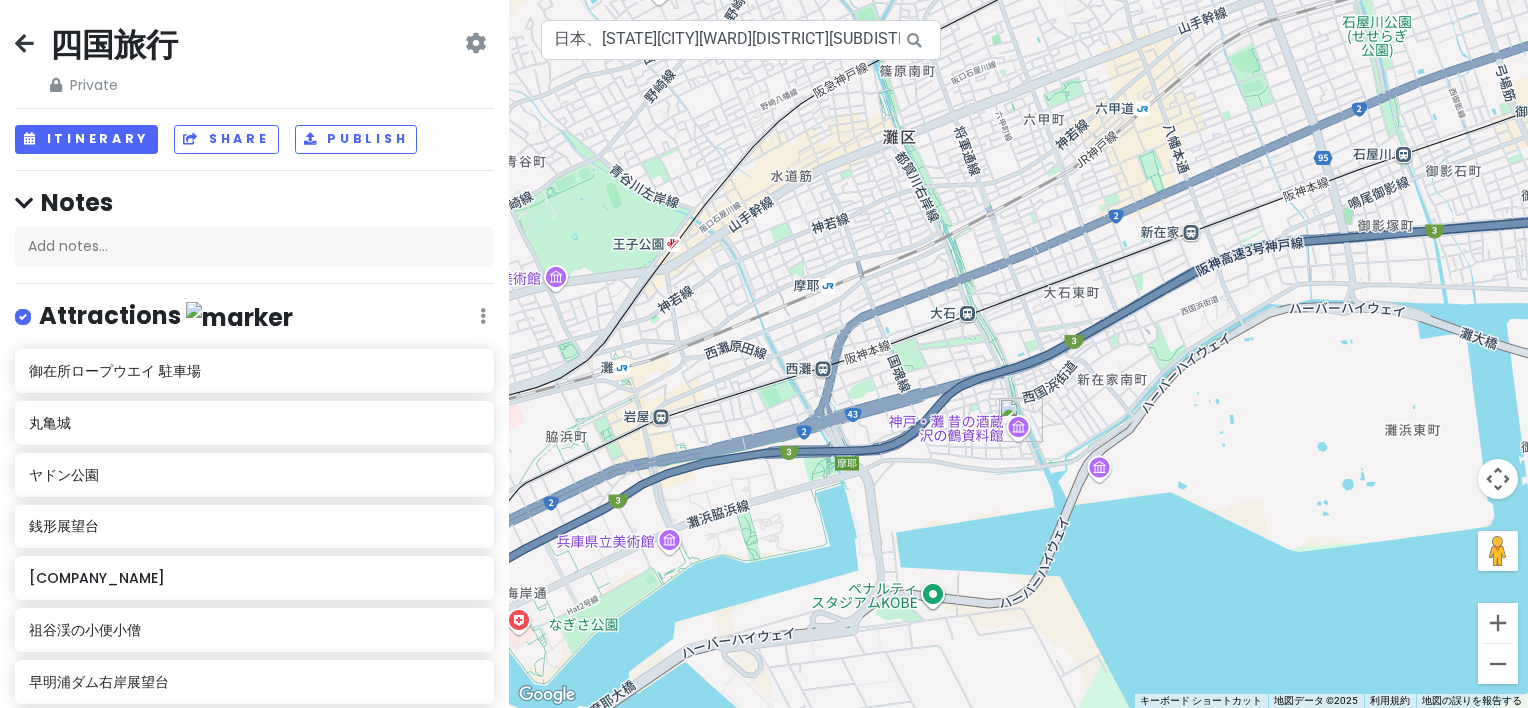 drag, startPoint x: 801, startPoint y: 388, endPoint x: 755, endPoint y: 387, distance: 46.010868 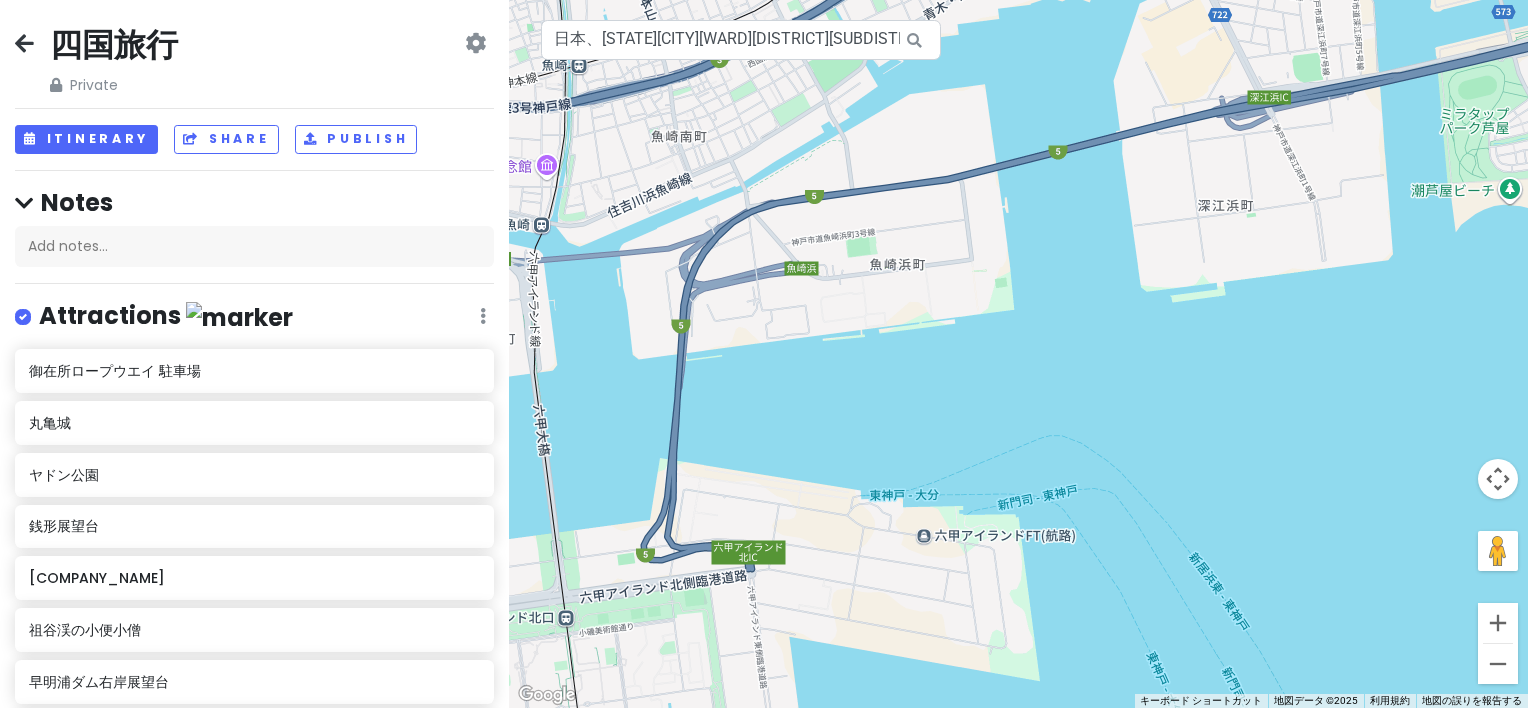 drag, startPoint x: 764, startPoint y: 388, endPoint x: 1212, endPoint y: 250, distance: 468.77286 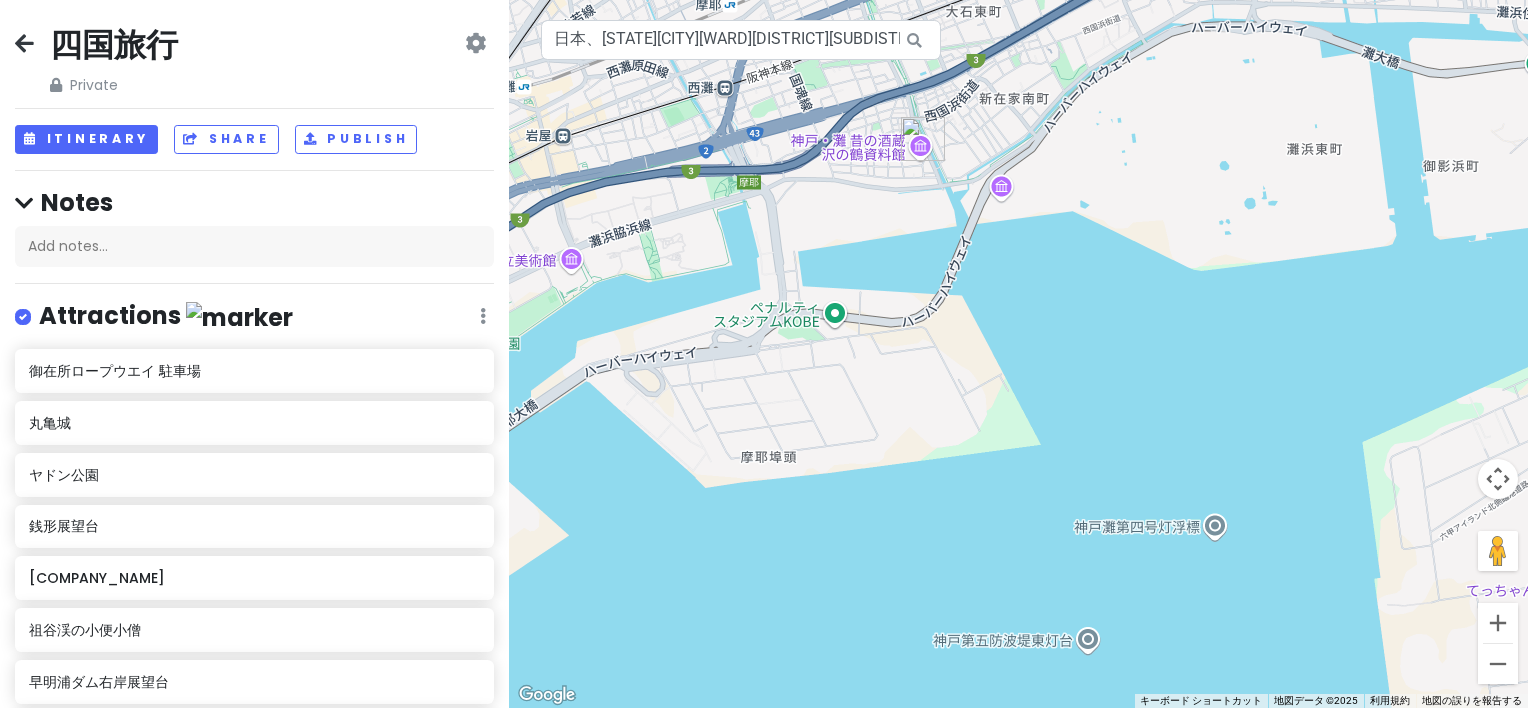 drag, startPoint x: 784, startPoint y: 272, endPoint x: 809, endPoint y: 397, distance: 127.47549 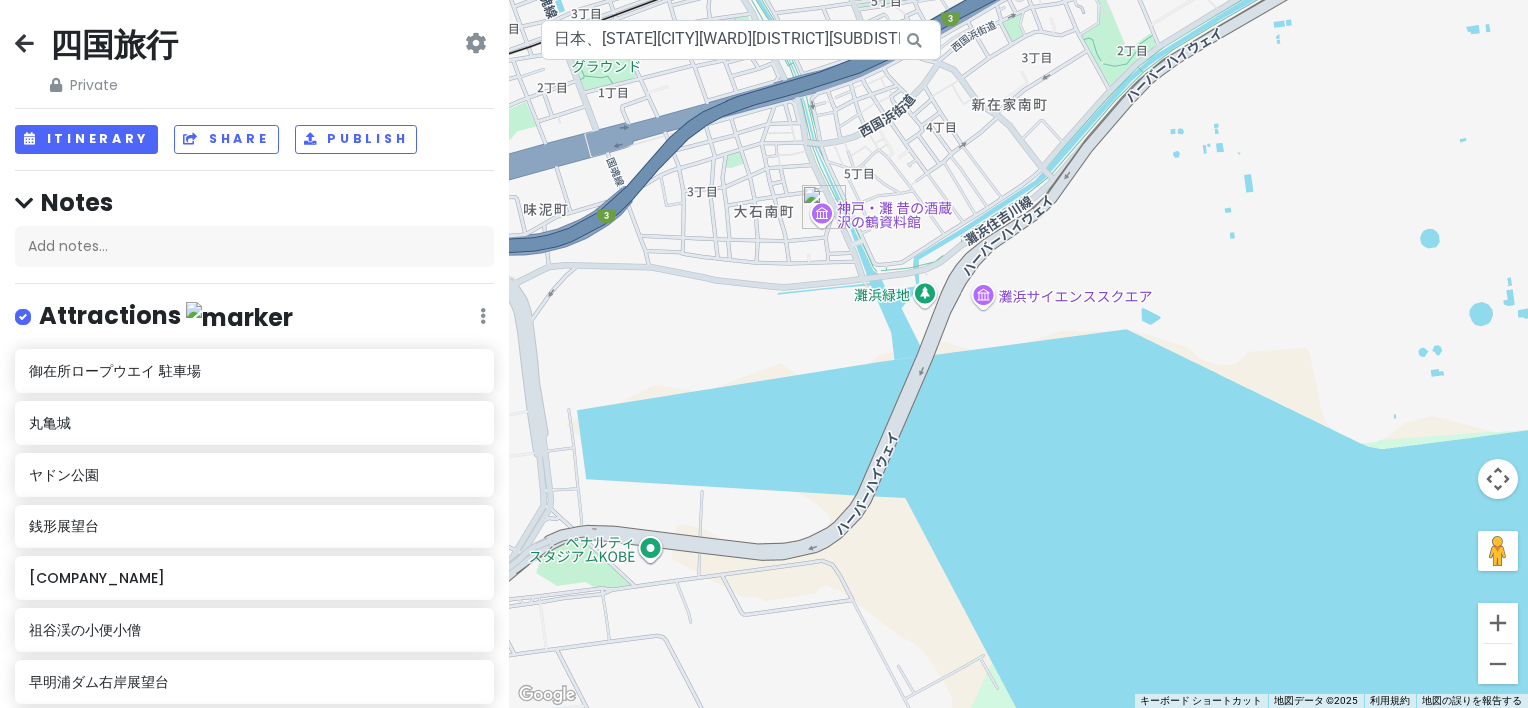 click at bounding box center (1018, 354) 